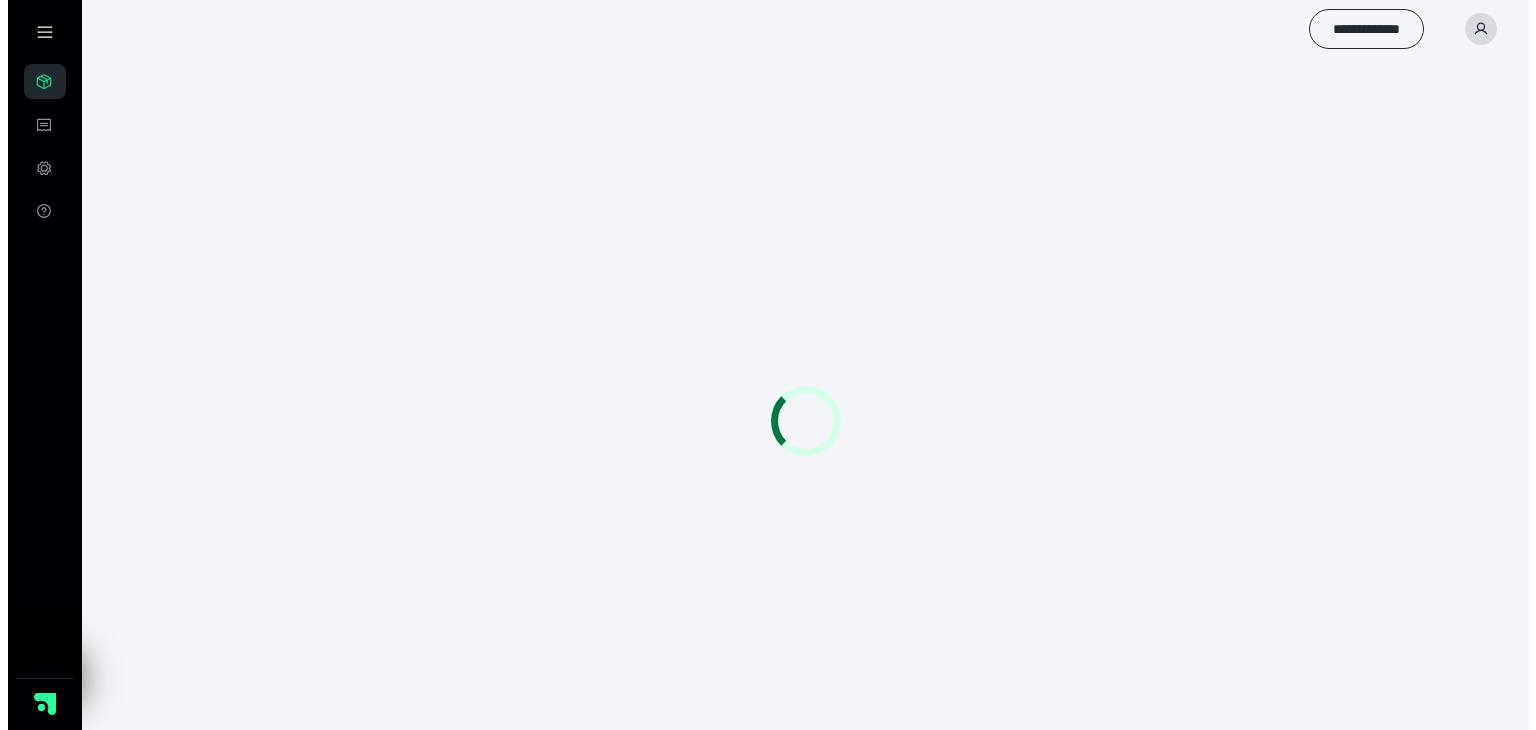 scroll, scrollTop: 0, scrollLeft: 0, axis: both 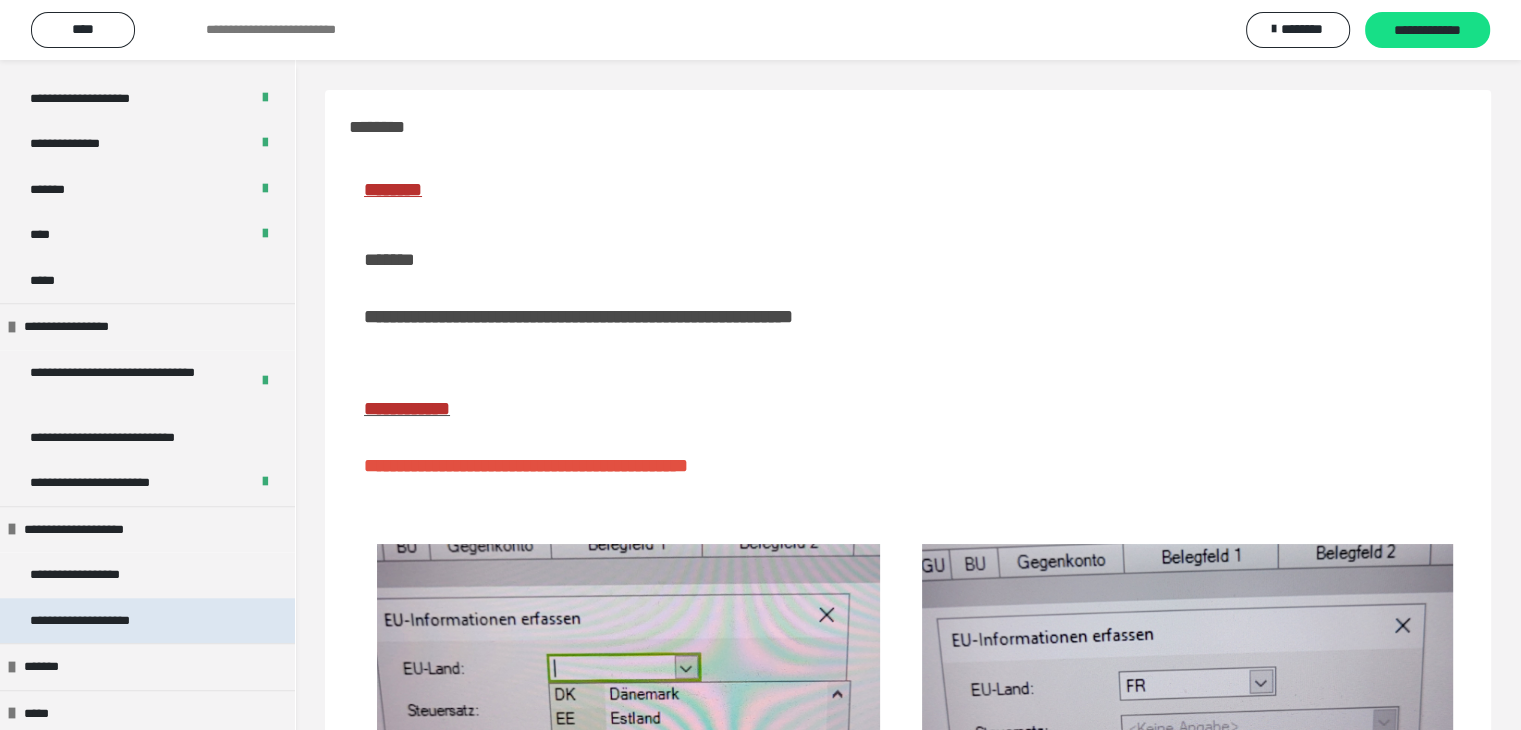 click on "**********" at bounding box center (102, 621) 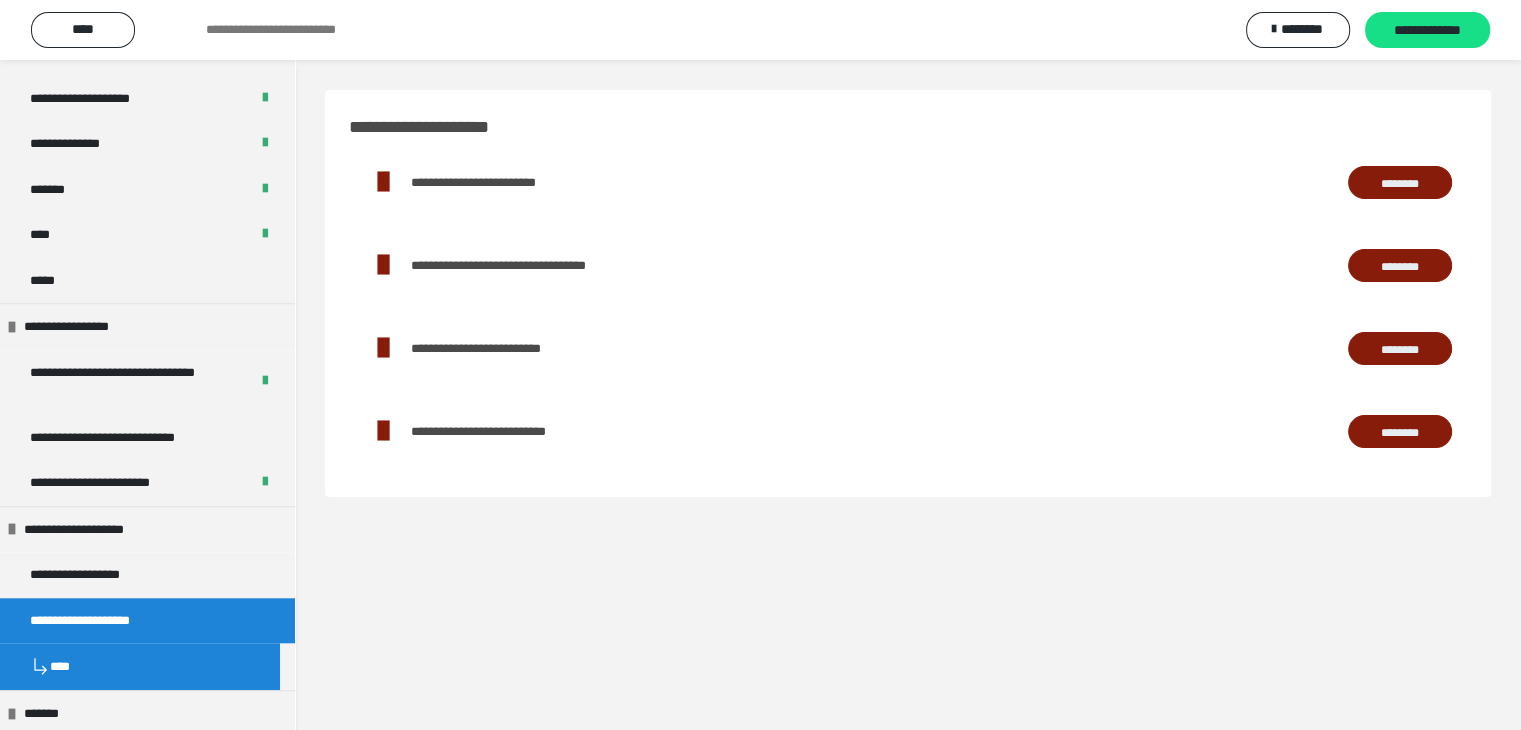 scroll, scrollTop: 0, scrollLeft: 0, axis: both 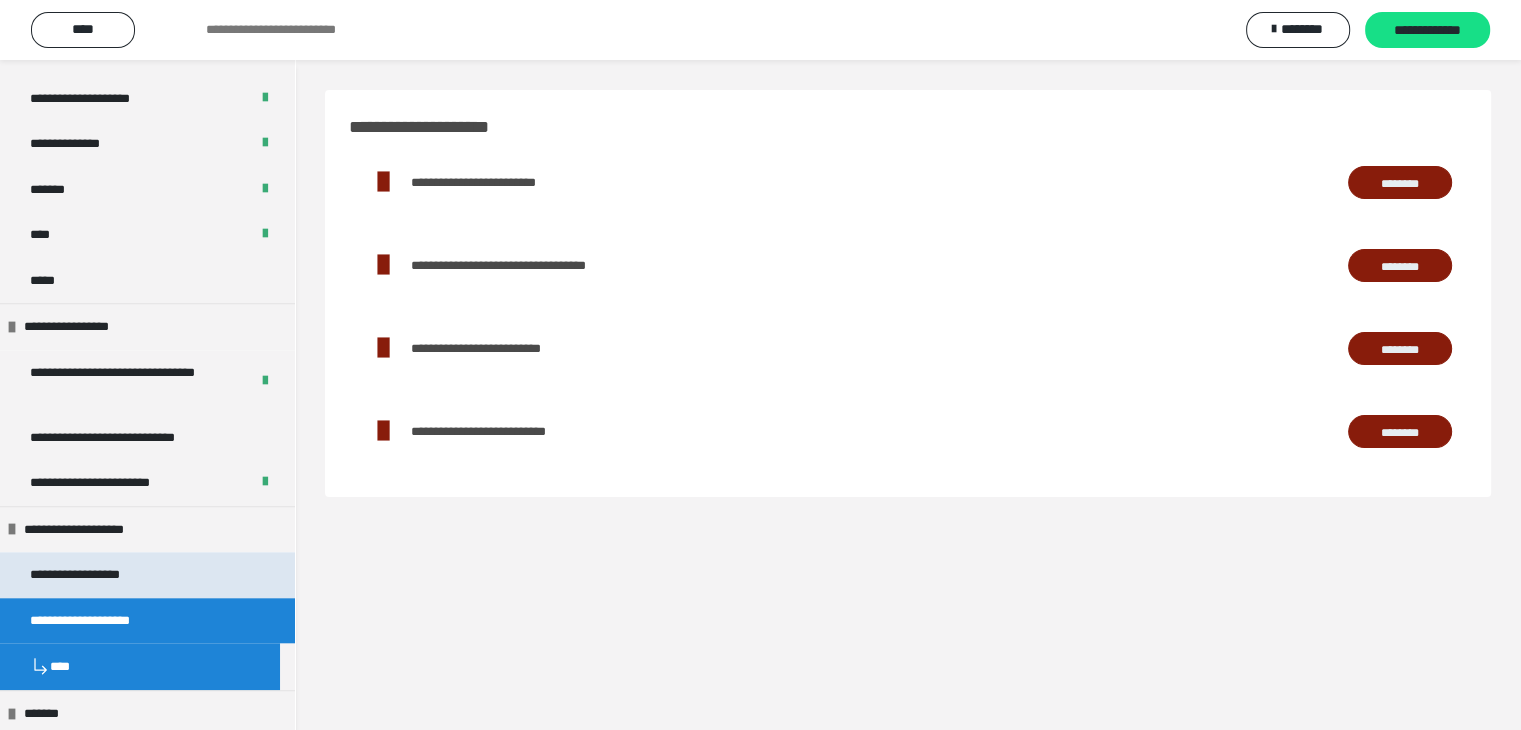click on "**********" at bounding box center [98, 575] 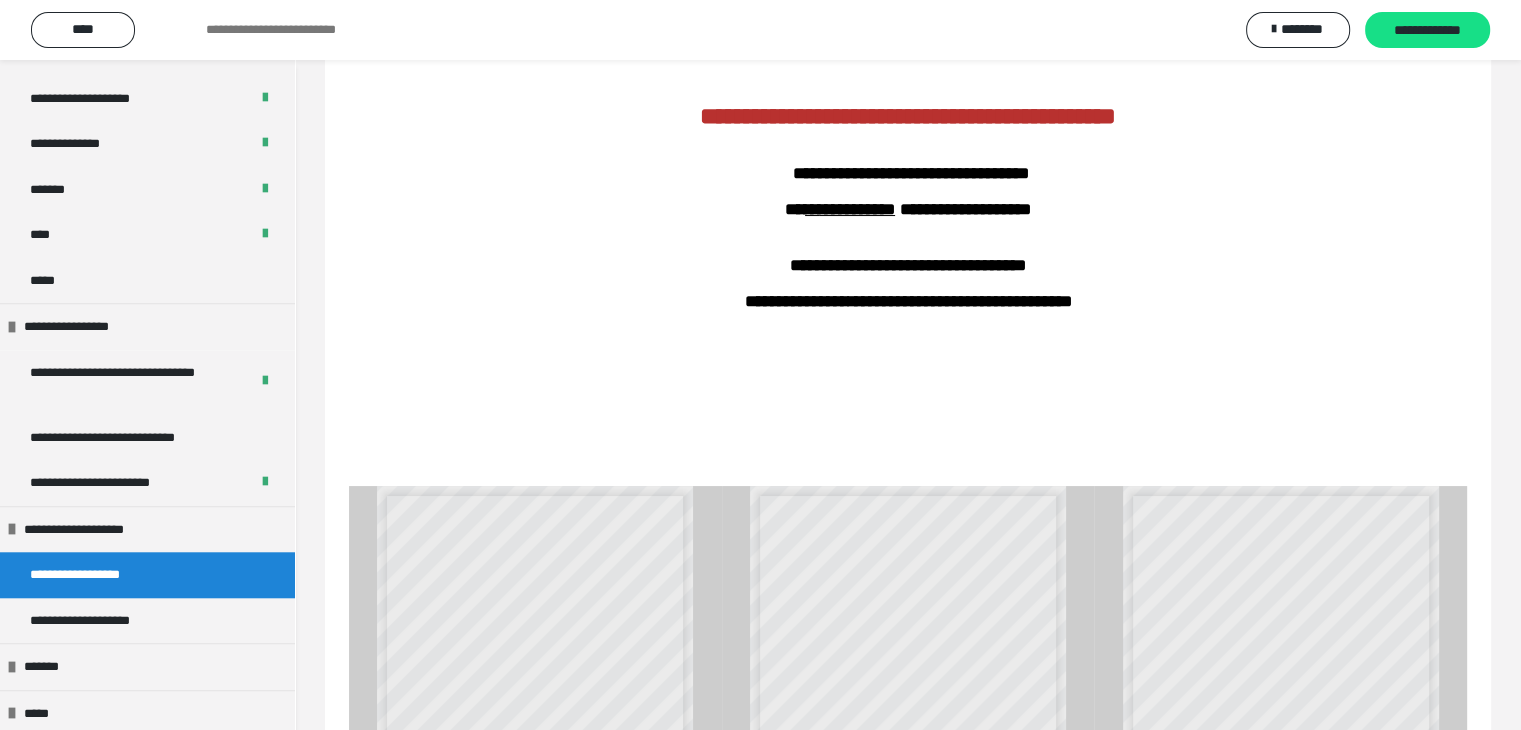 scroll, scrollTop: 300, scrollLeft: 0, axis: vertical 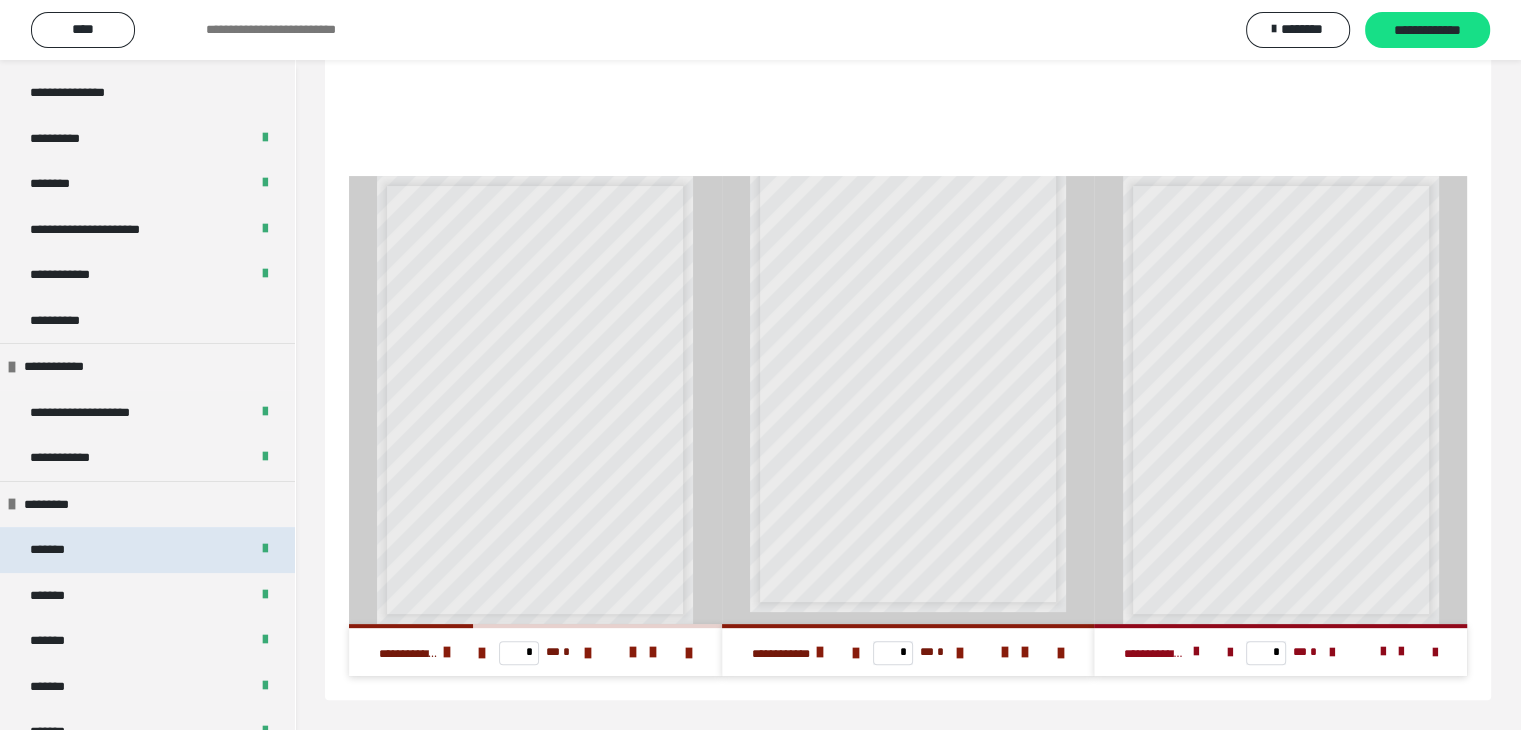 click on "*******" at bounding box center [57, 550] 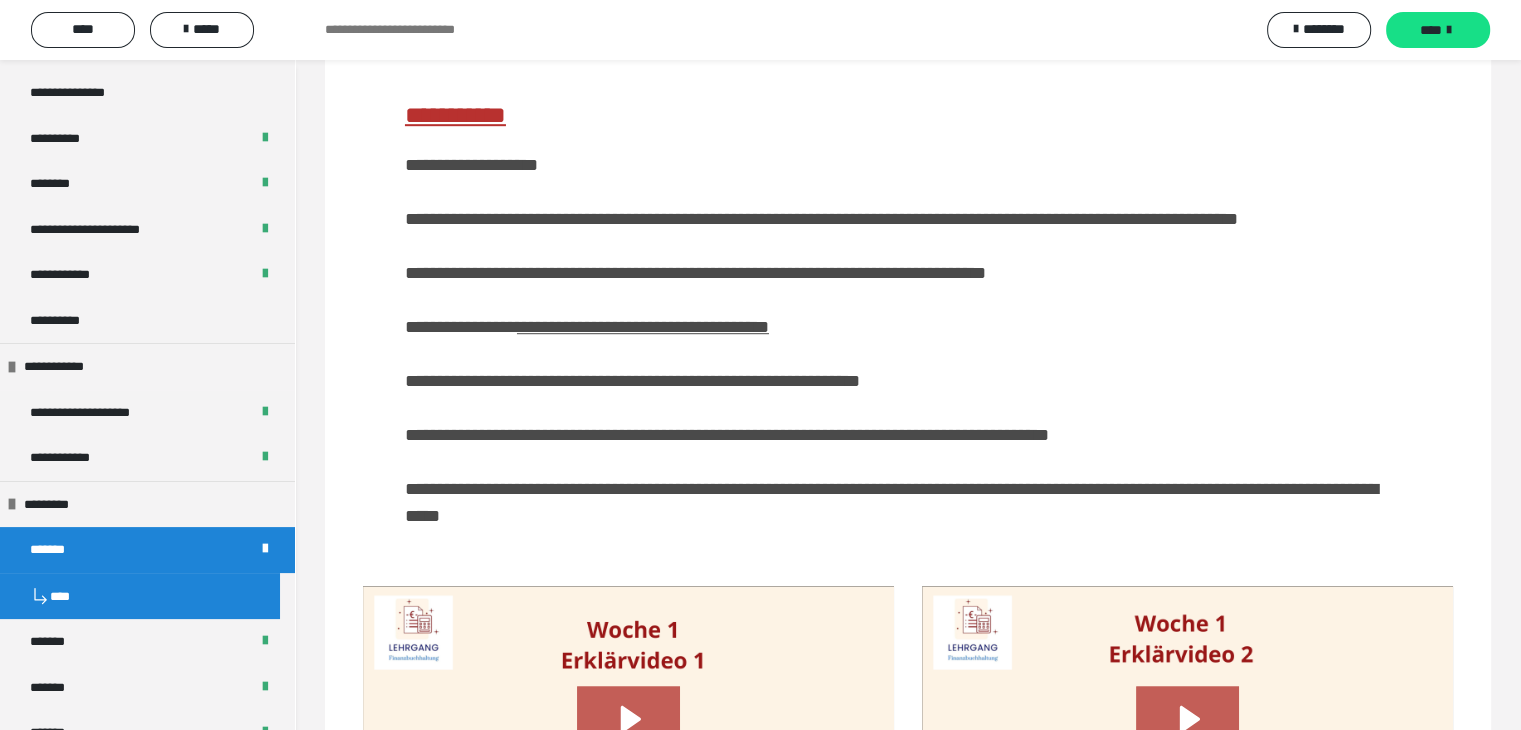 scroll, scrollTop: 709, scrollLeft: 0, axis: vertical 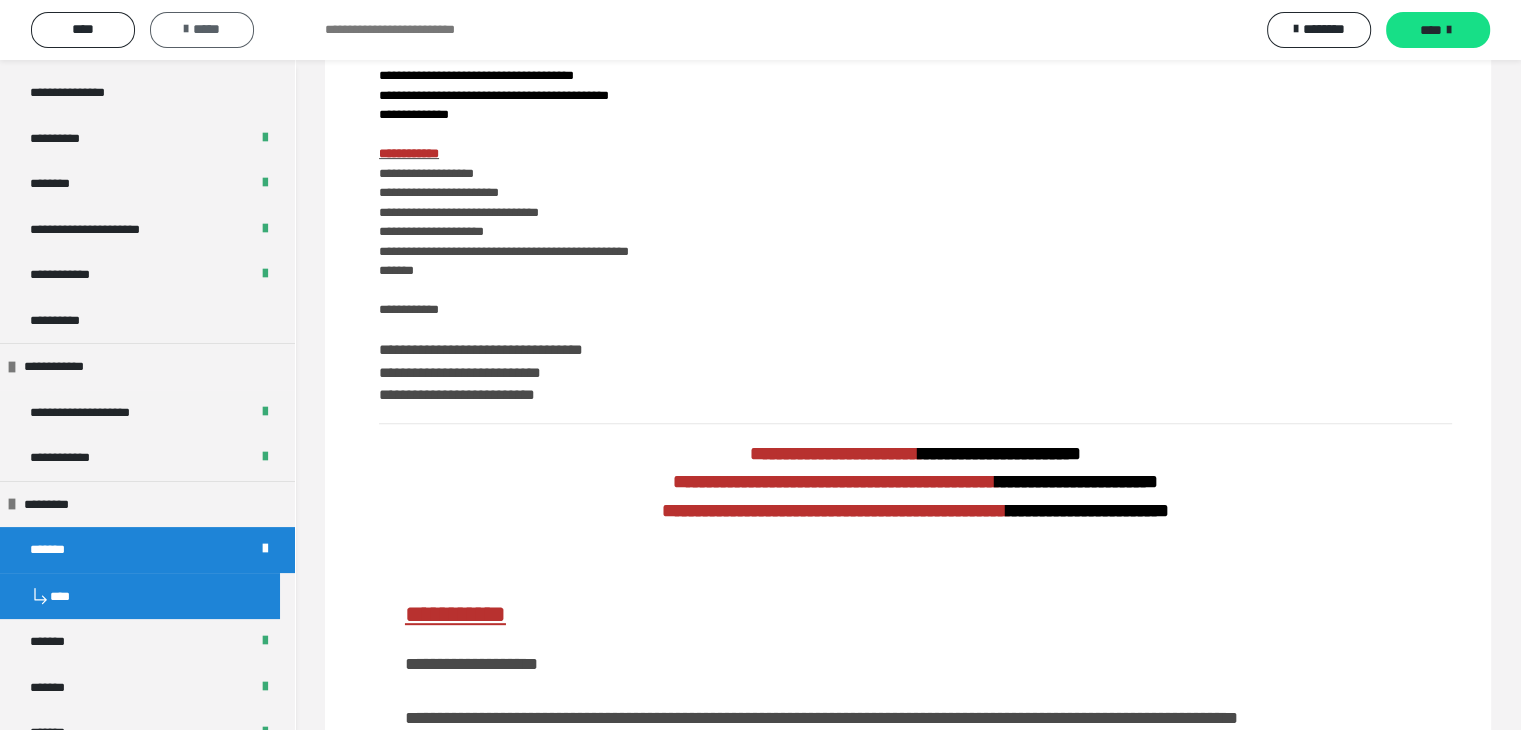 click on "*****" at bounding box center (202, 29) 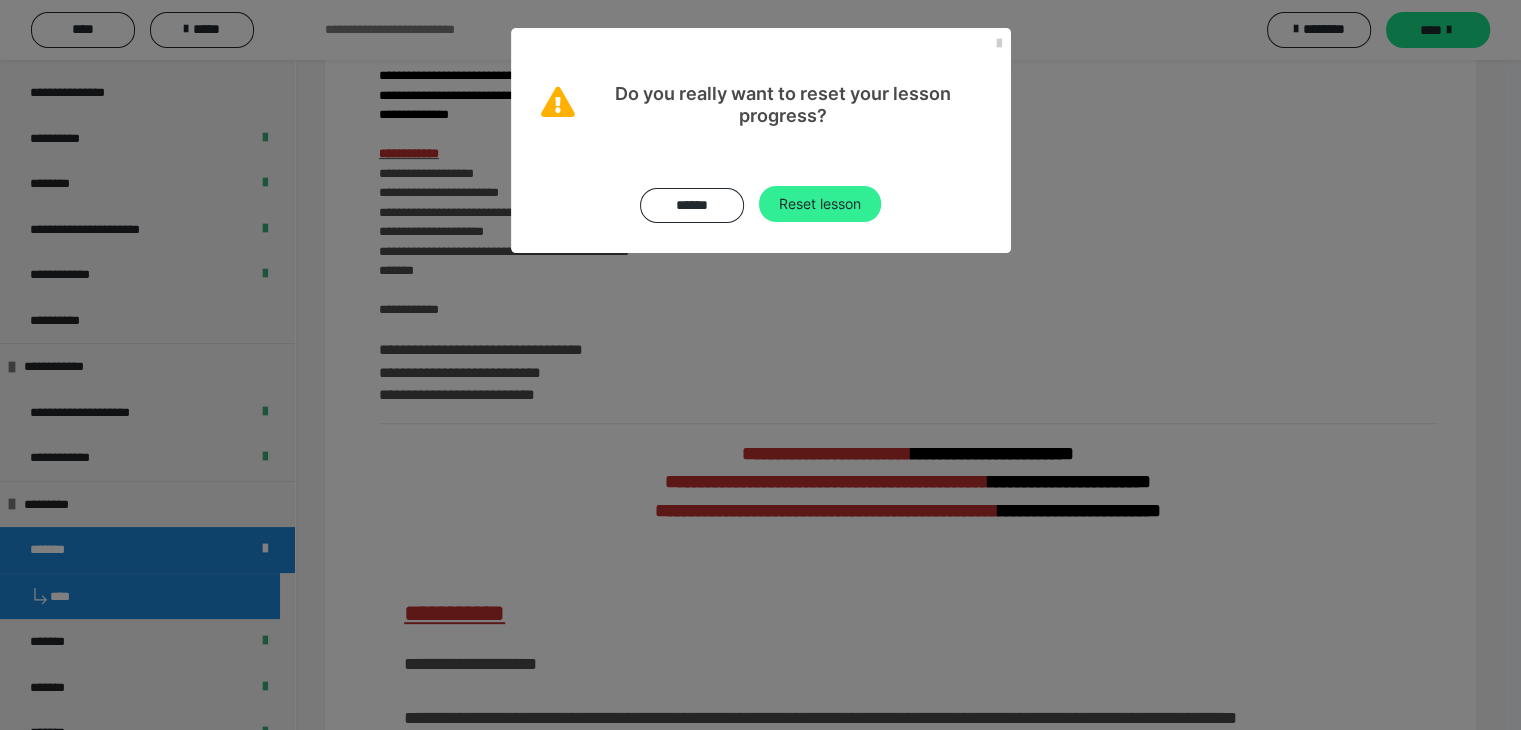 click on "Reset lesson" at bounding box center [820, 204] 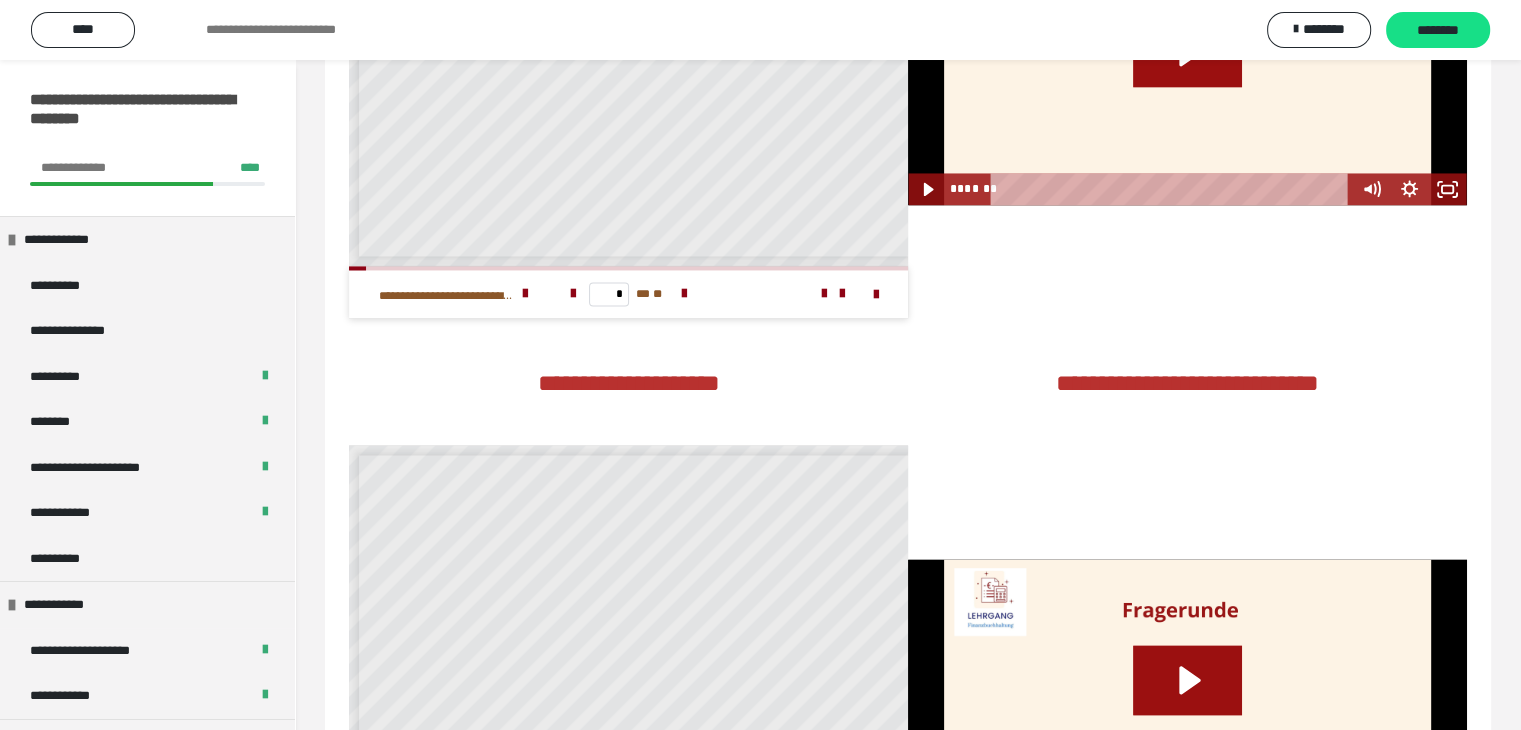 scroll, scrollTop: 3300, scrollLeft: 0, axis: vertical 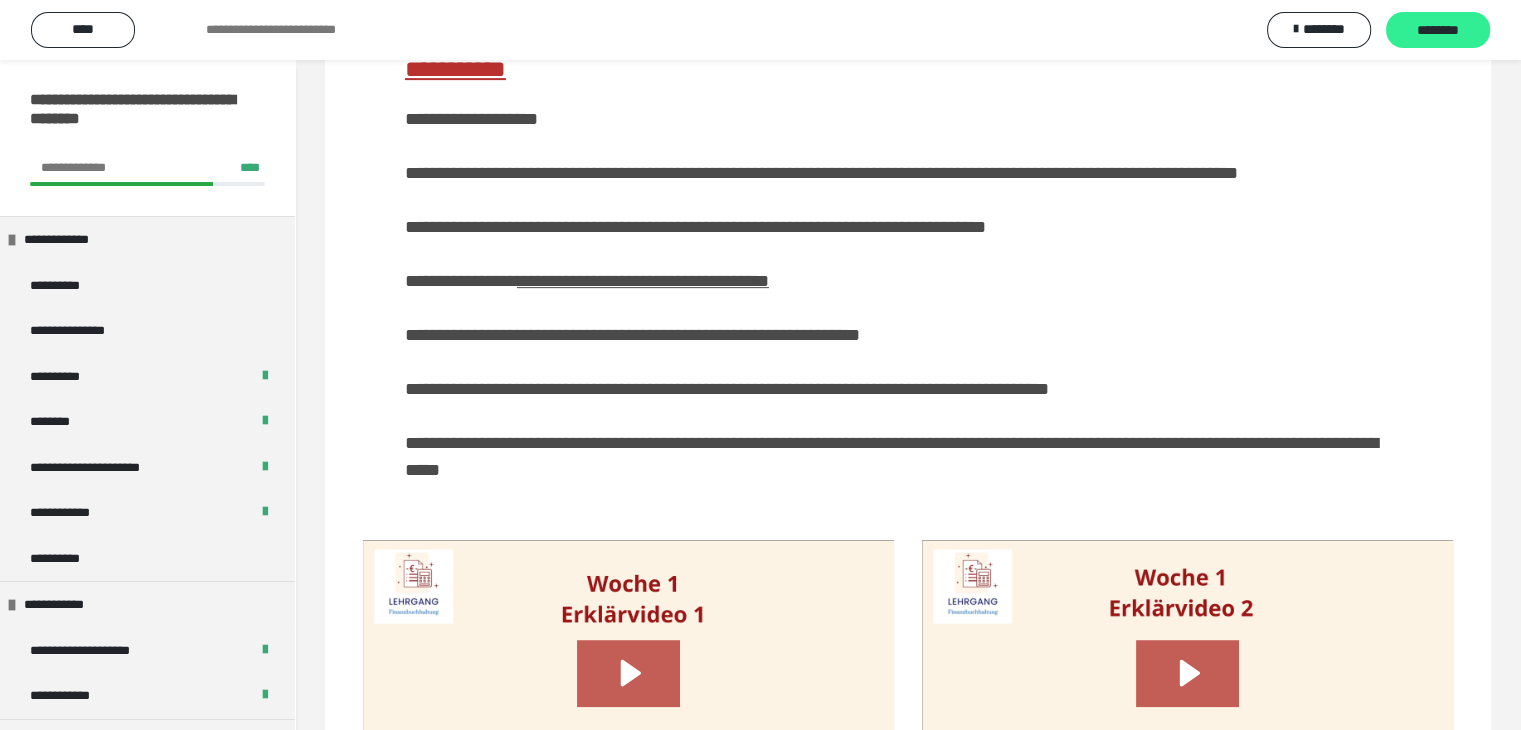 click on "********" at bounding box center (1438, 31) 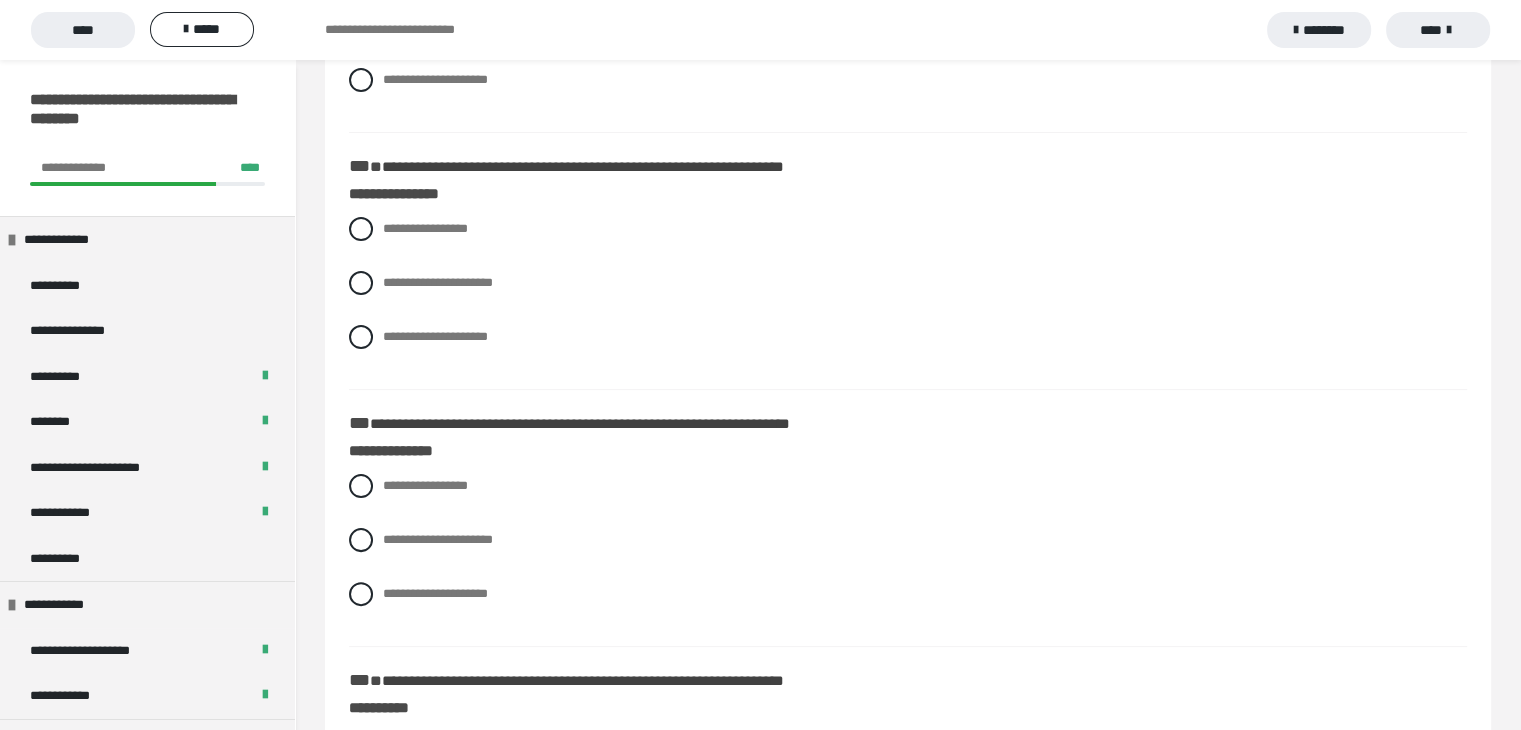 scroll, scrollTop: 0, scrollLeft: 0, axis: both 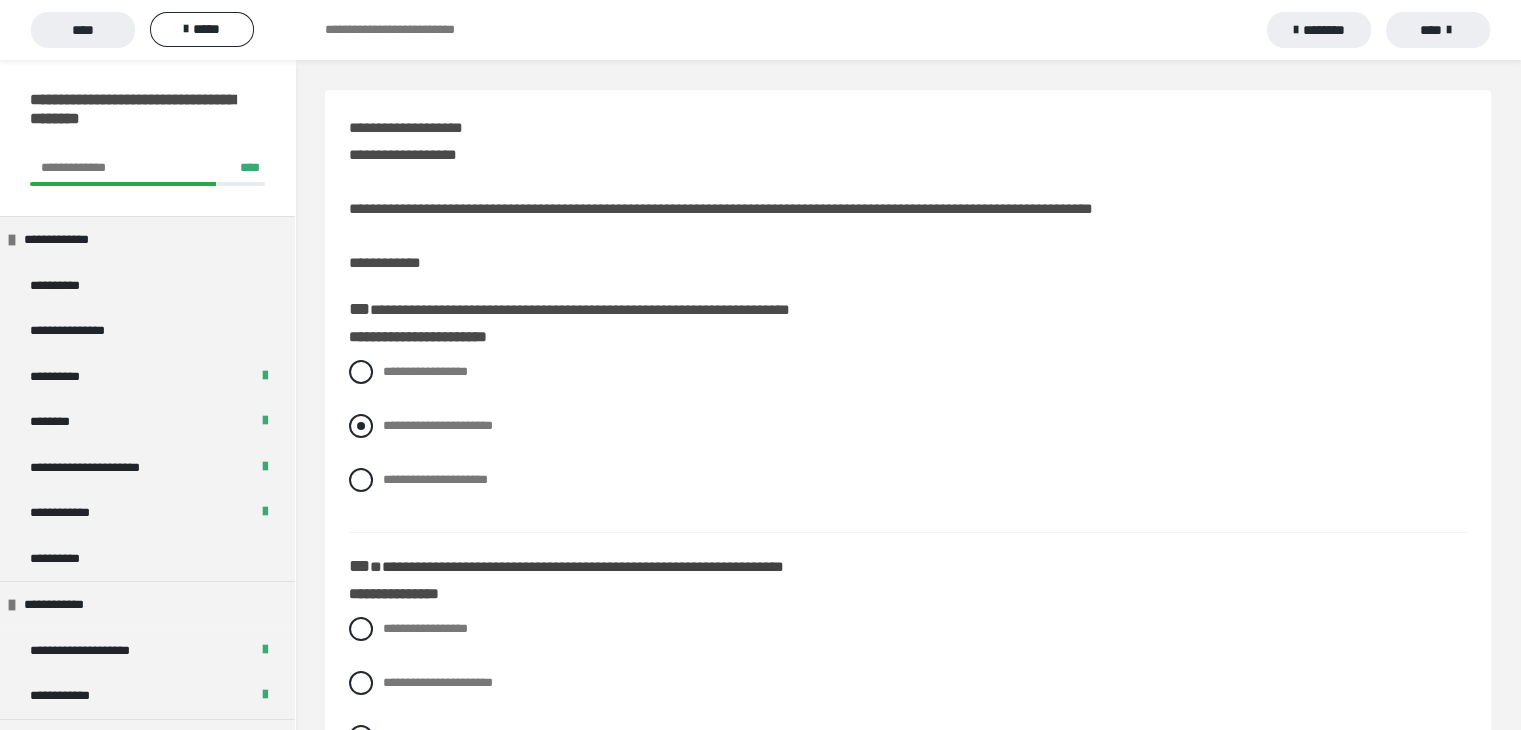 click at bounding box center (361, 426) 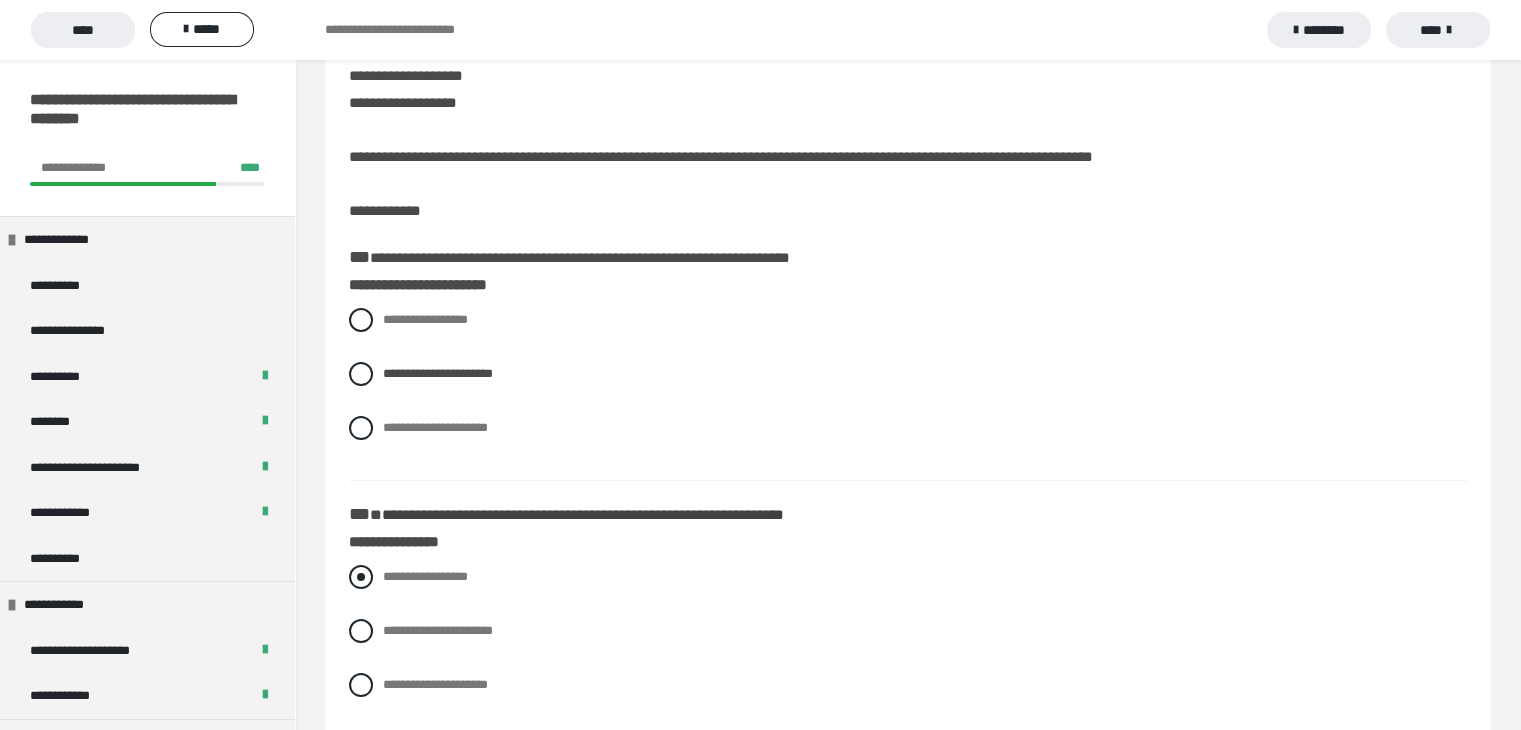 scroll, scrollTop: 100, scrollLeft: 0, axis: vertical 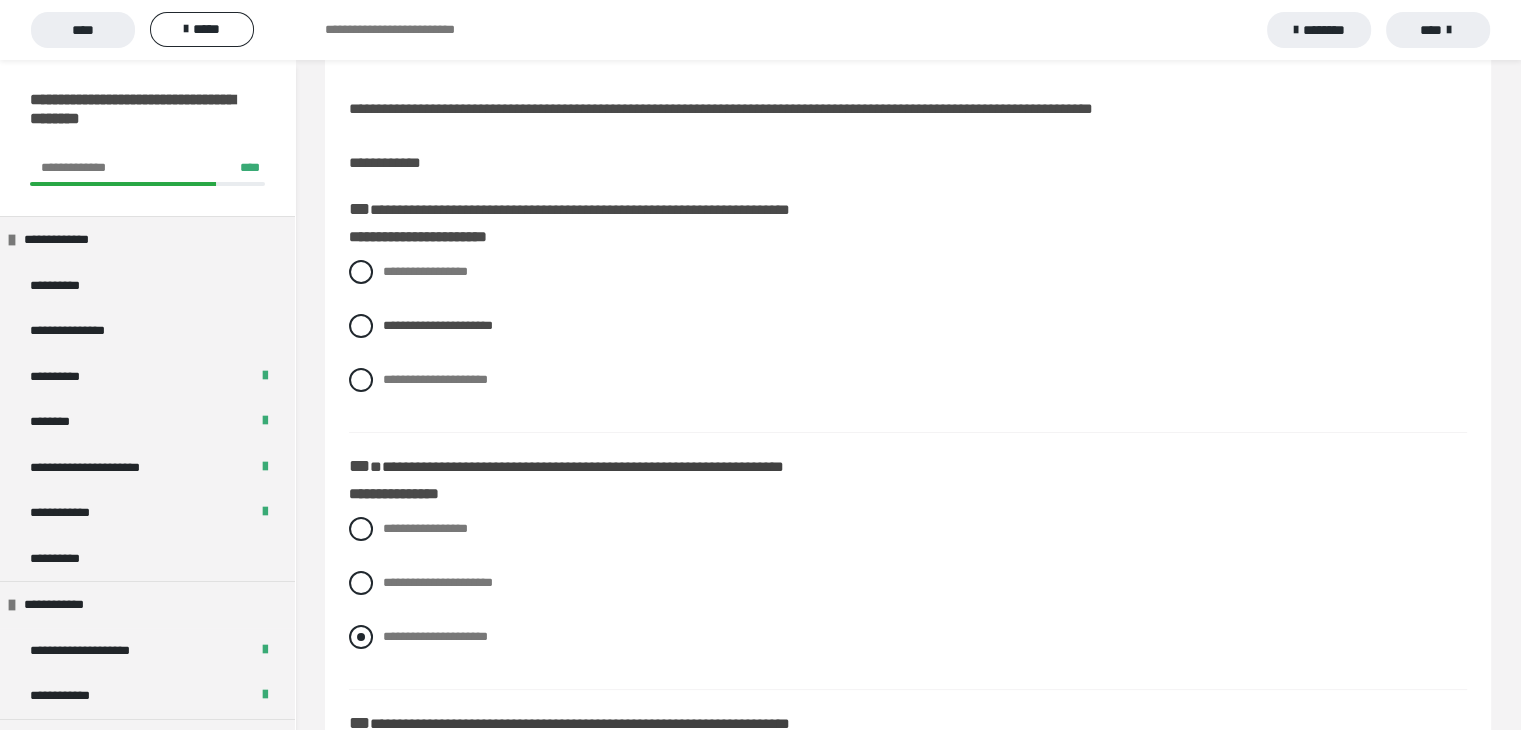 click at bounding box center (361, 637) 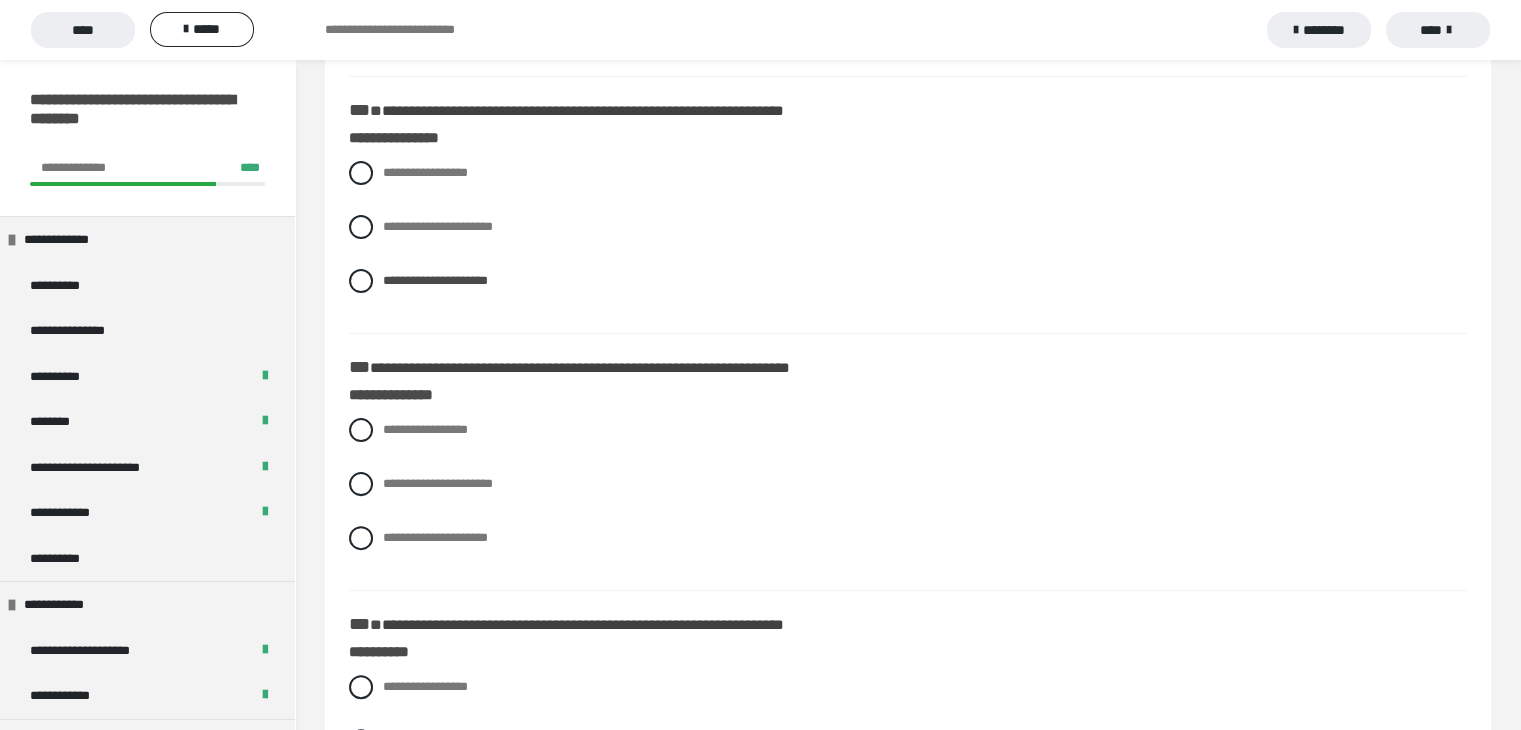 scroll, scrollTop: 500, scrollLeft: 0, axis: vertical 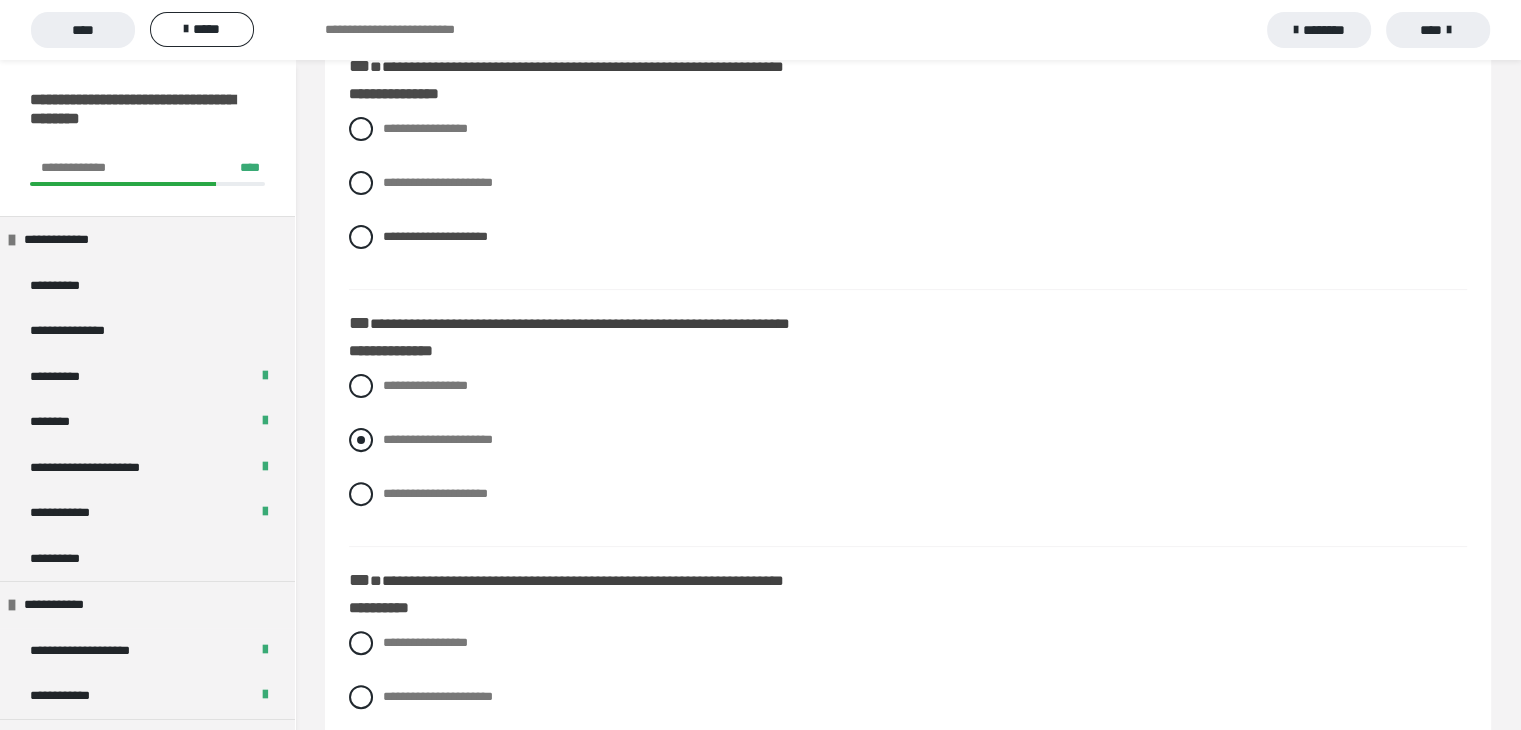 click at bounding box center [361, 440] 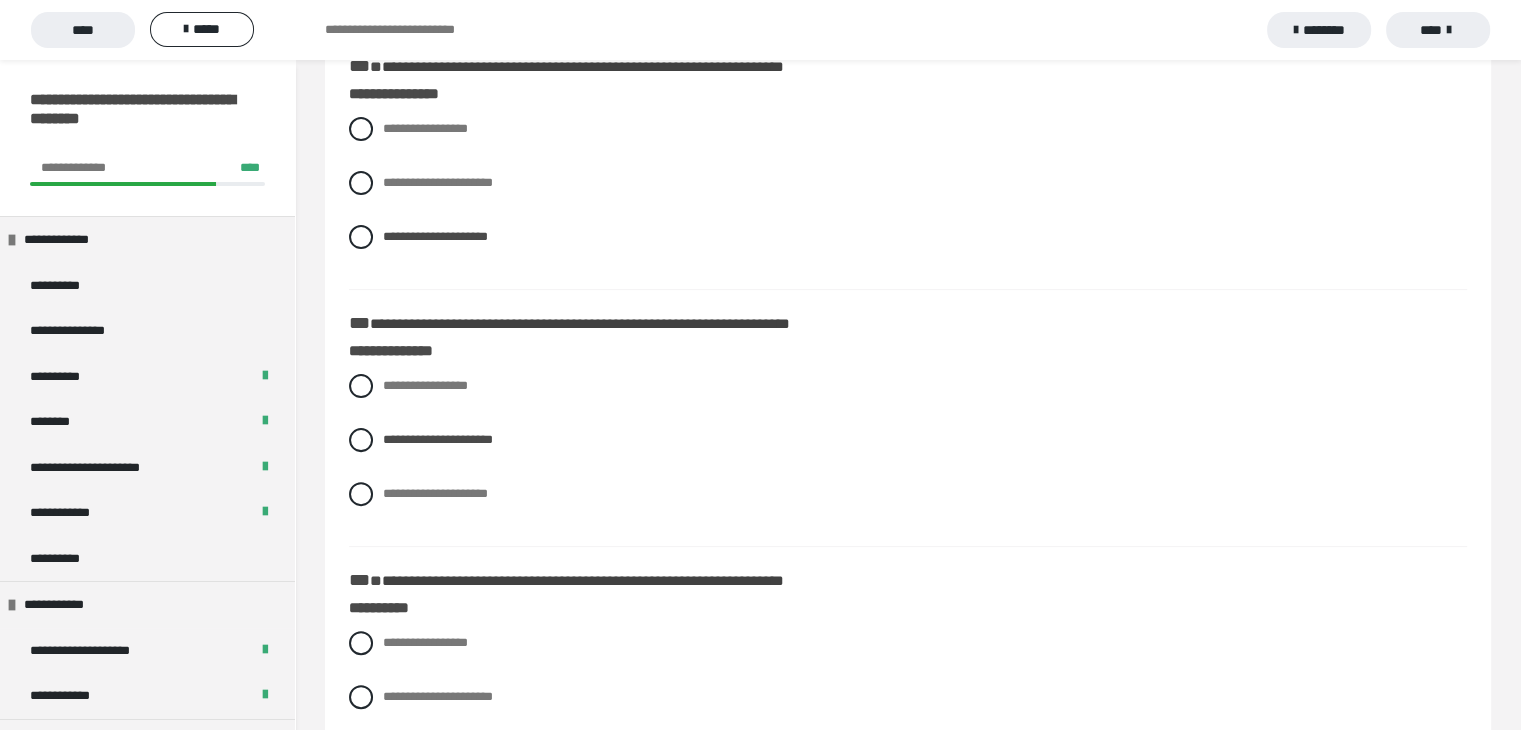 scroll, scrollTop: 600, scrollLeft: 0, axis: vertical 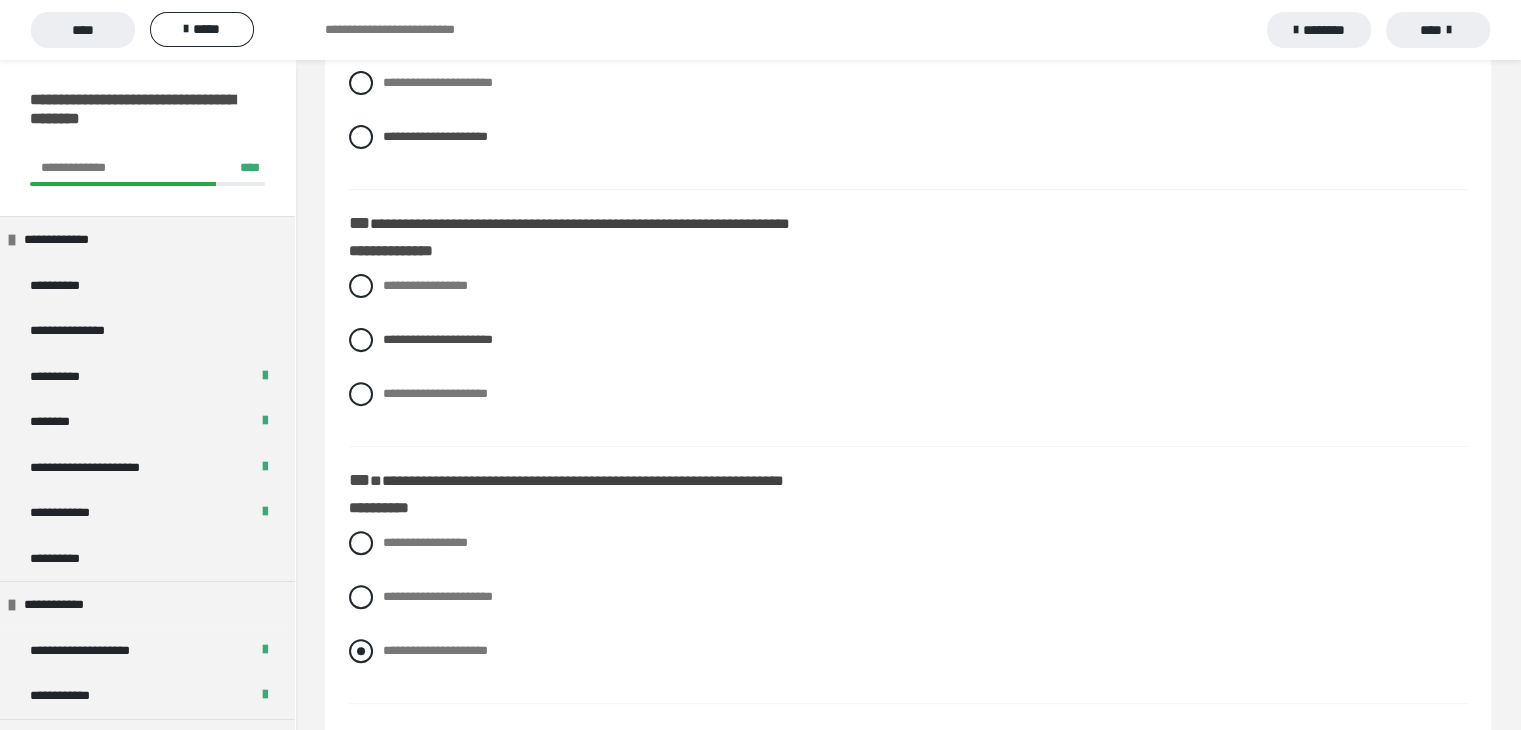 click at bounding box center [361, 651] 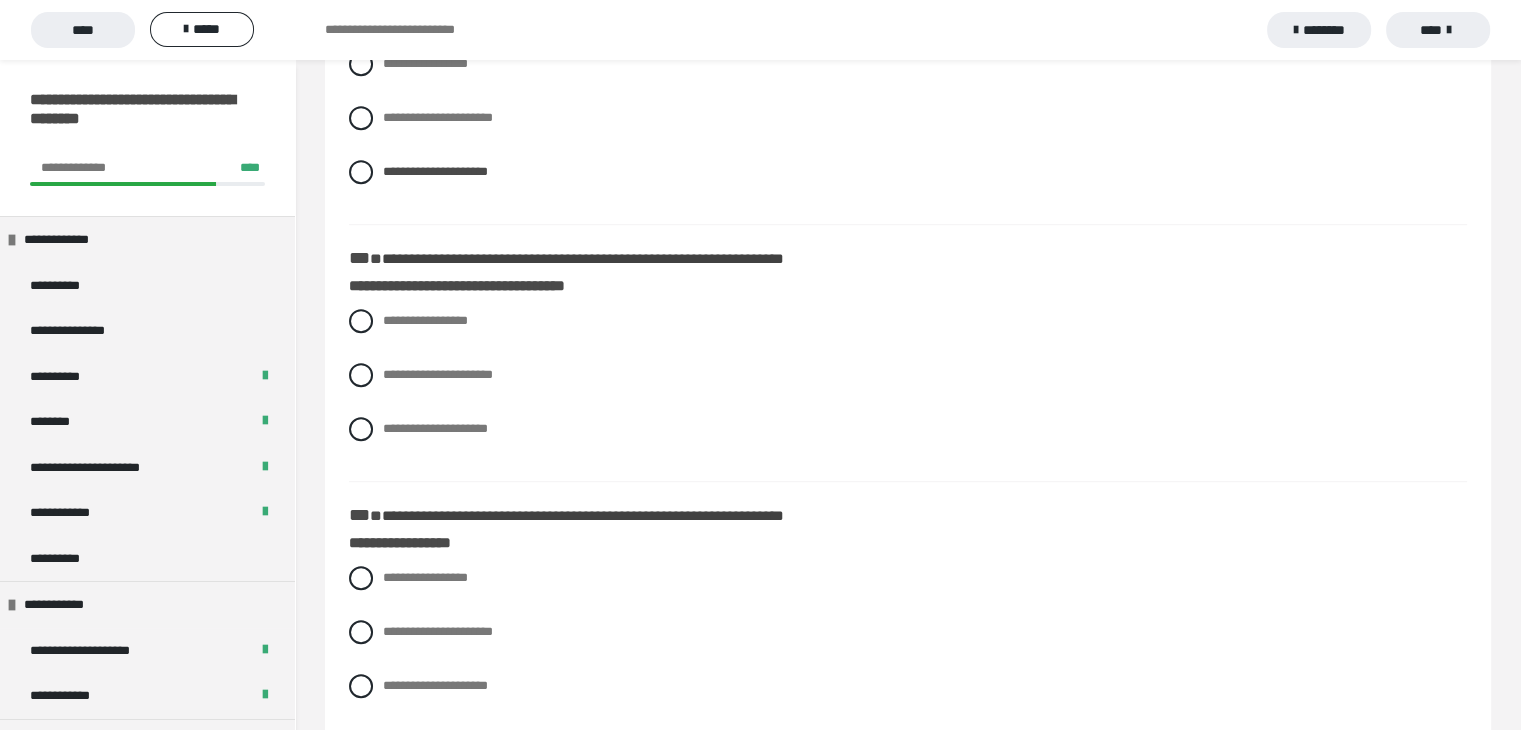 scroll, scrollTop: 1100, scrollLeft: 0, axis: vertical 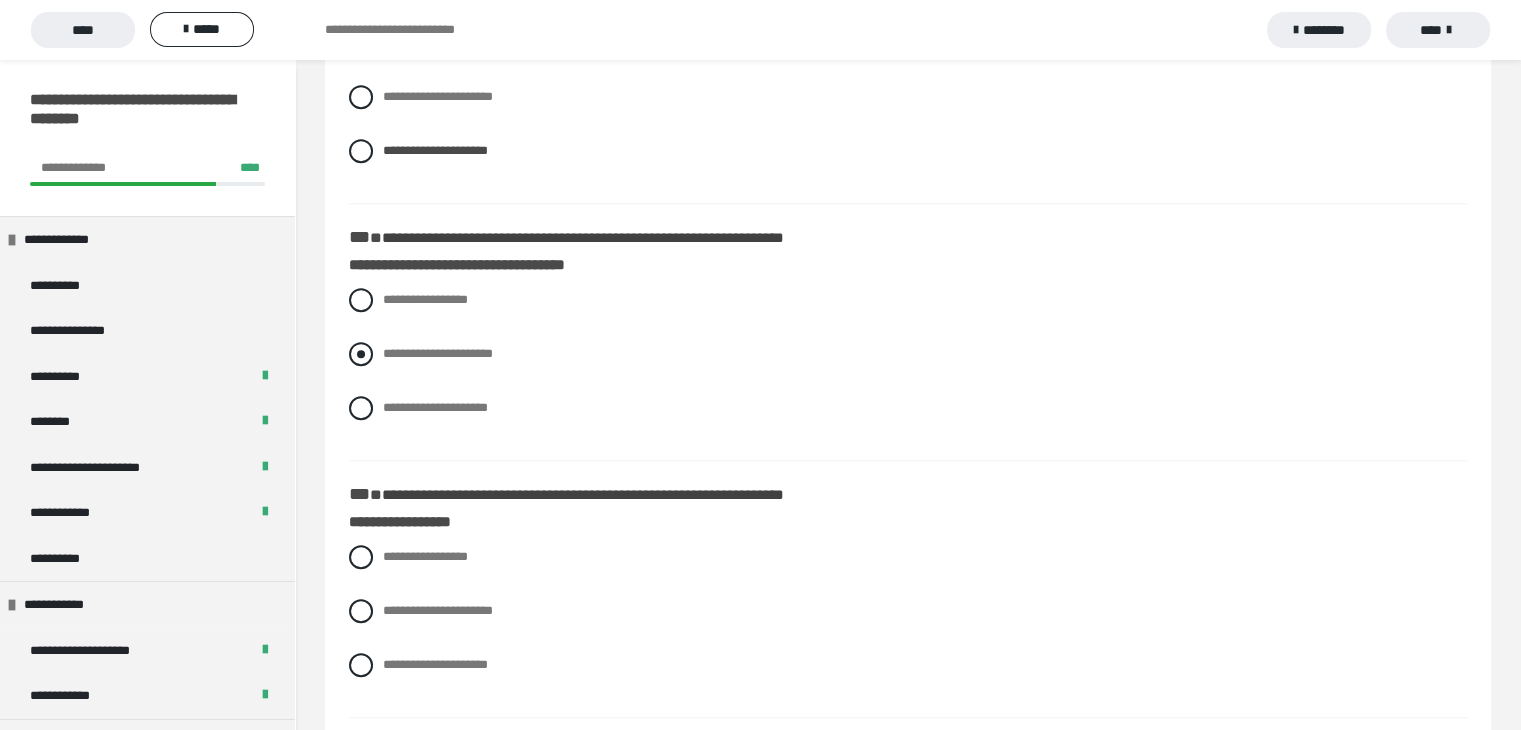 click at bounding box center (361, 354) 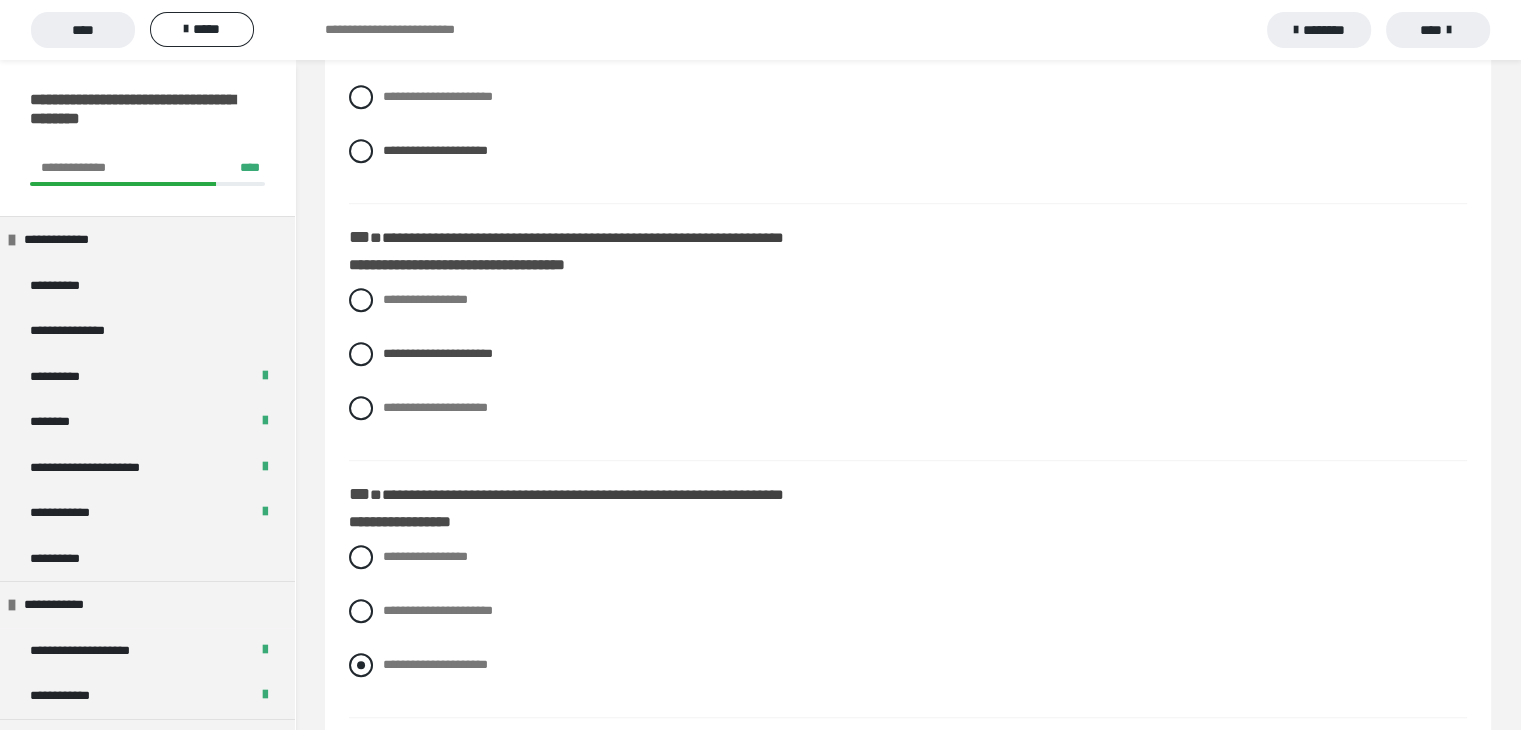 click at bounding box center (361, 665) 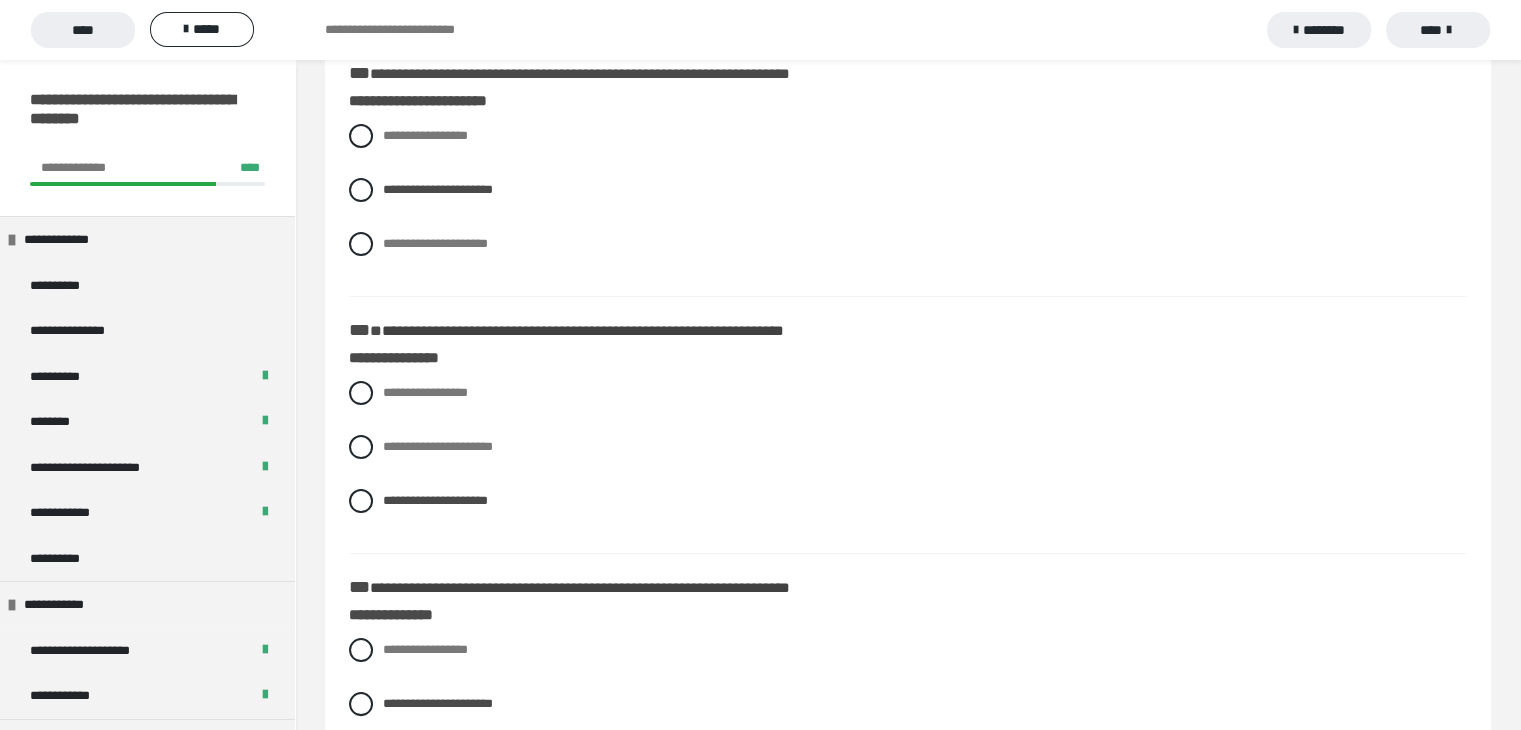 scroll, scrollTop: 200, scrollLeft: 0, axis: vertical 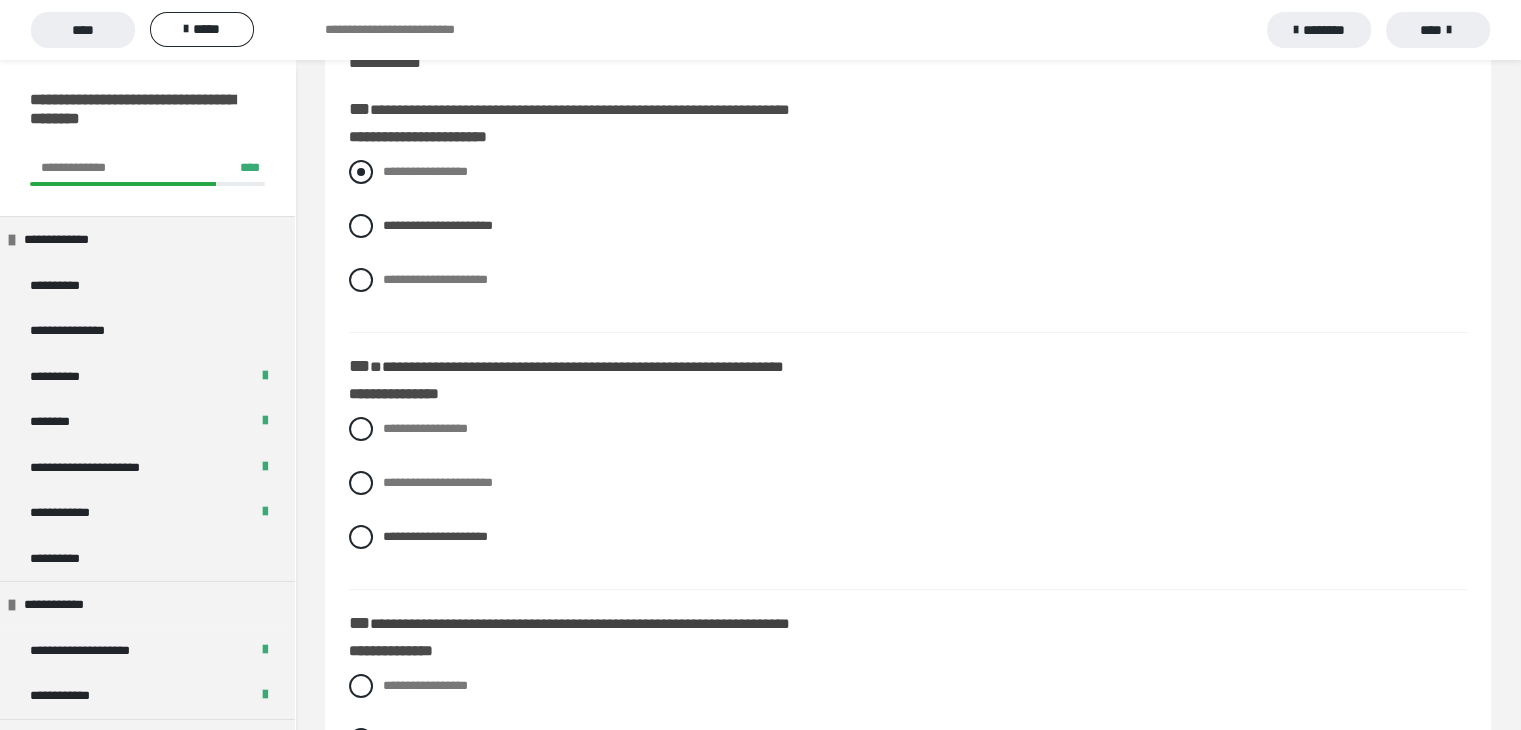 click at bounding box center [361, 172] 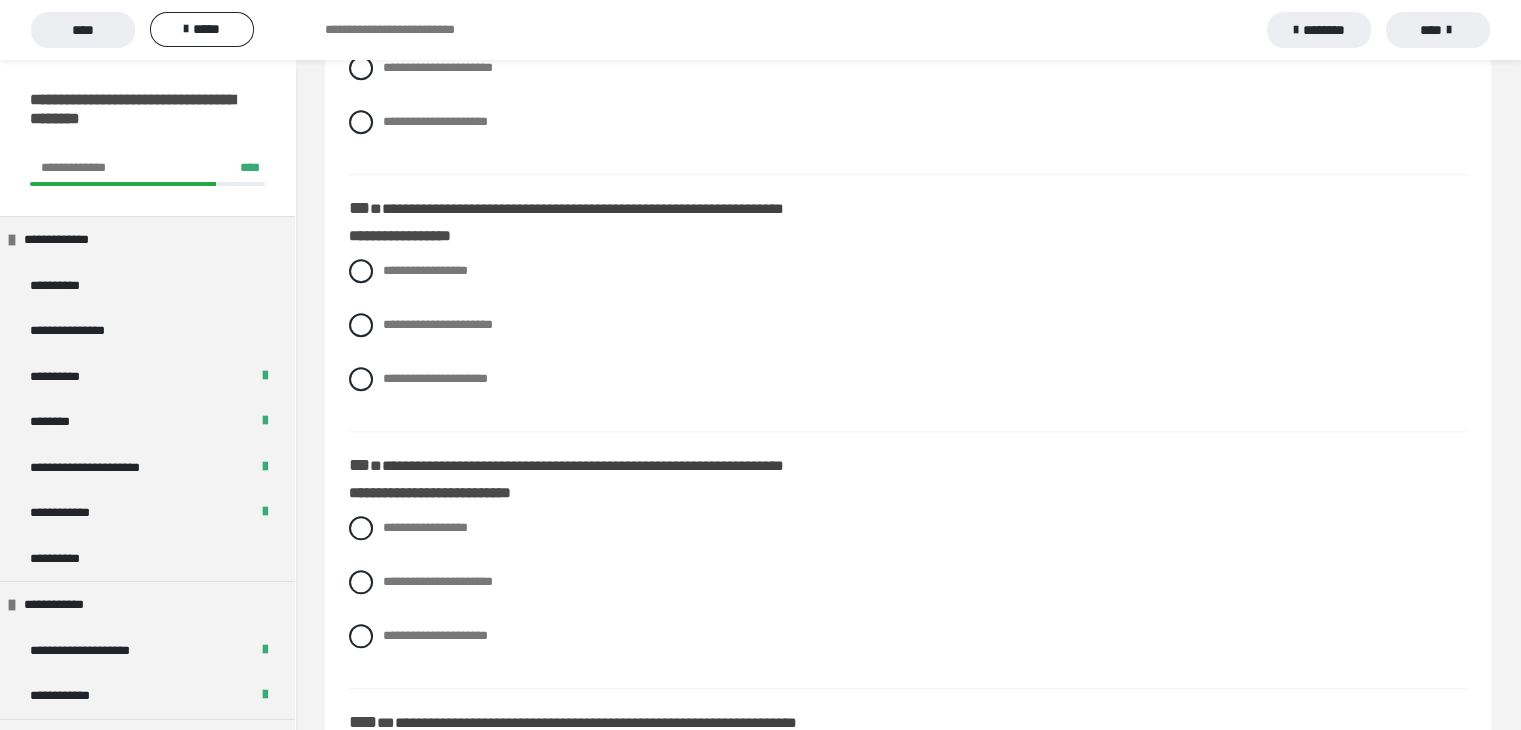 scroll, scrollTop: 1700, scrollLeft: 0, axis: vertical 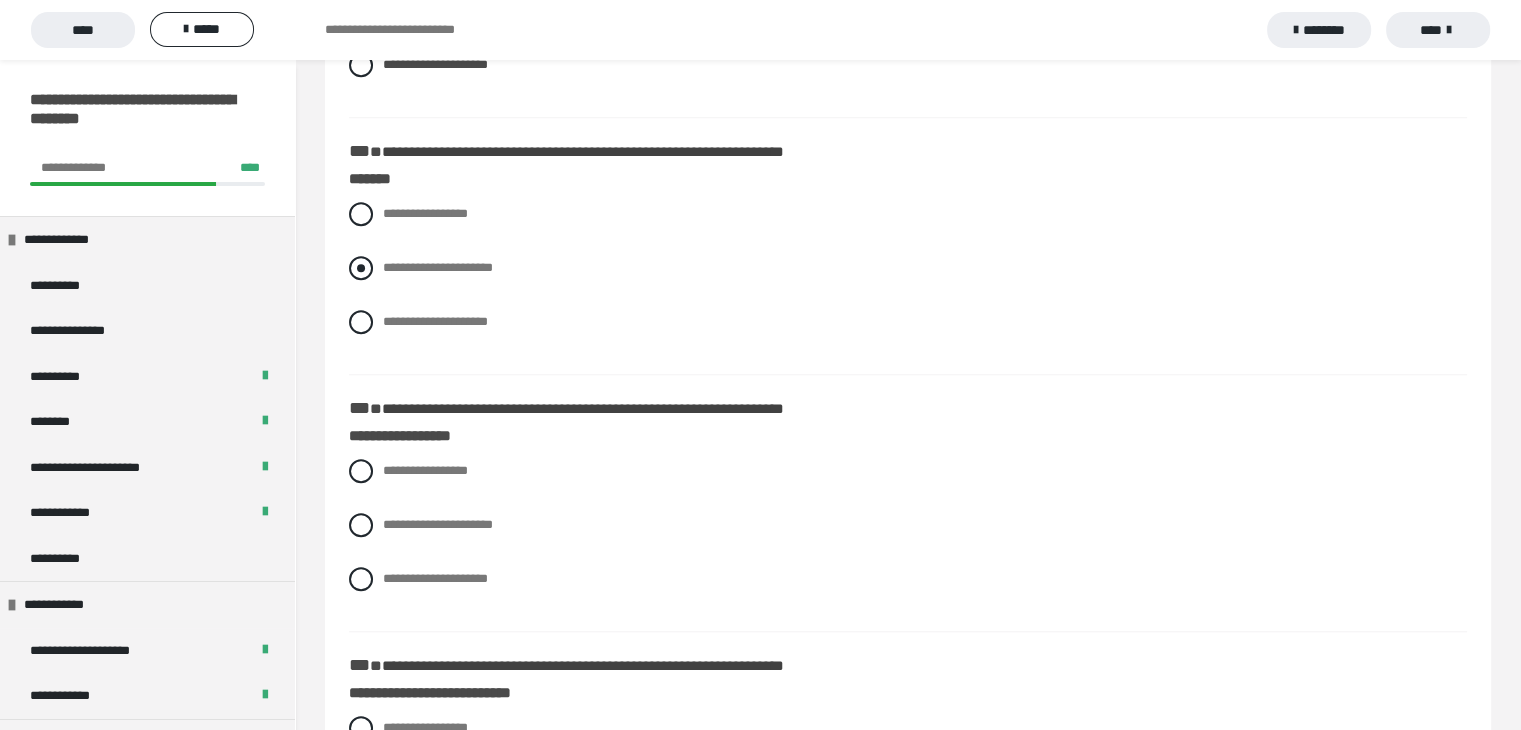 click at bounding box center [361, 268] 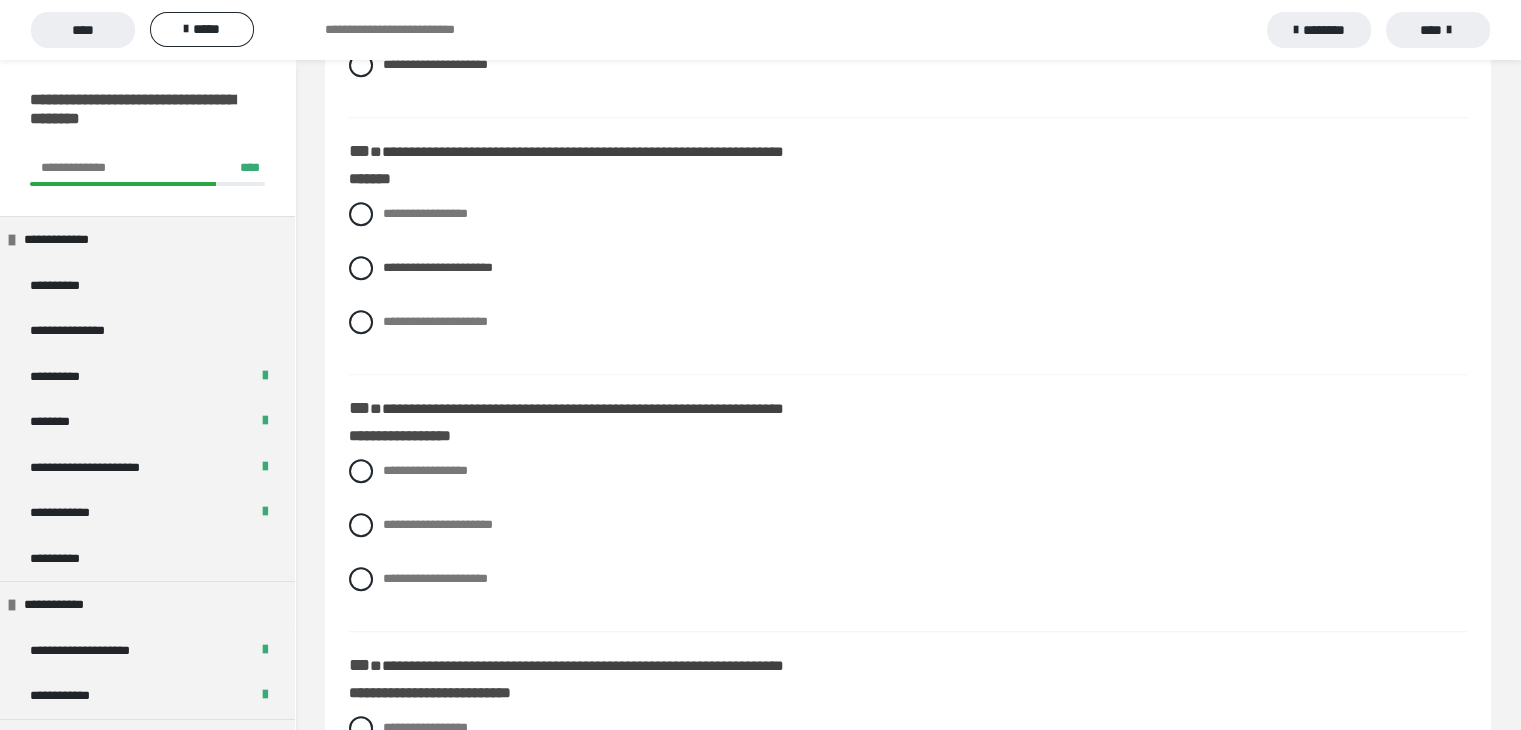 scroll, scrollTop: 1800, scrollLeft: 0, axis: vertical 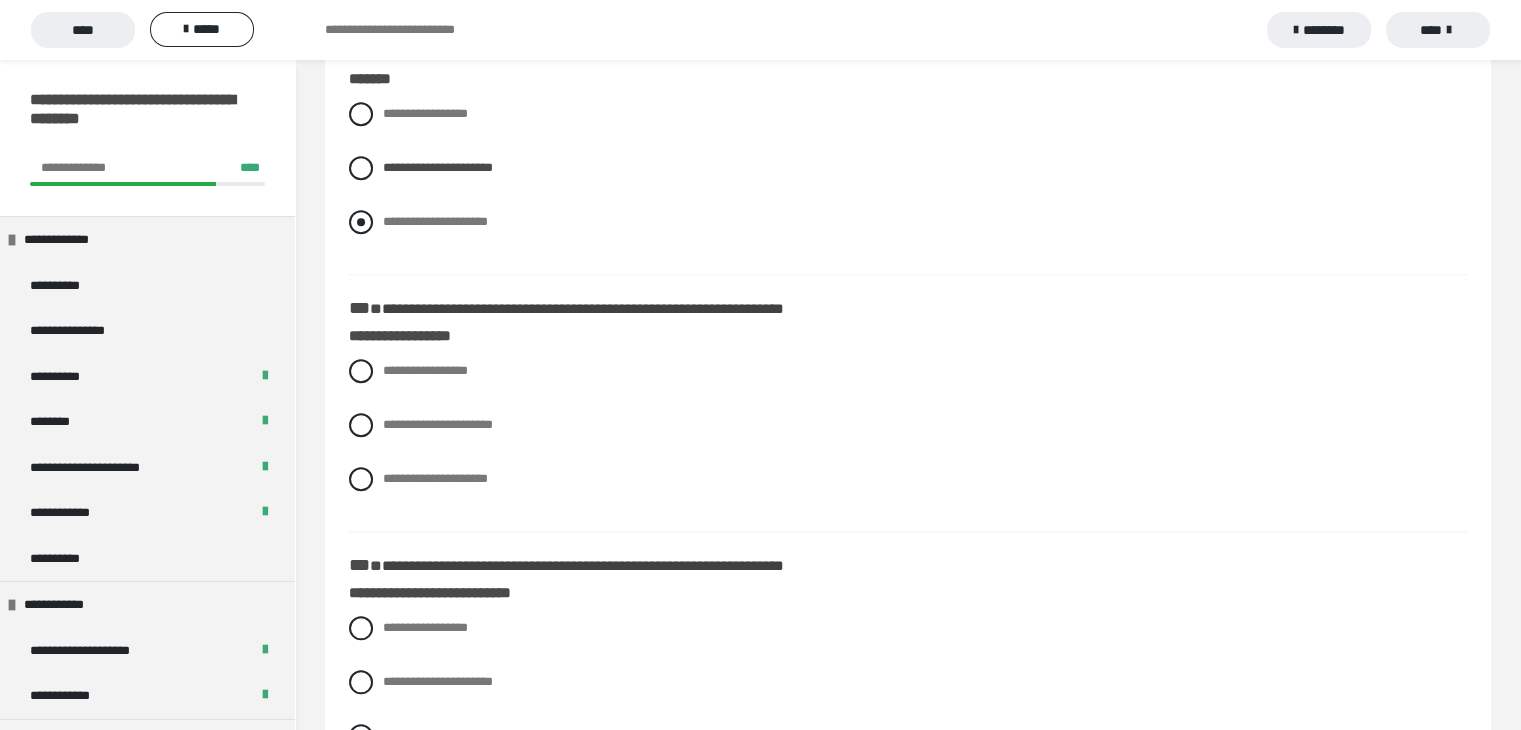 click at bounding box center (361, 222) 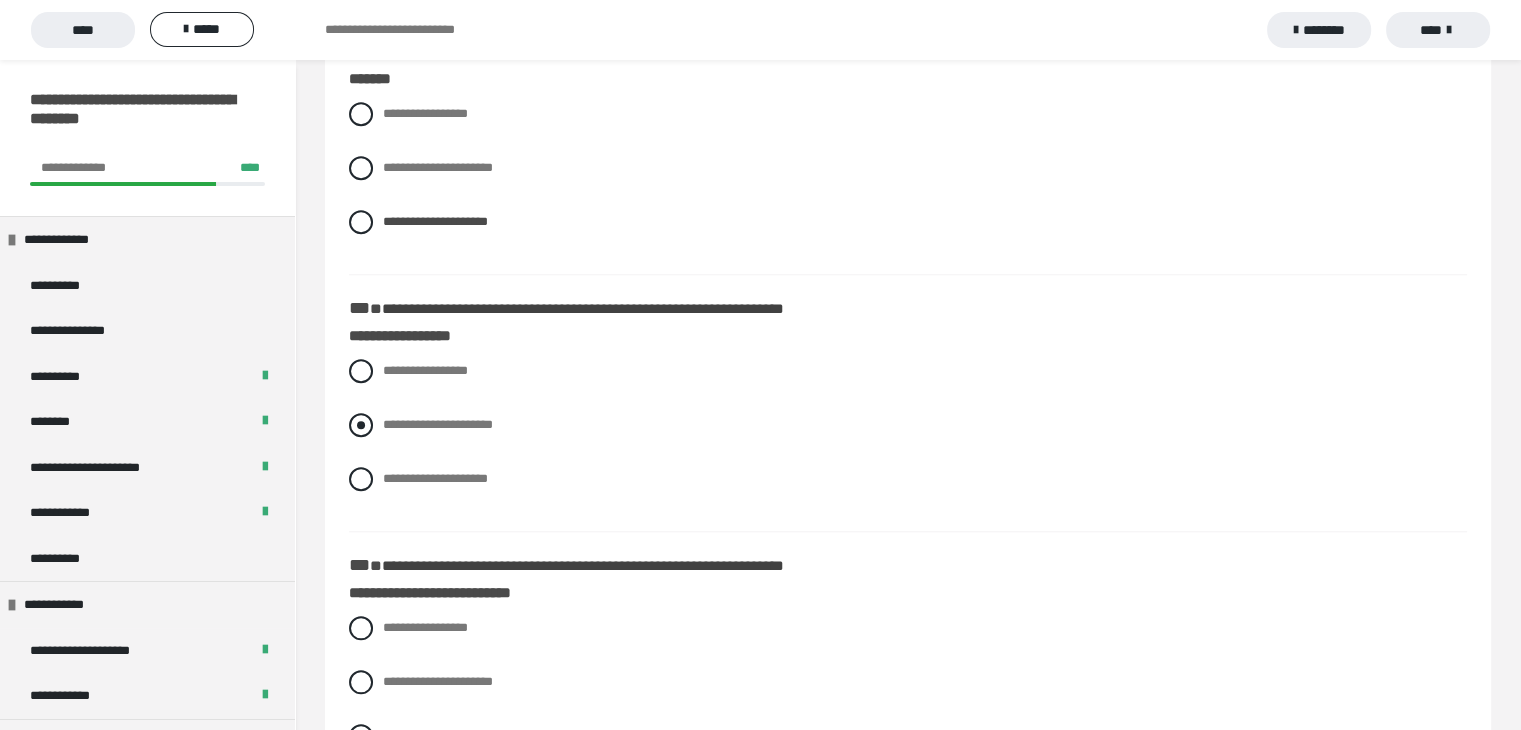 click at bounding box center (361, 425) 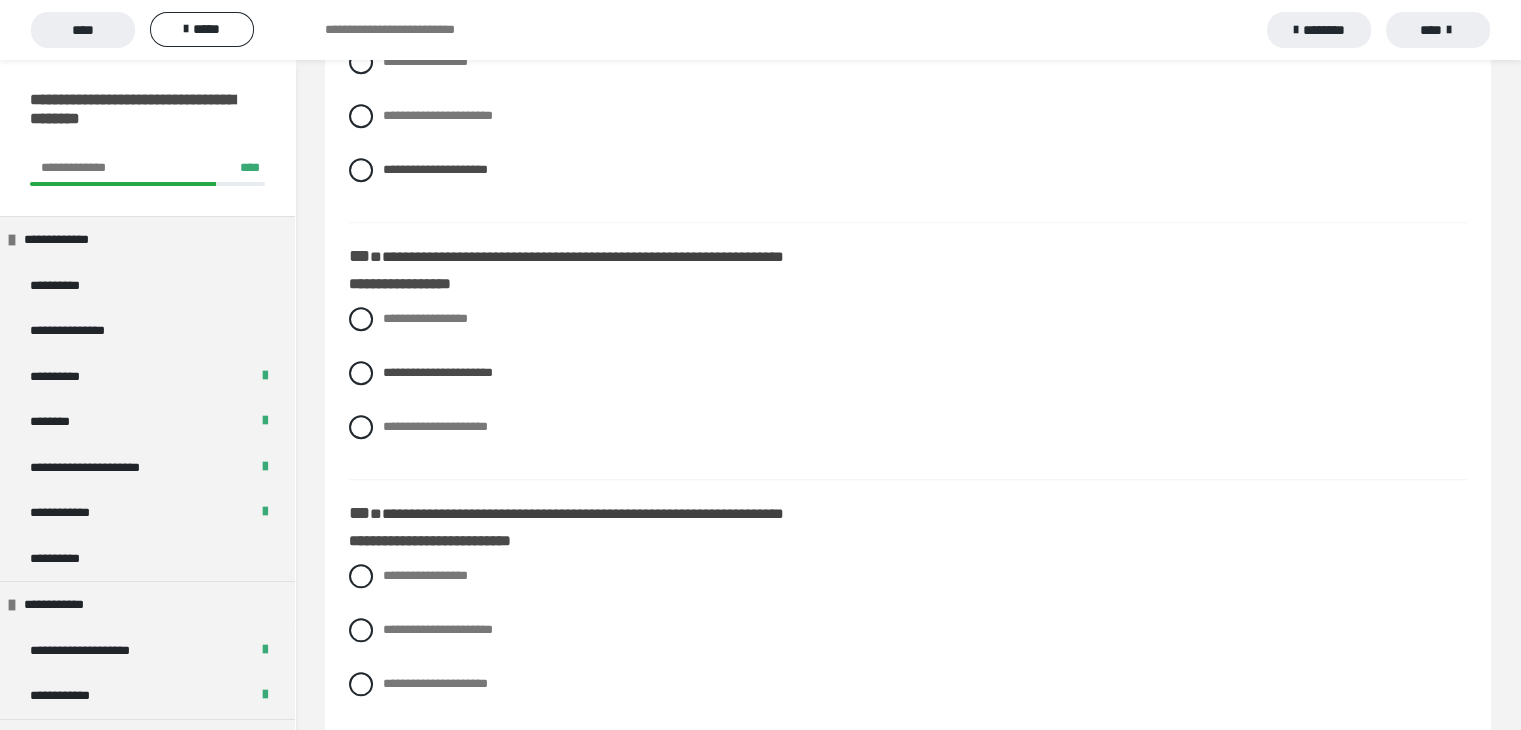 scroll, scrollTop: 1900, scrollLeft: 0, axis: vertical 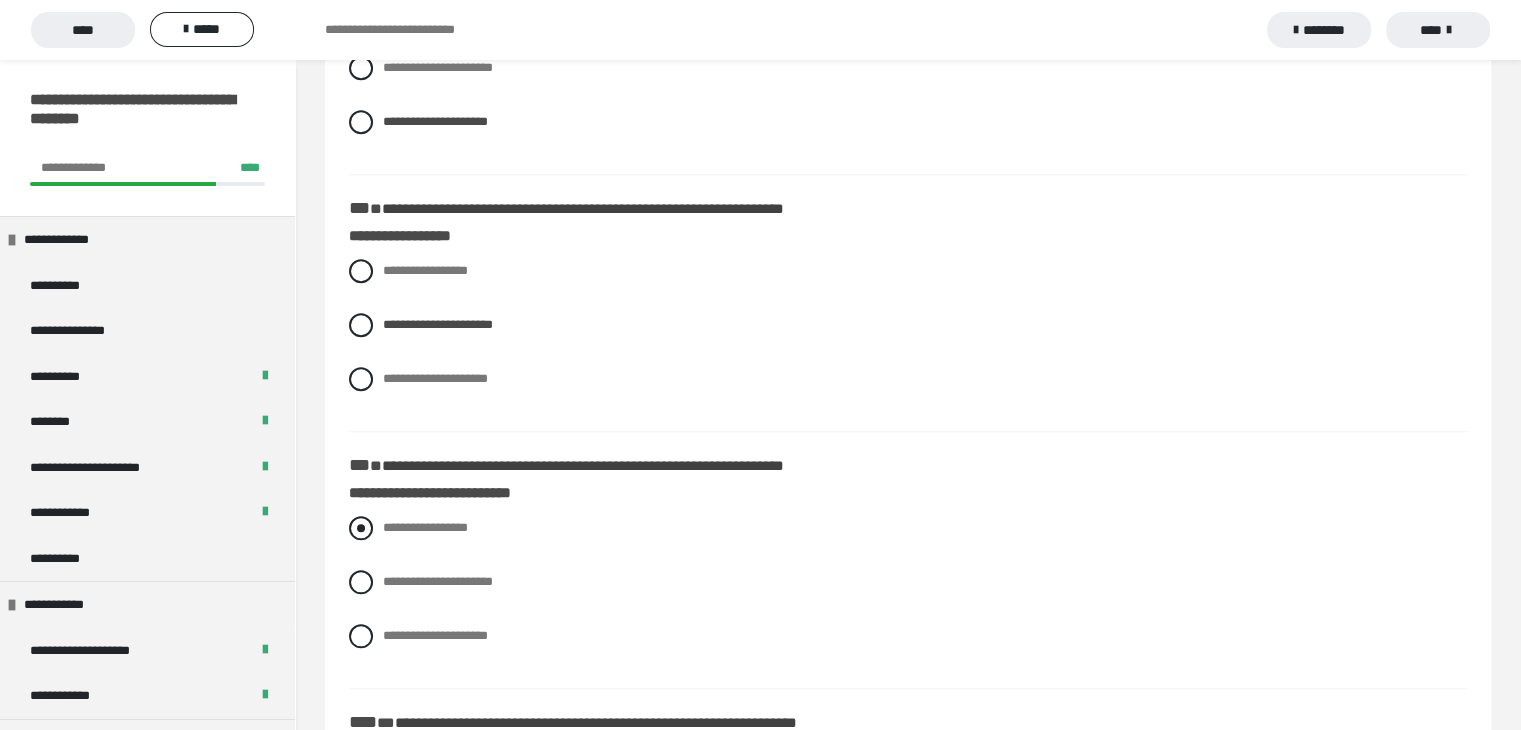 click at bounding box center (361, 528) 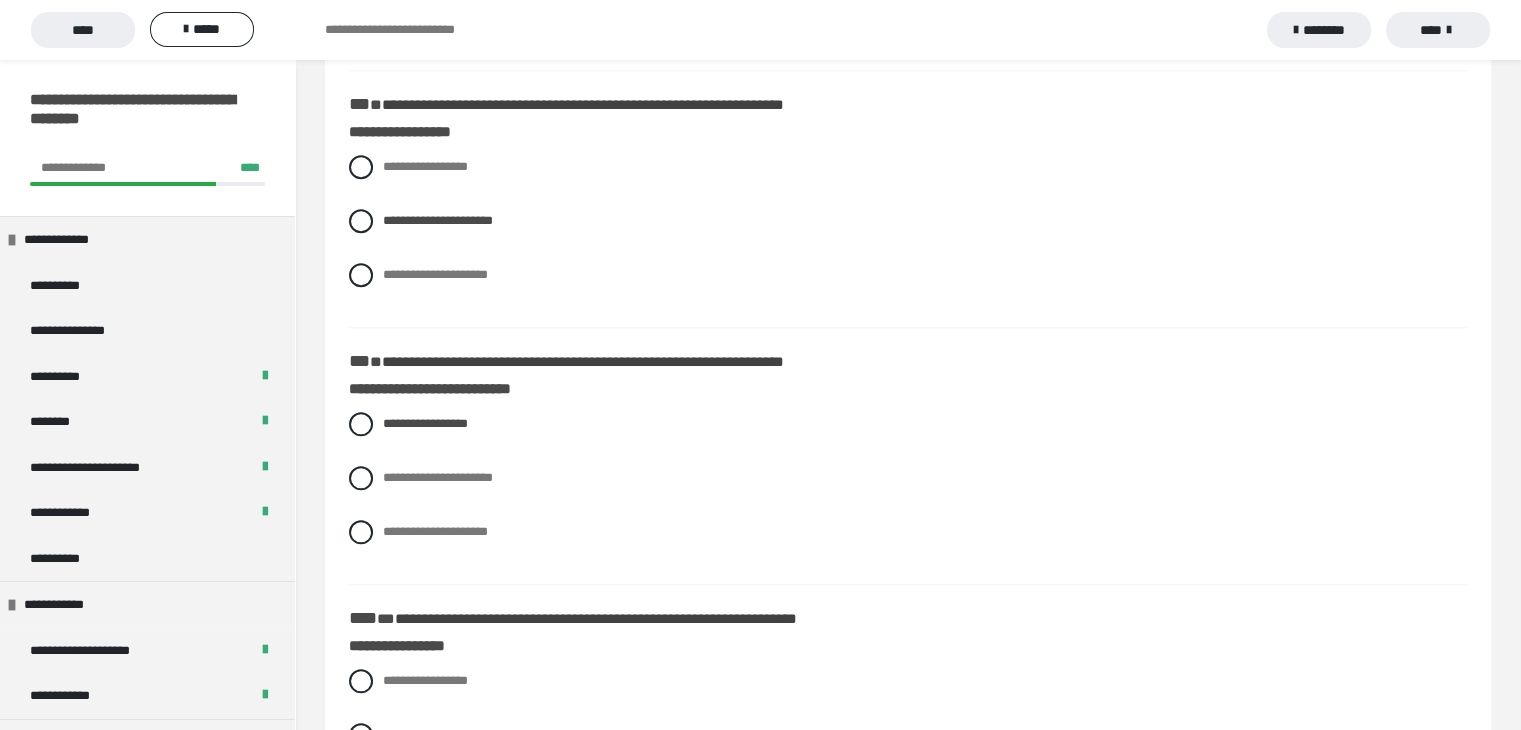 scroll, scrollTop: 2100, scrollLeft: 0, axis: vertical 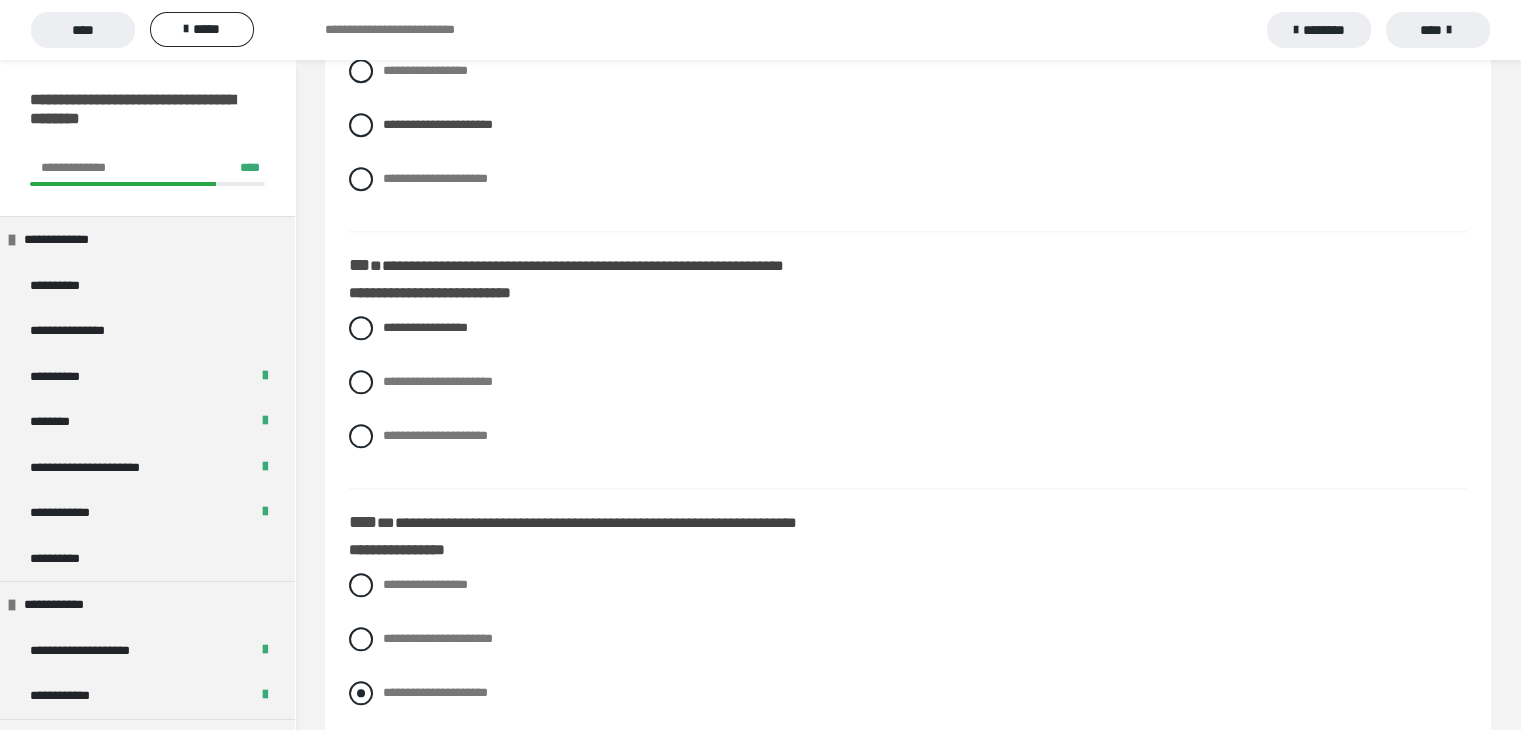 click at bounding box center [361, 693] 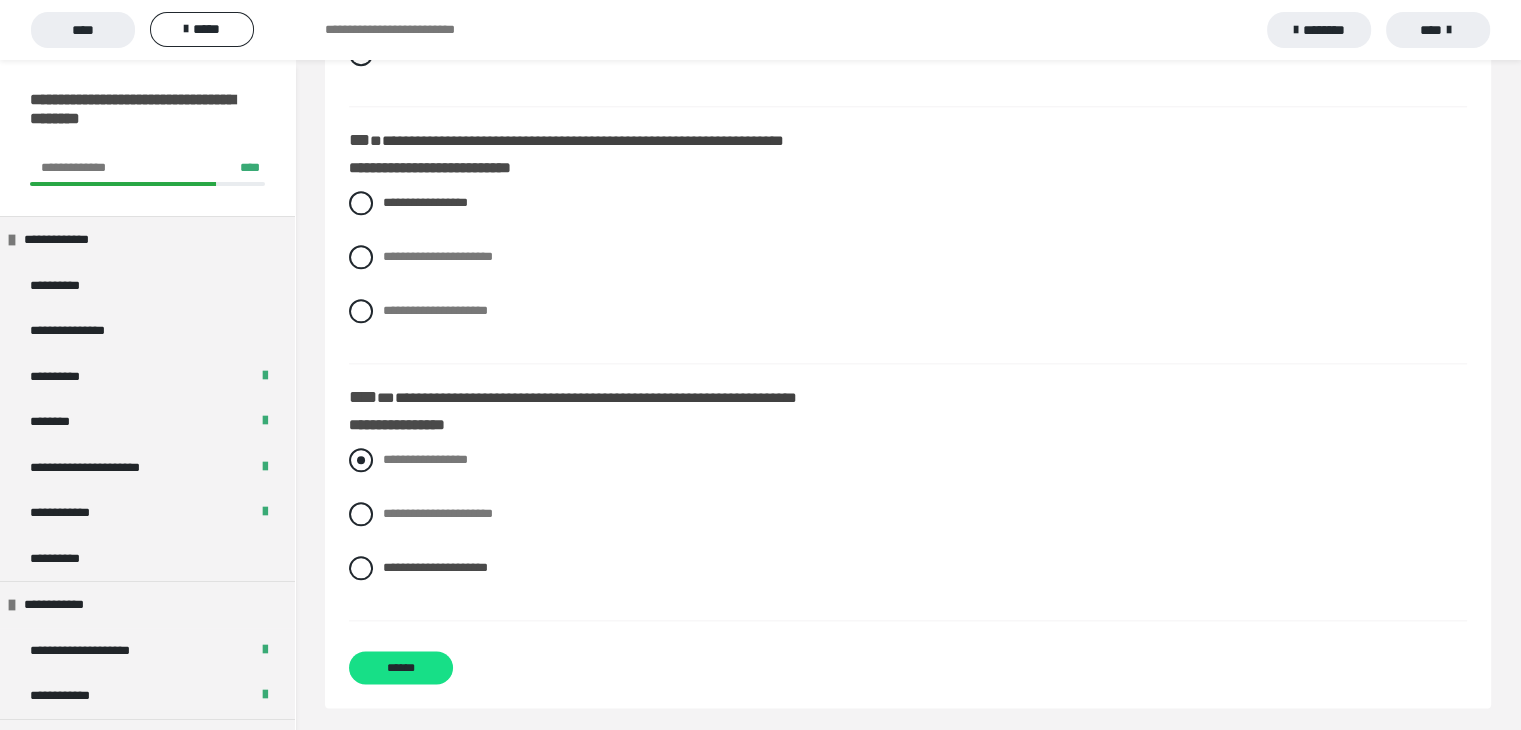 scroll, scrollTop: 2231, scrollLeft: 0, axis: vertical 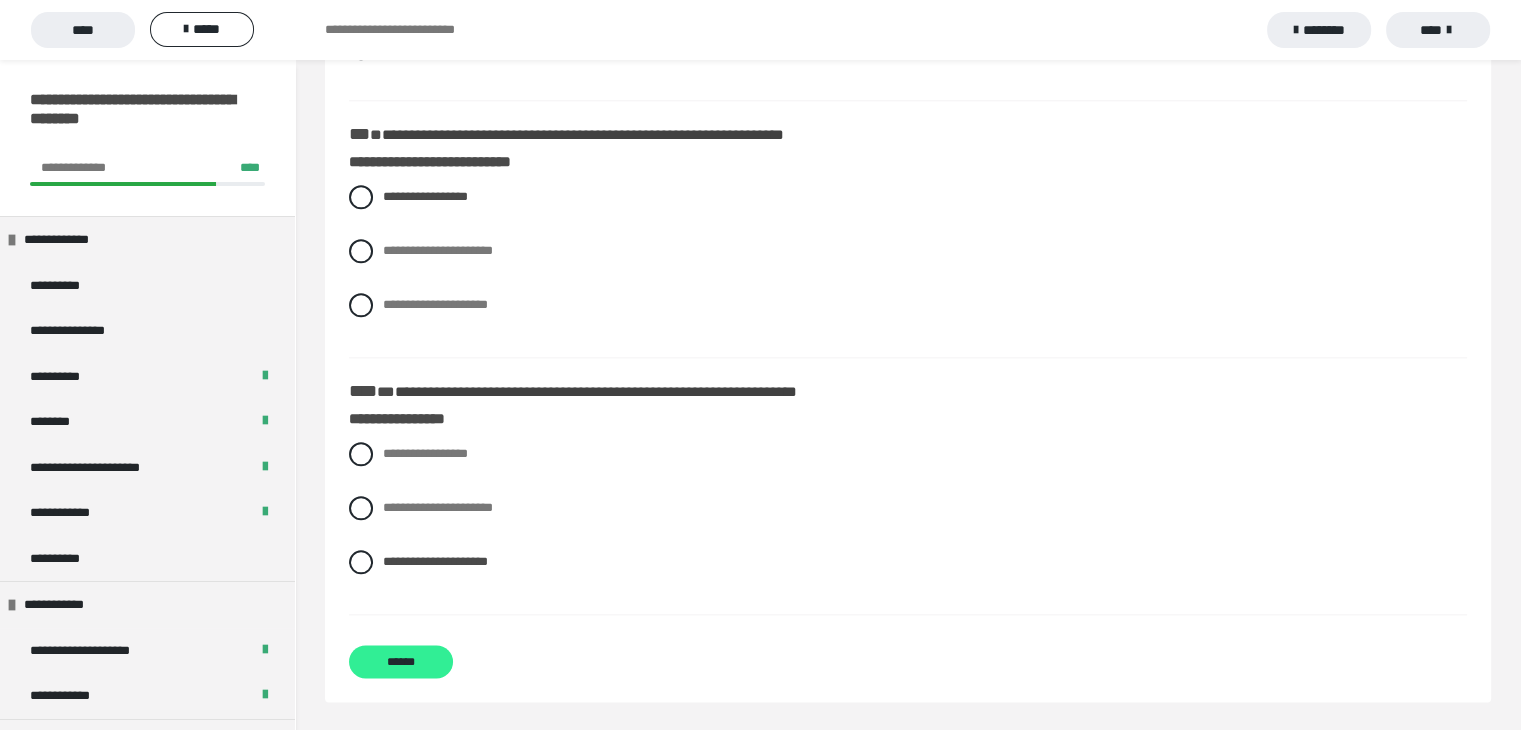 click on "******" at bounding box center [401, 661] 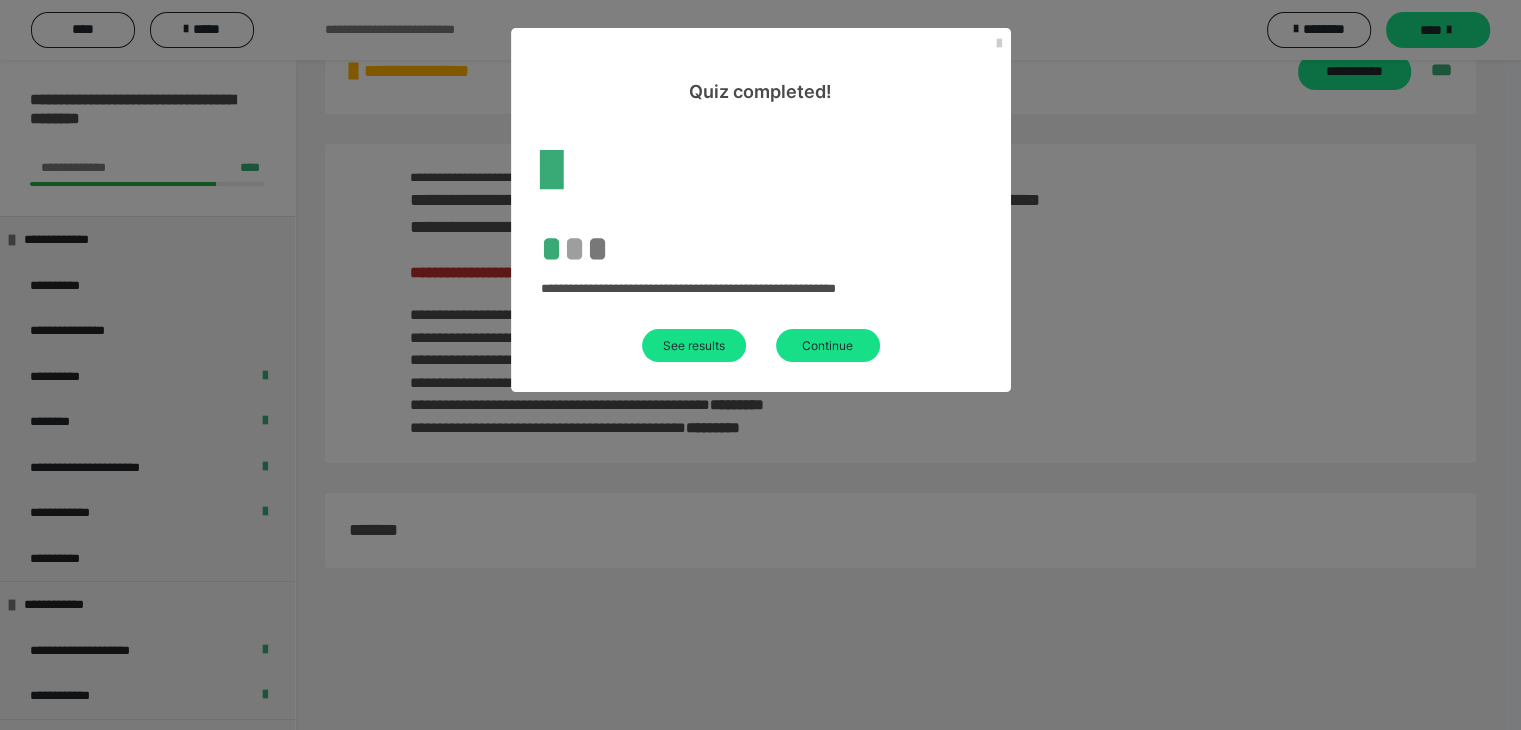 scroll, scrollTop: 2231, scrollLeft: 0, axis: vertical 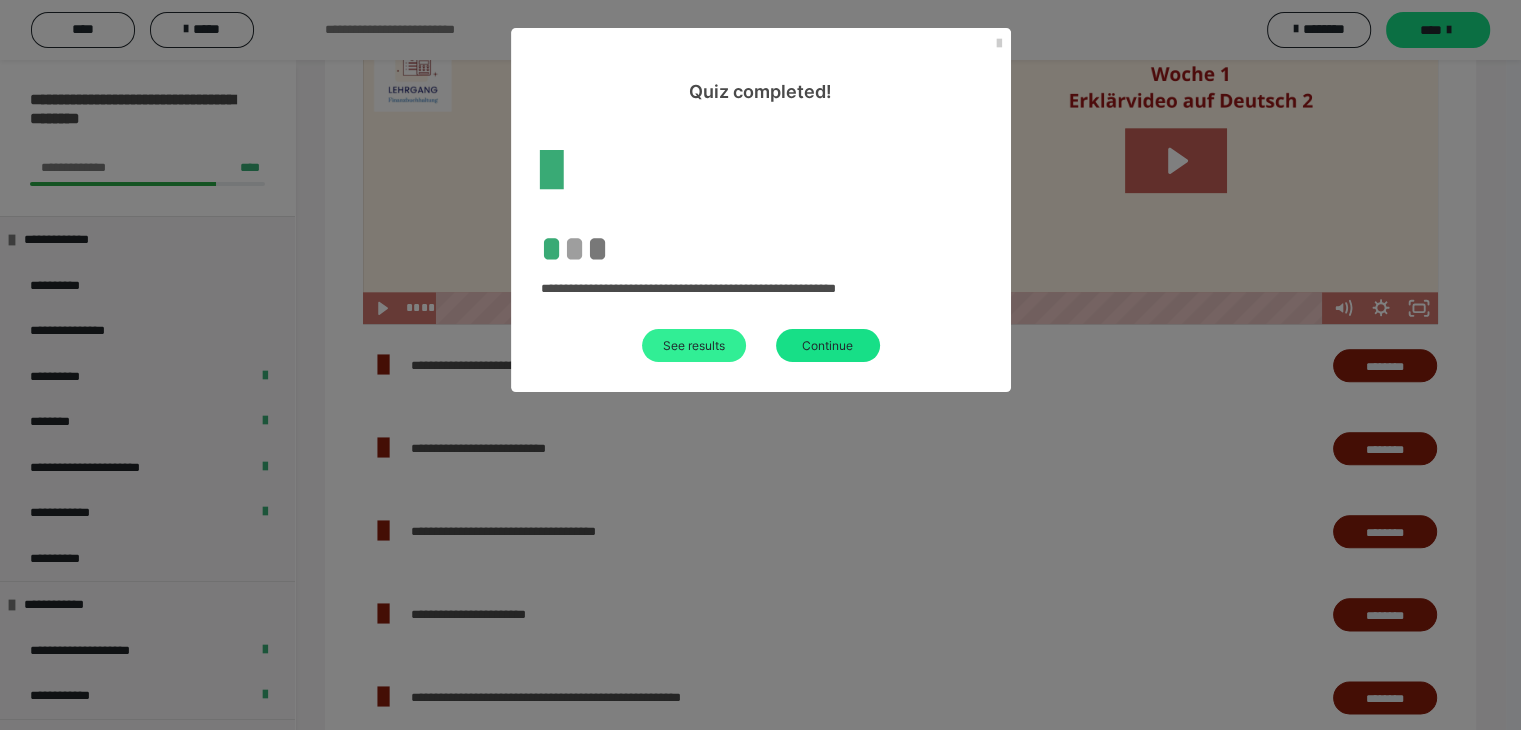 click on "See results" at bounding box center (694, 345) 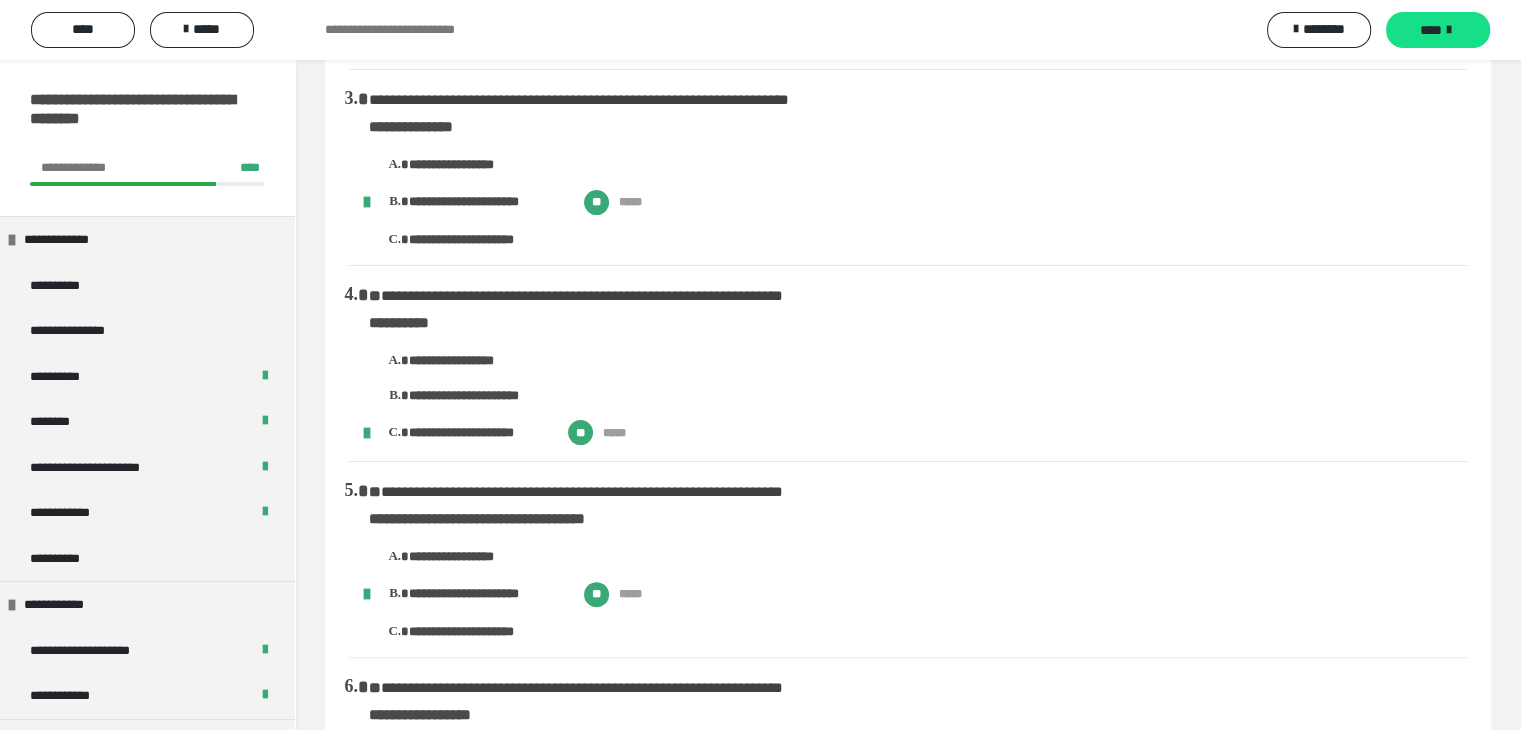 scroll, scrollTop: 500, scrollLeft: 0, axis: vertical 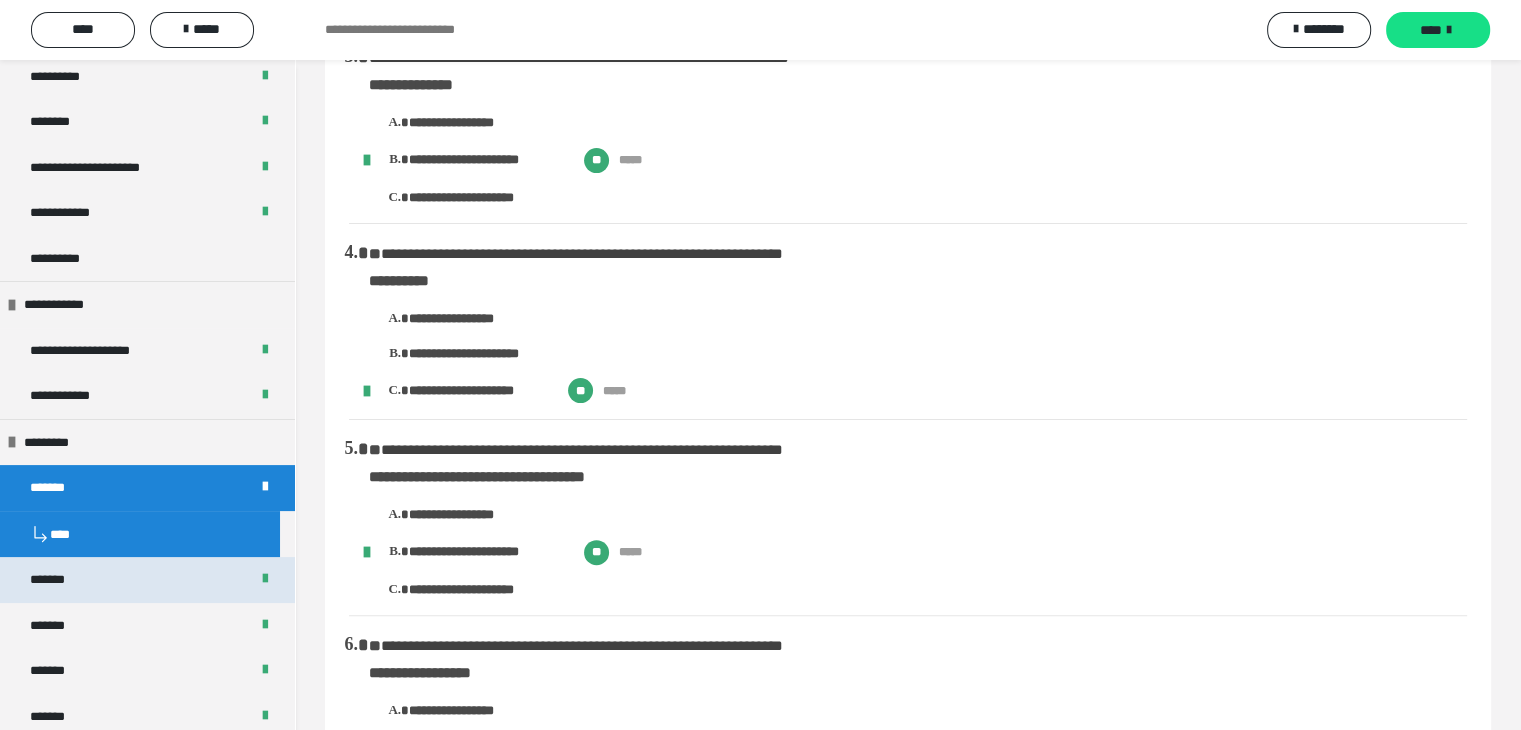 click on "*******" at bounding box center [147, 580] 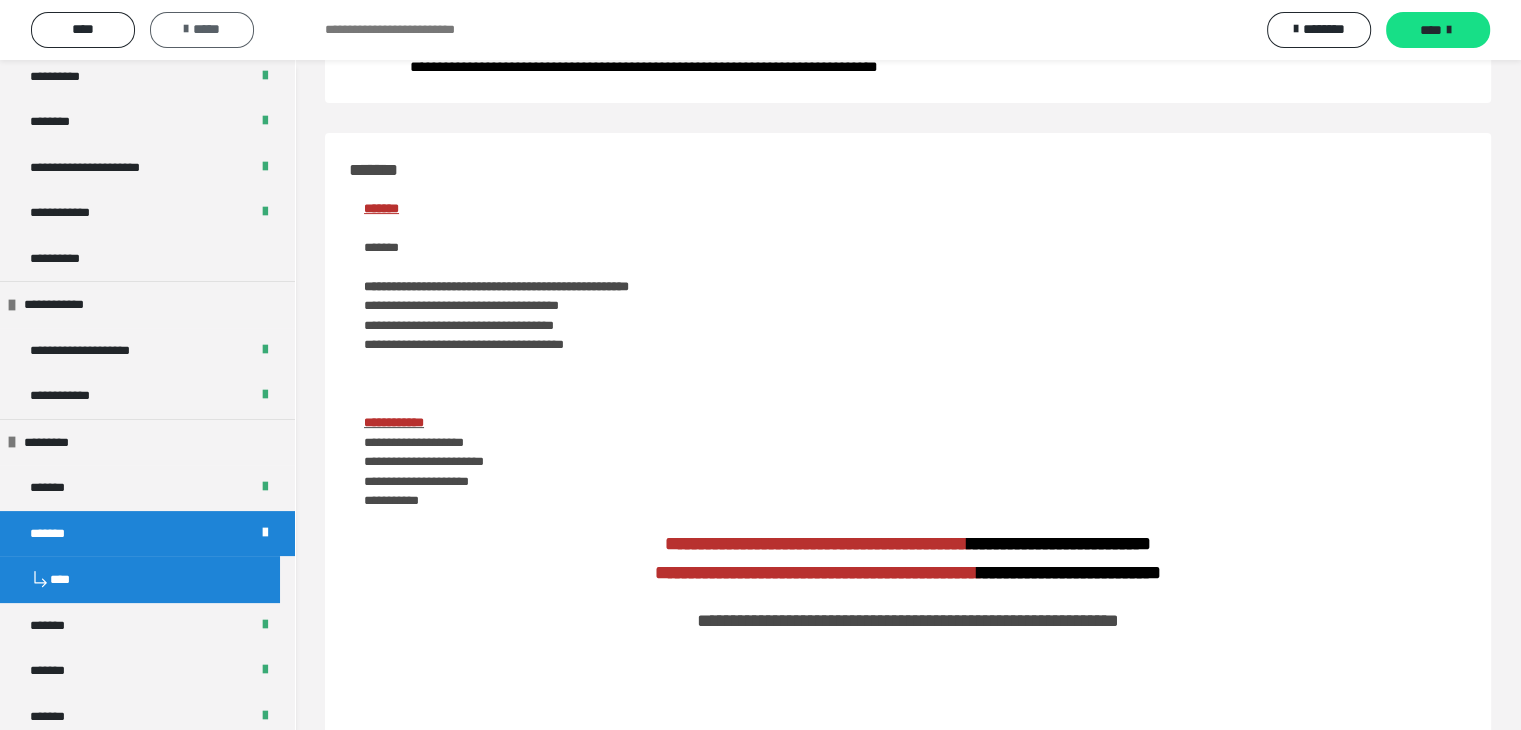 click on "*****" at bounding box center [202, 29] 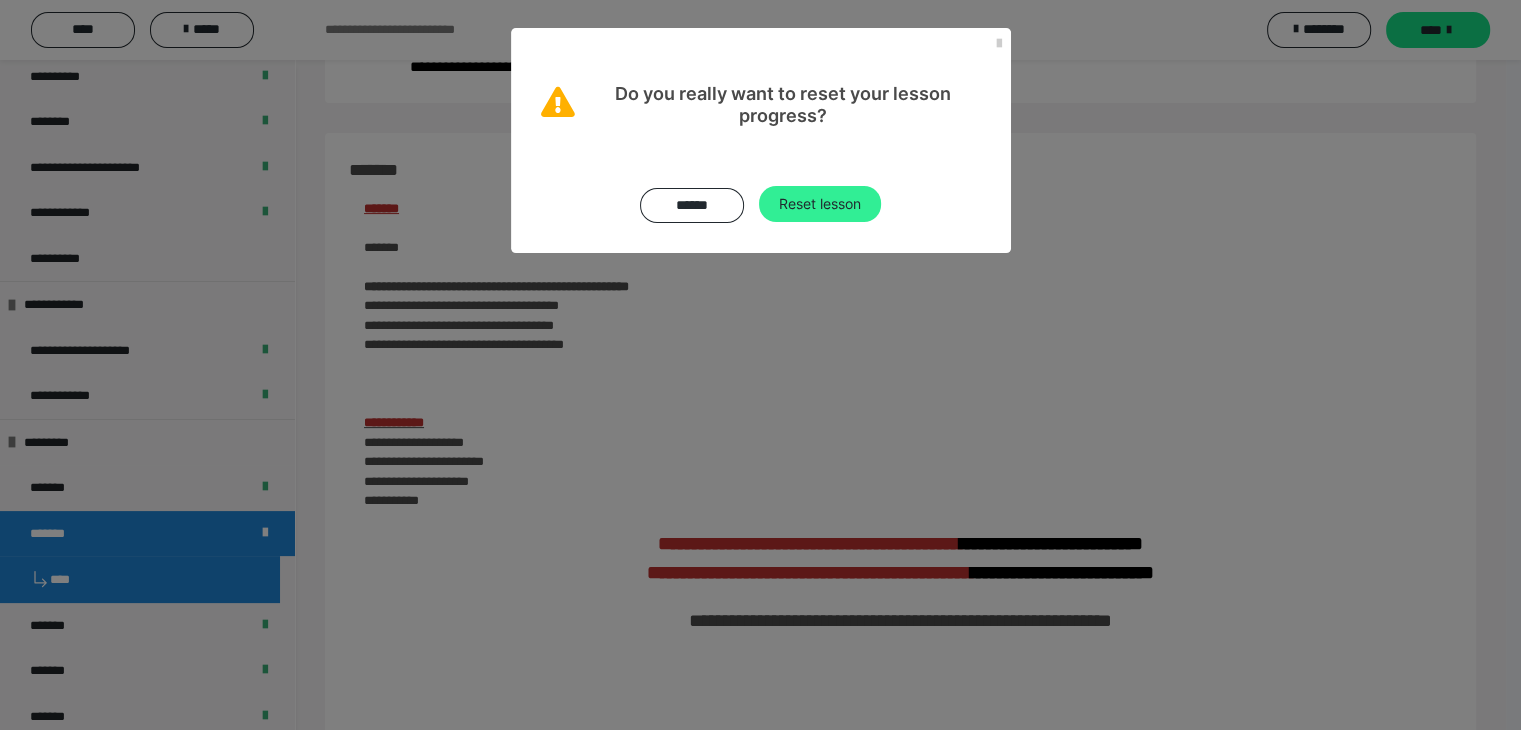 click on "Reset lesson" at bounding box center (820, 204) 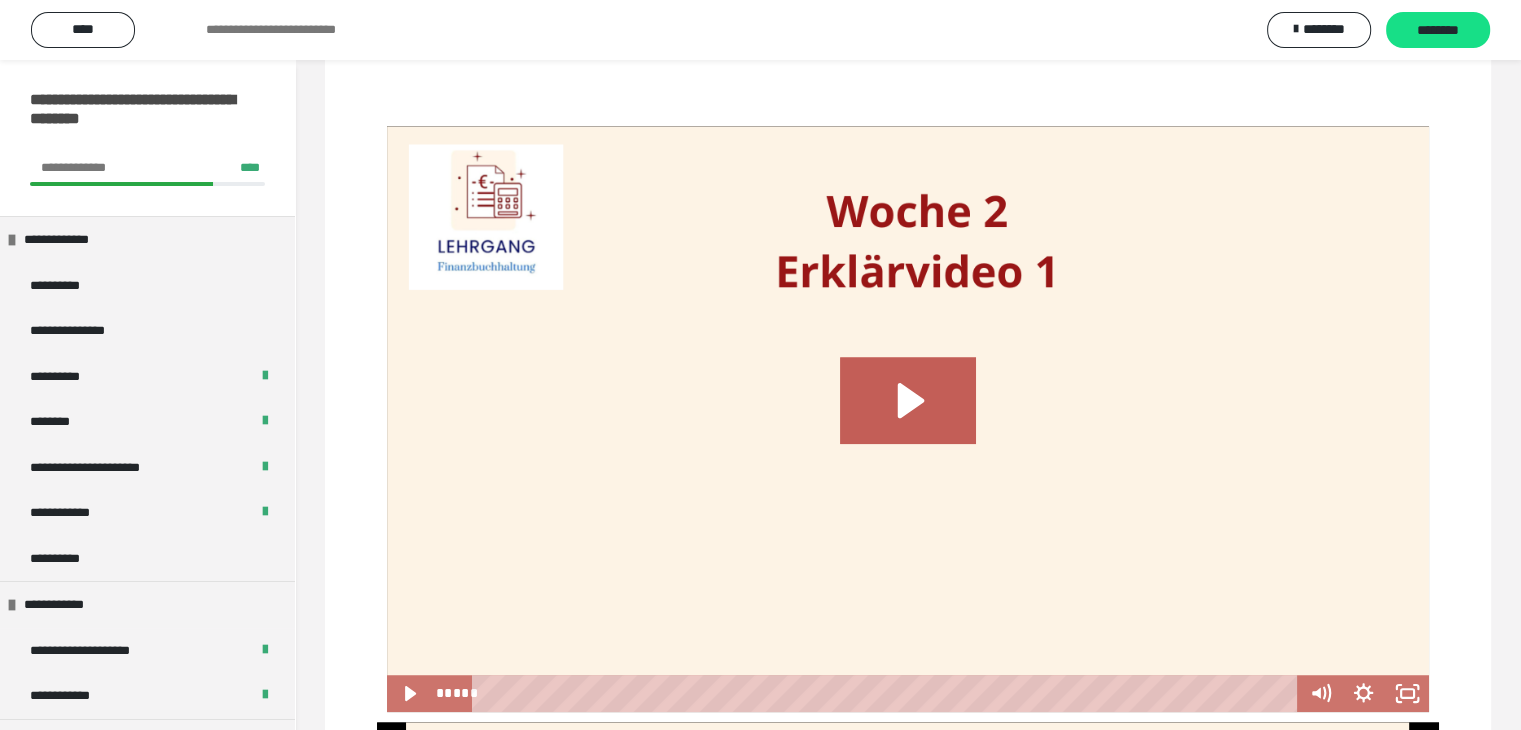 scroll, scrollTop: 1200, scrollLeft: 0, axis: vertical 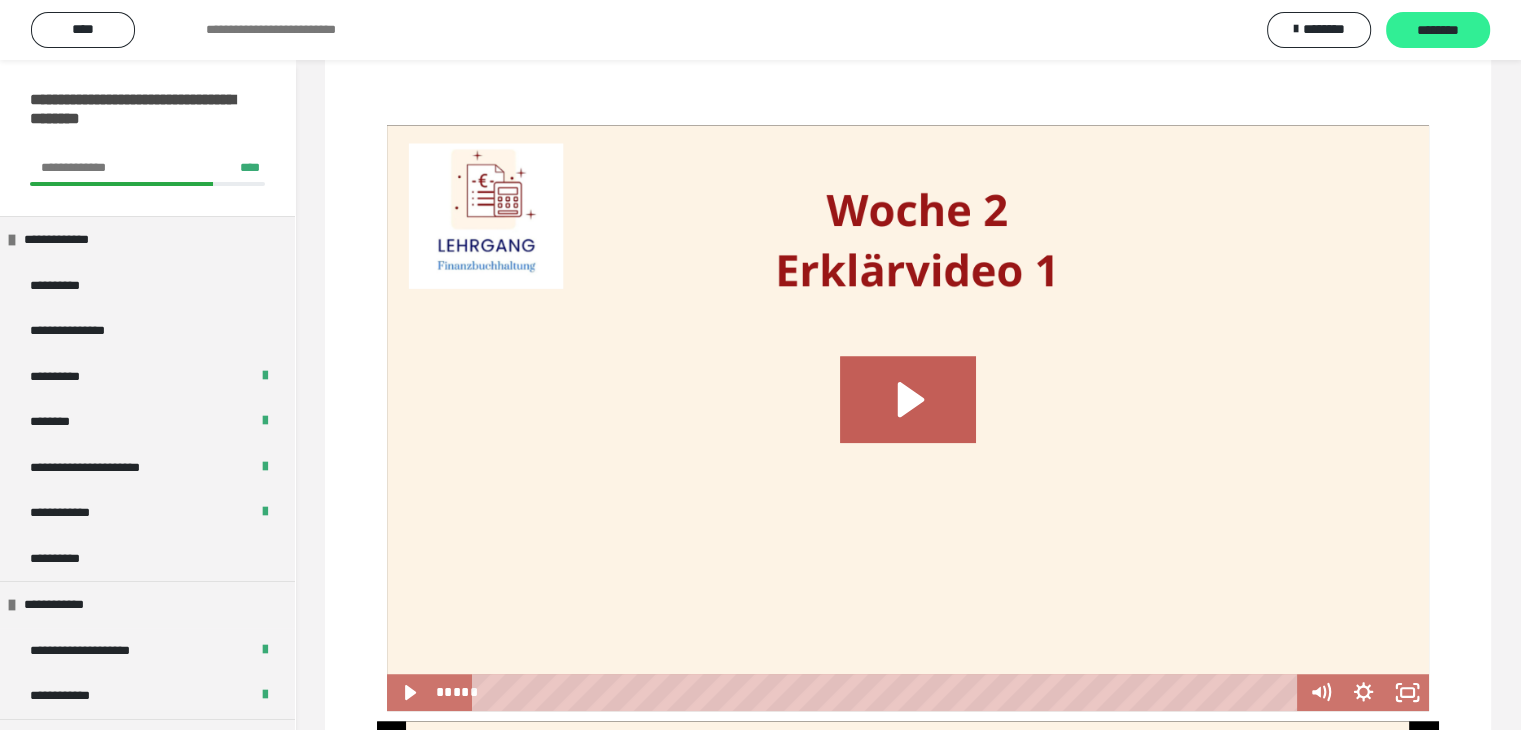 click on "********" at bounding box center [1438, 31] 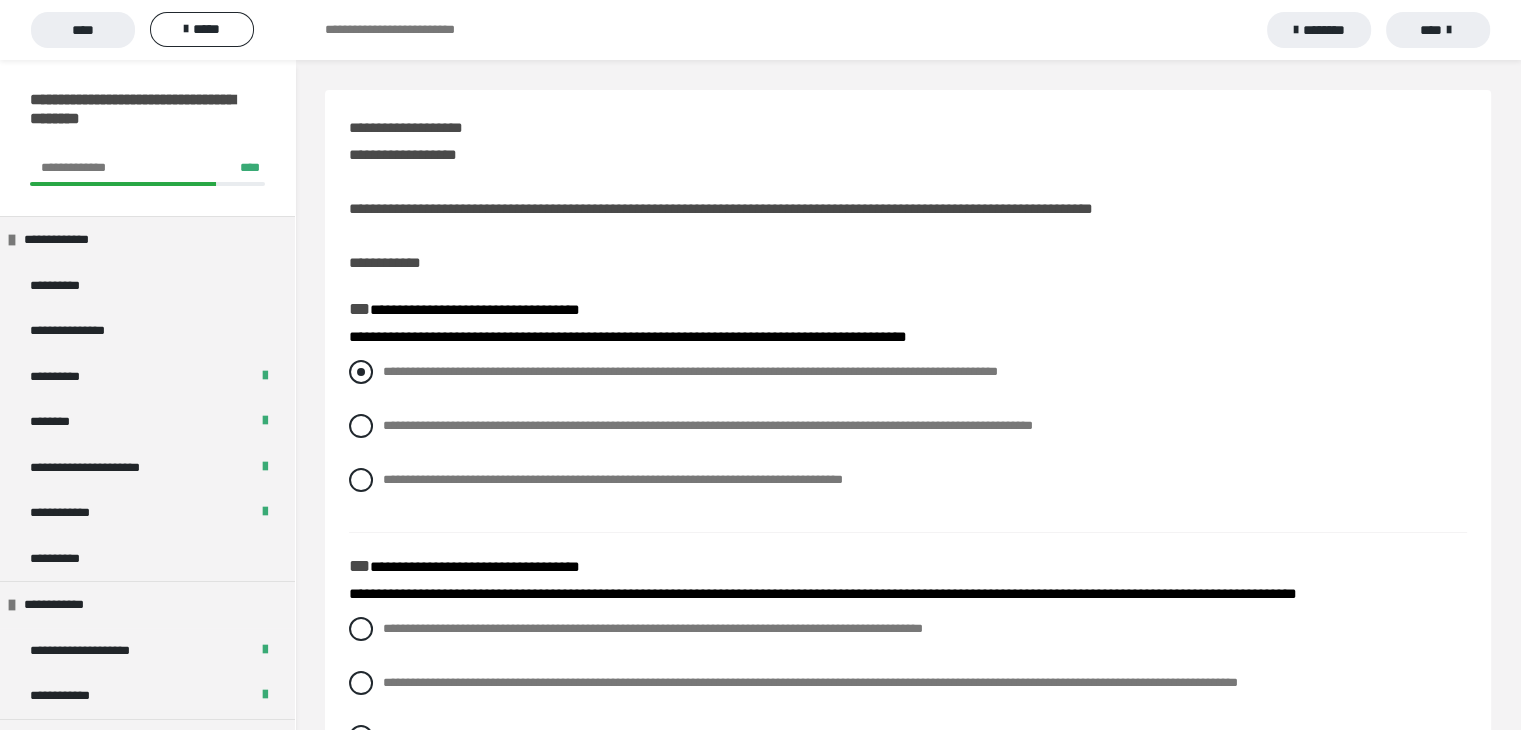 click at bounding box center (361, 372) 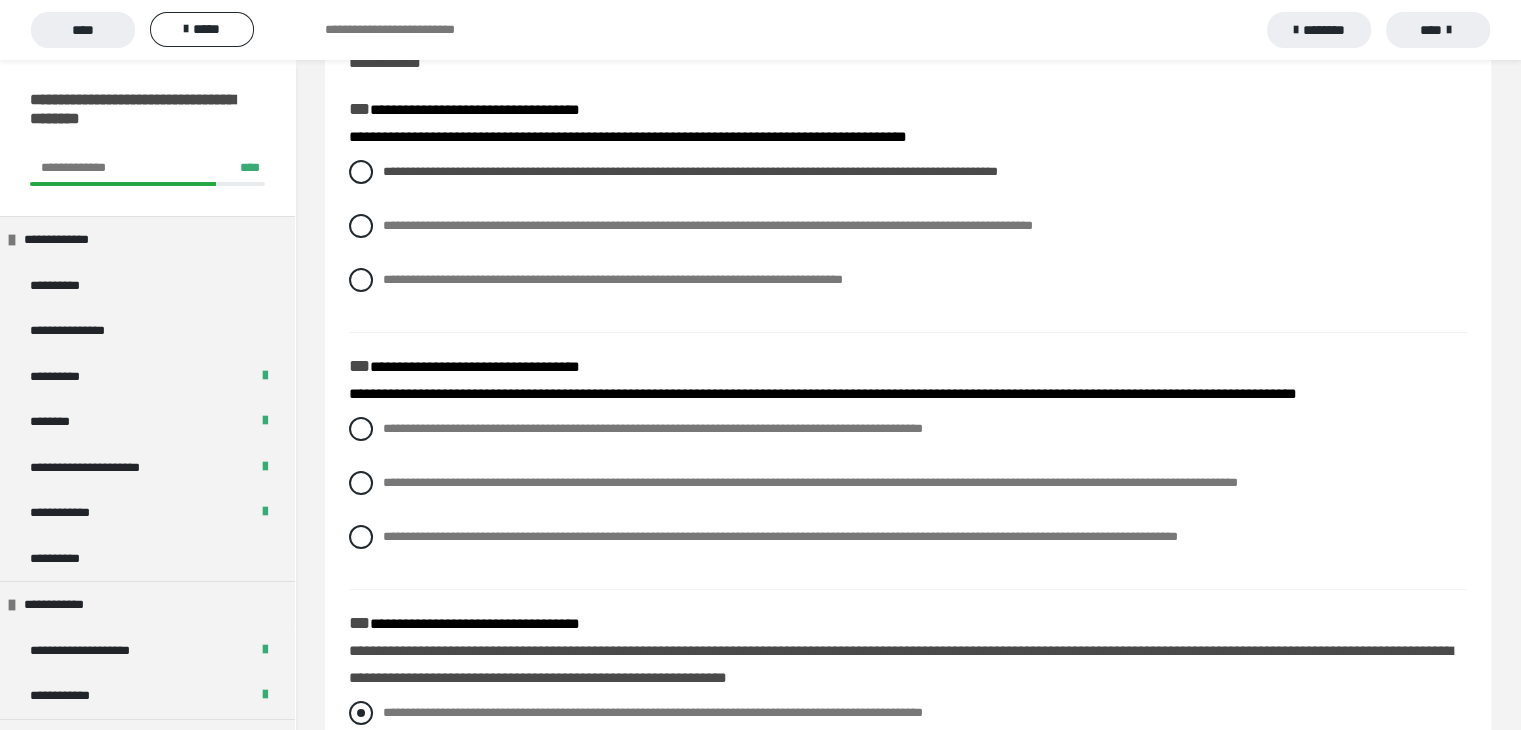 scroll, scrollTop: 184, scrollLeft: 0, axis: vertical 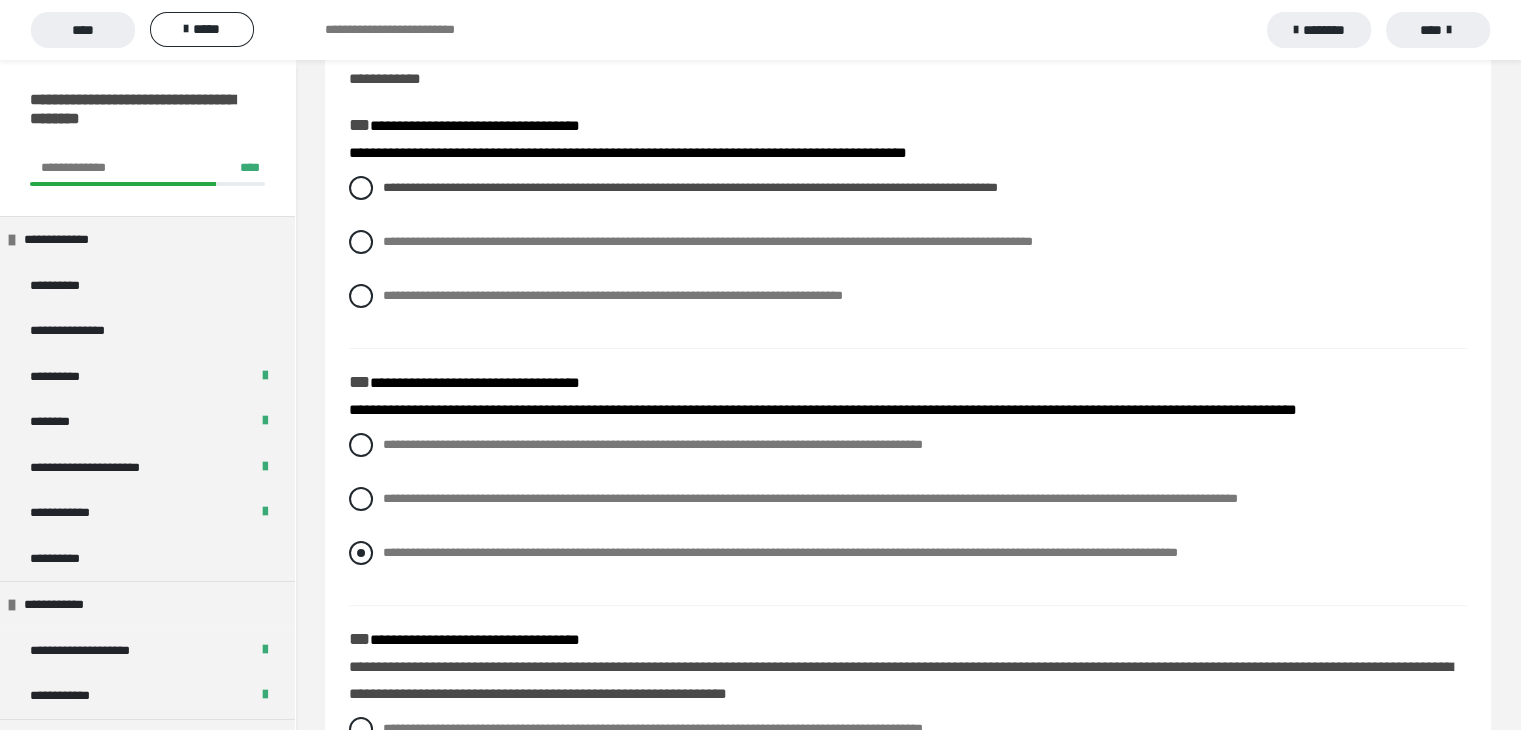 click on "**********" at bounding box center (908, 553) 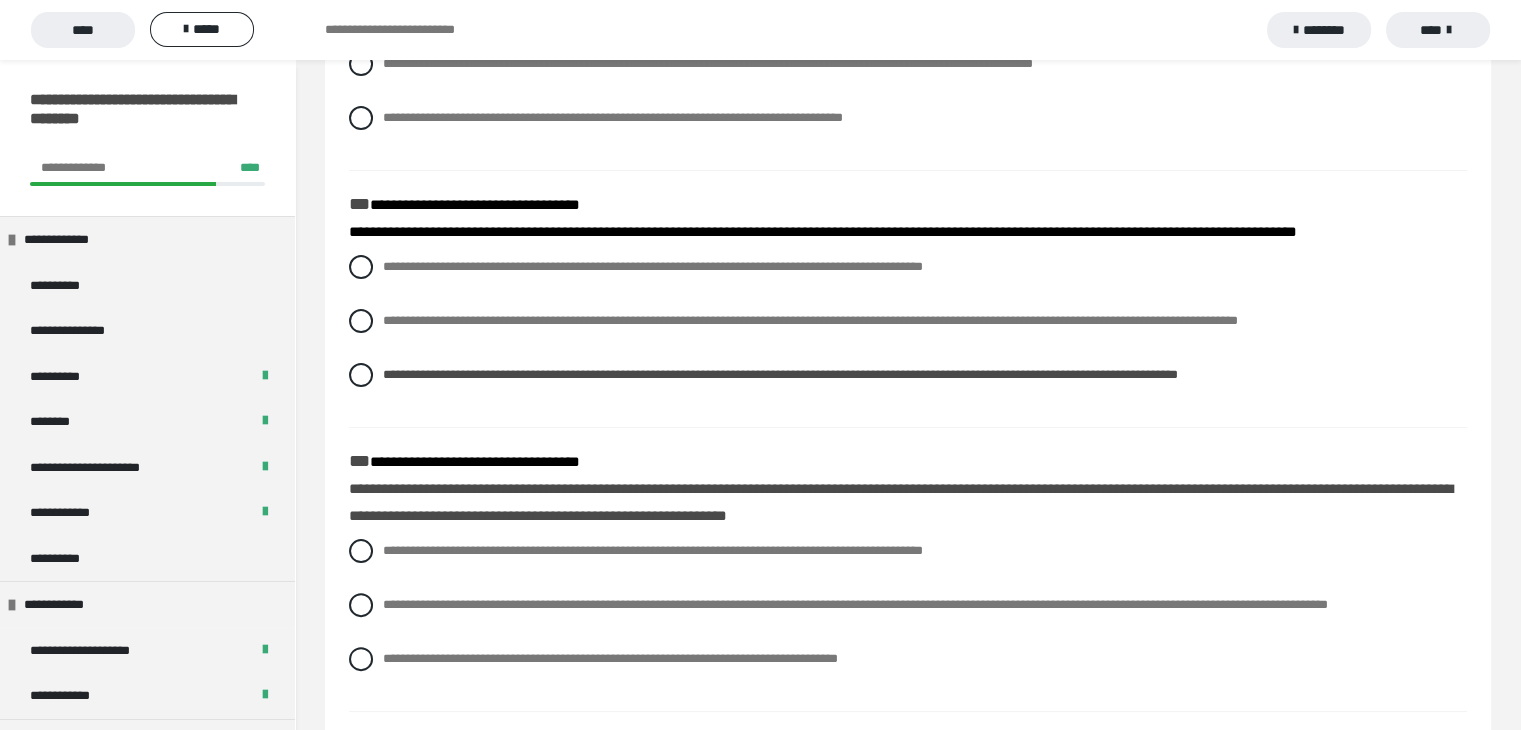 scroll, scrollTop: 384, scrollLeft: 0, axis: vertical 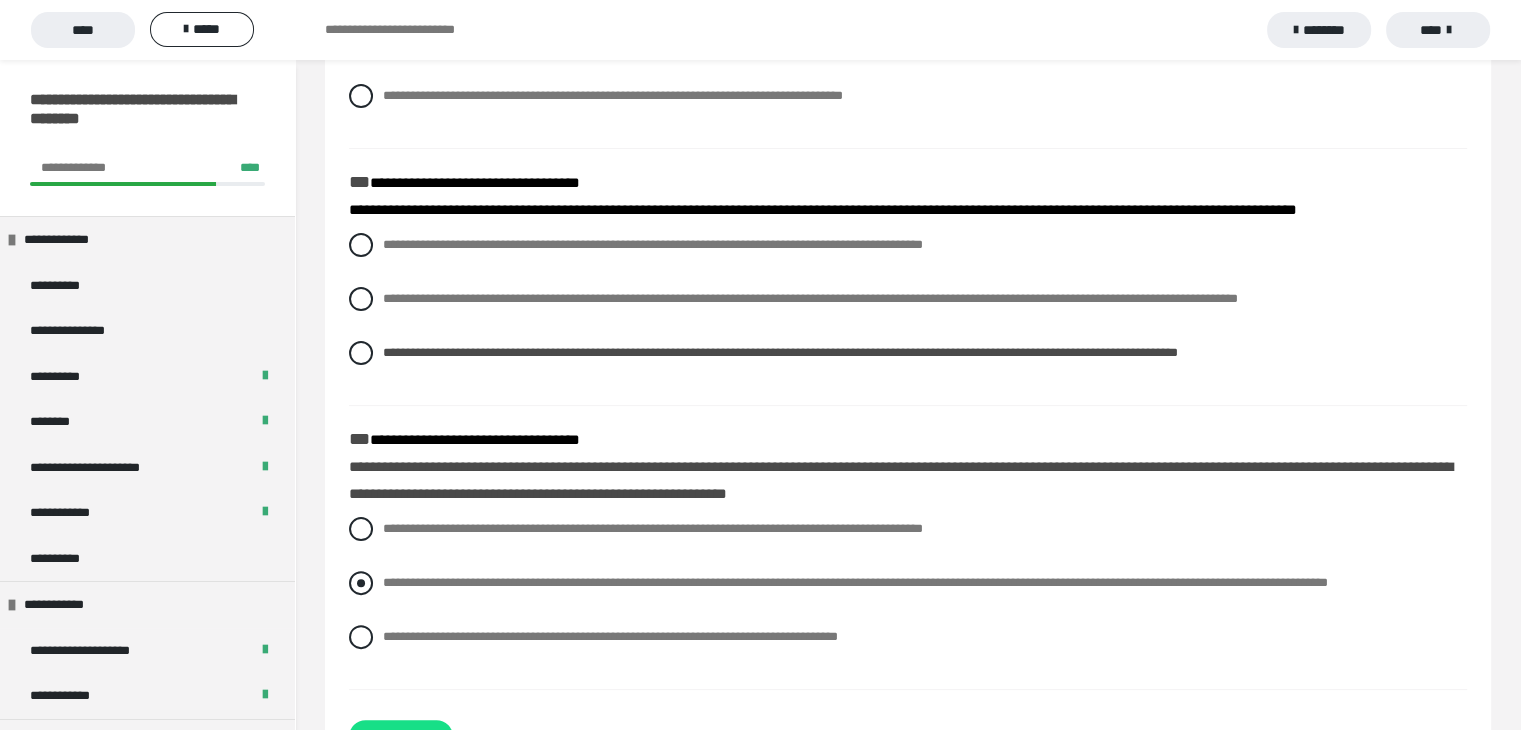 click at bounding box center (361, 583) 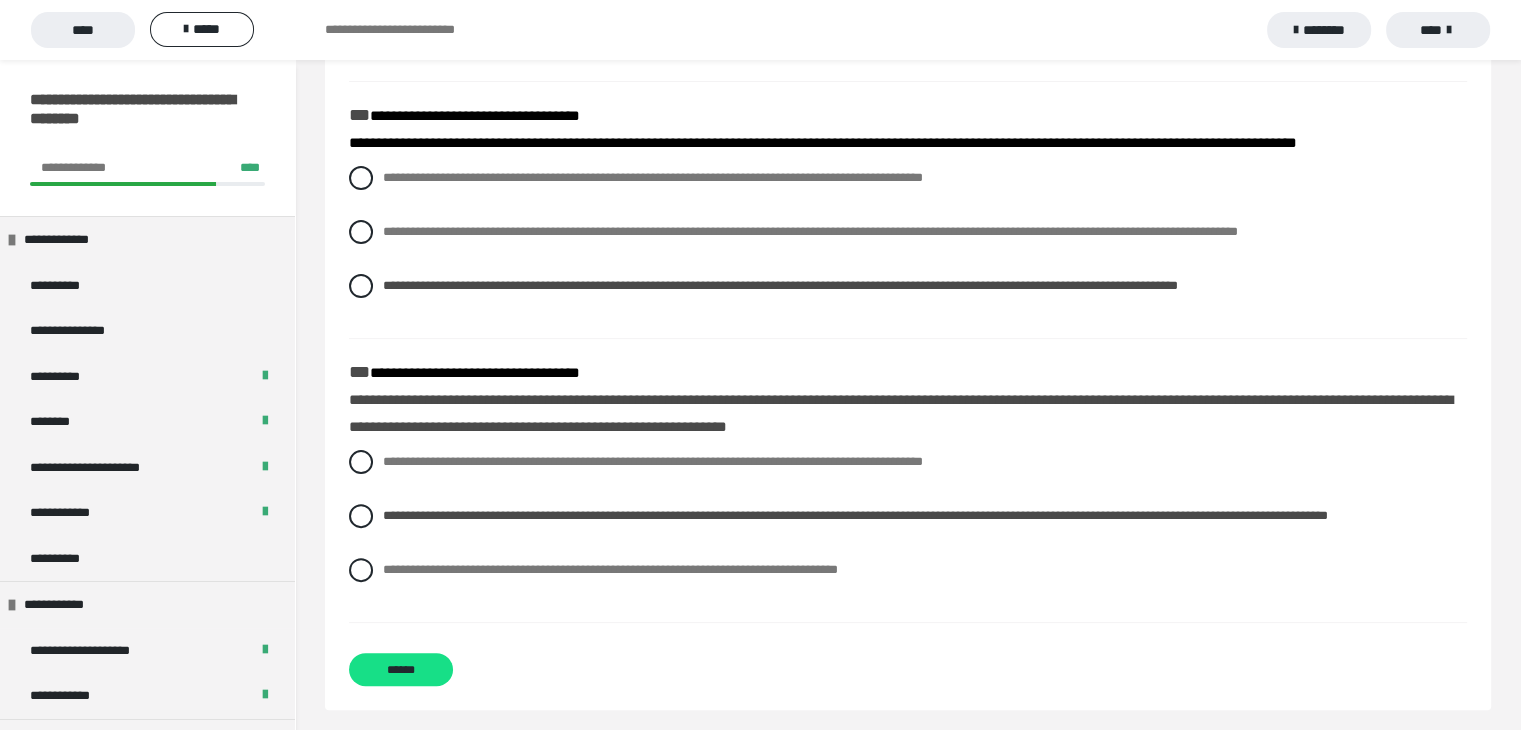 scroll, scrollTop: 484, scrollLeft: 0, axis: vertical 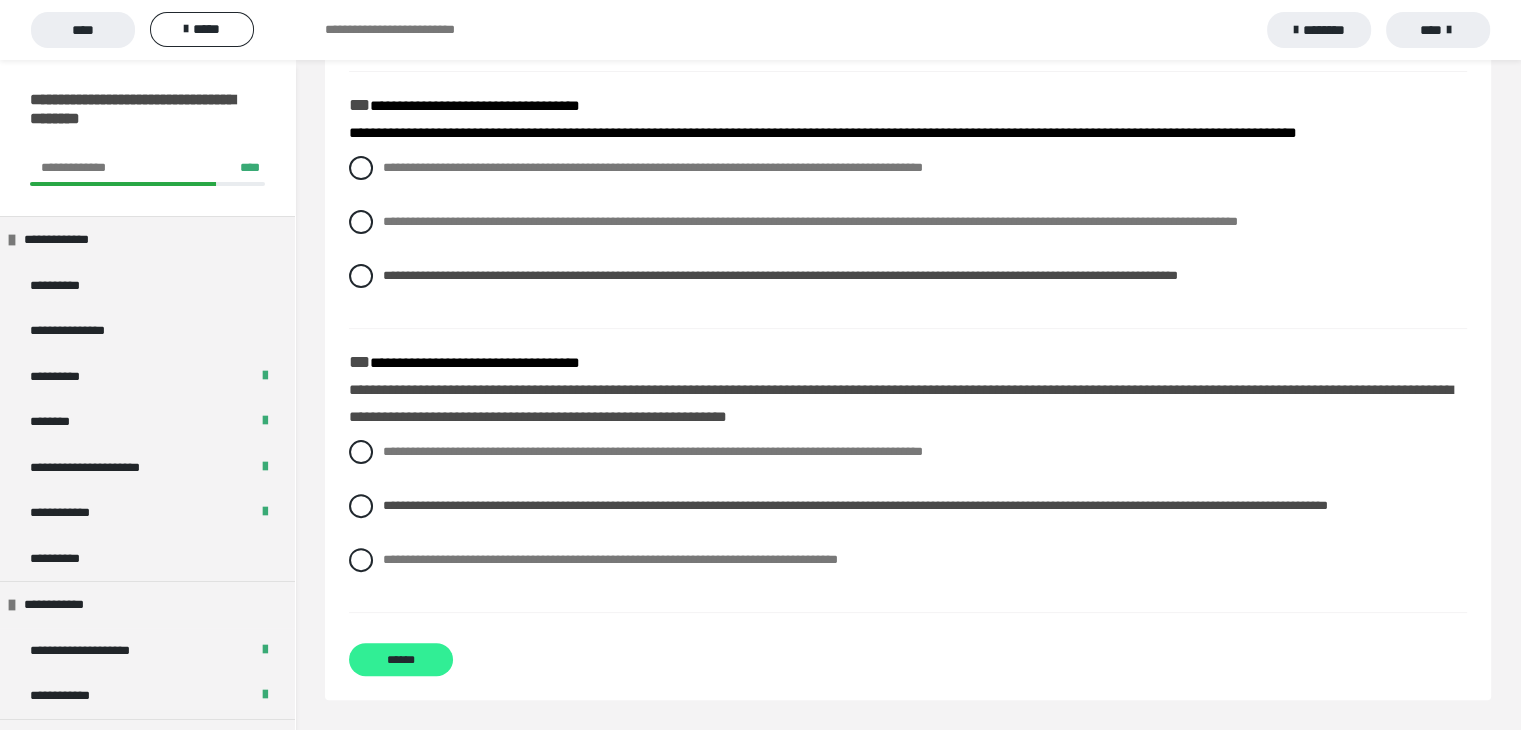 click on "******" at bounding box center [401, 659] 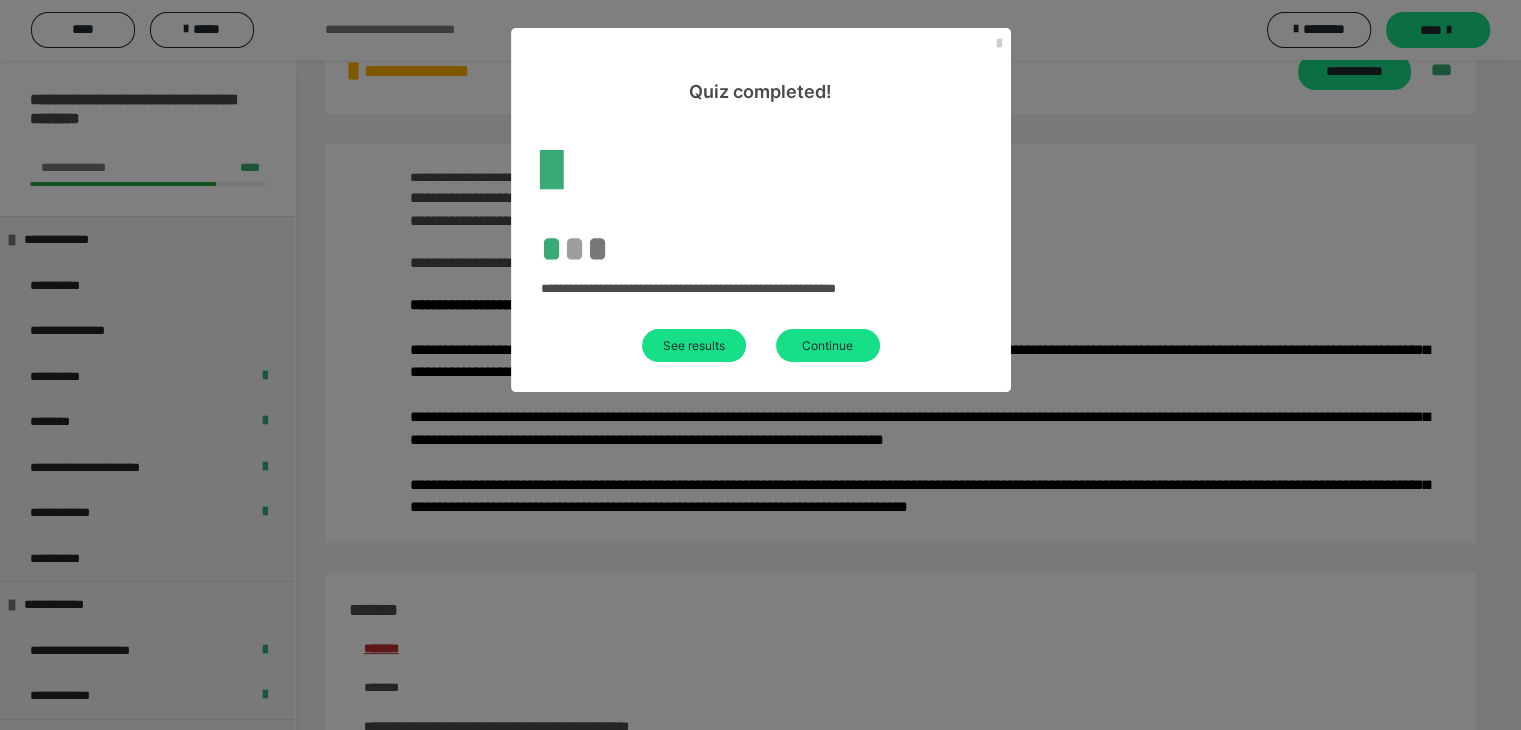 scroll, scrollTop: 484, scrollLeft: 0, axis: vertical 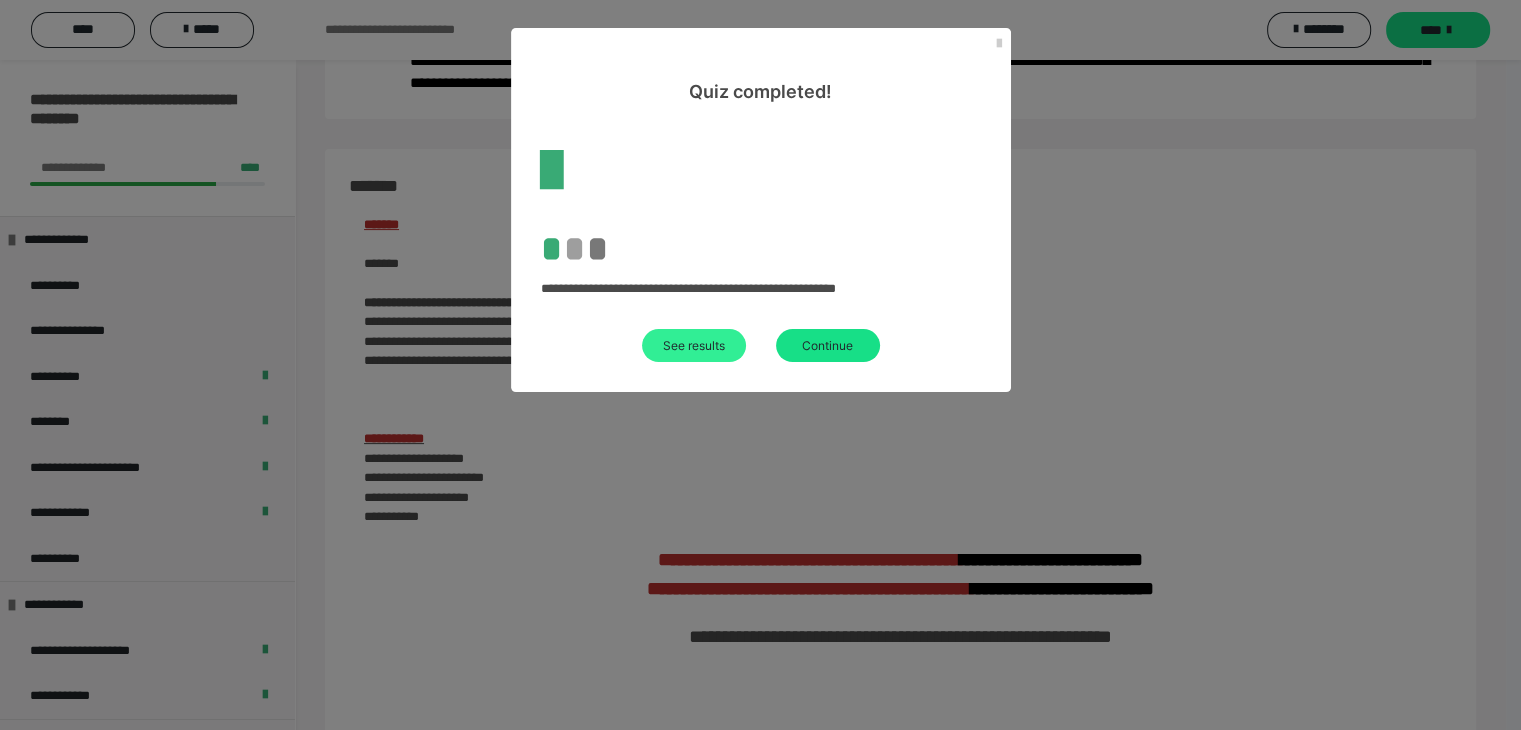 click on "See results" at bounding box center (694, 345) 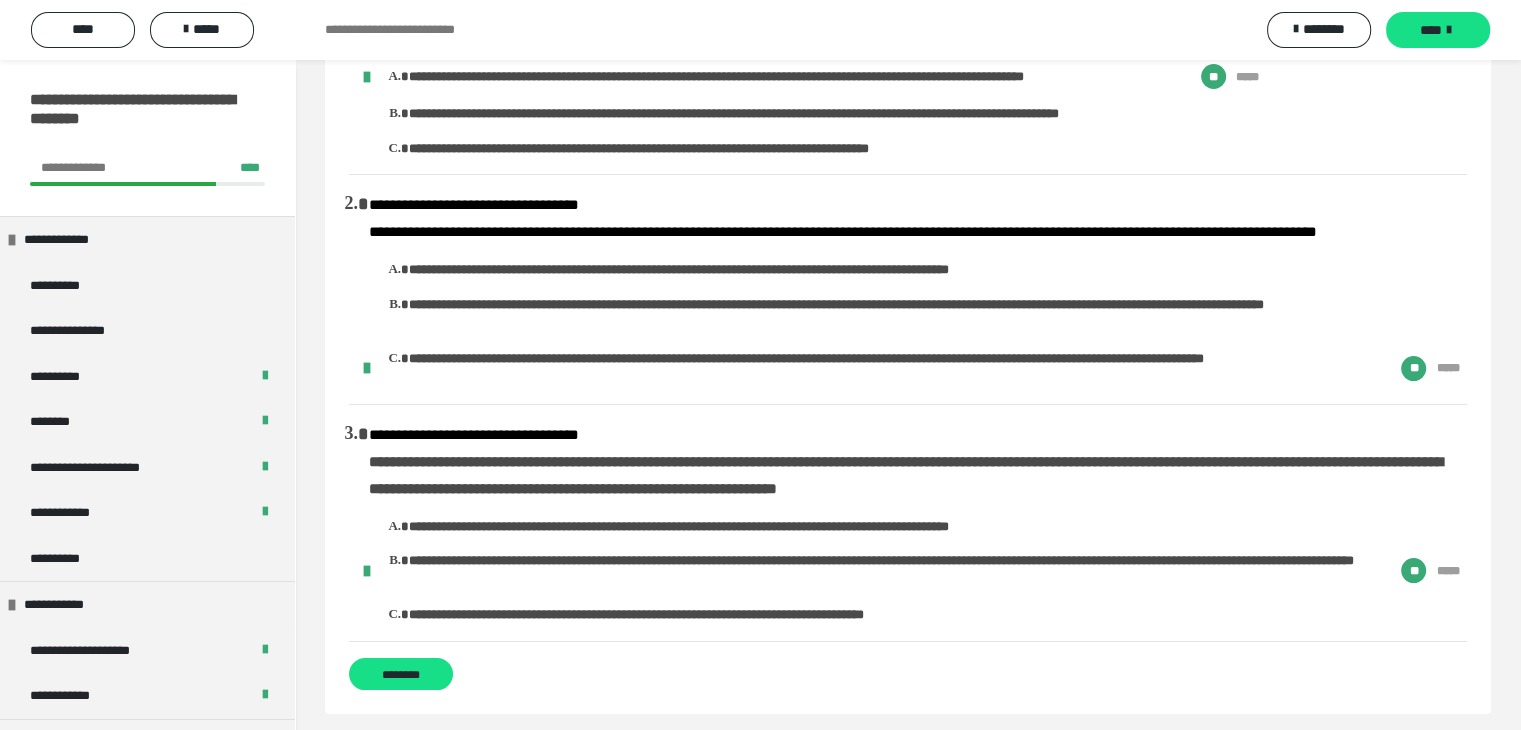scroll, scrollTop: 0, scrollLeft: 0, axis: both 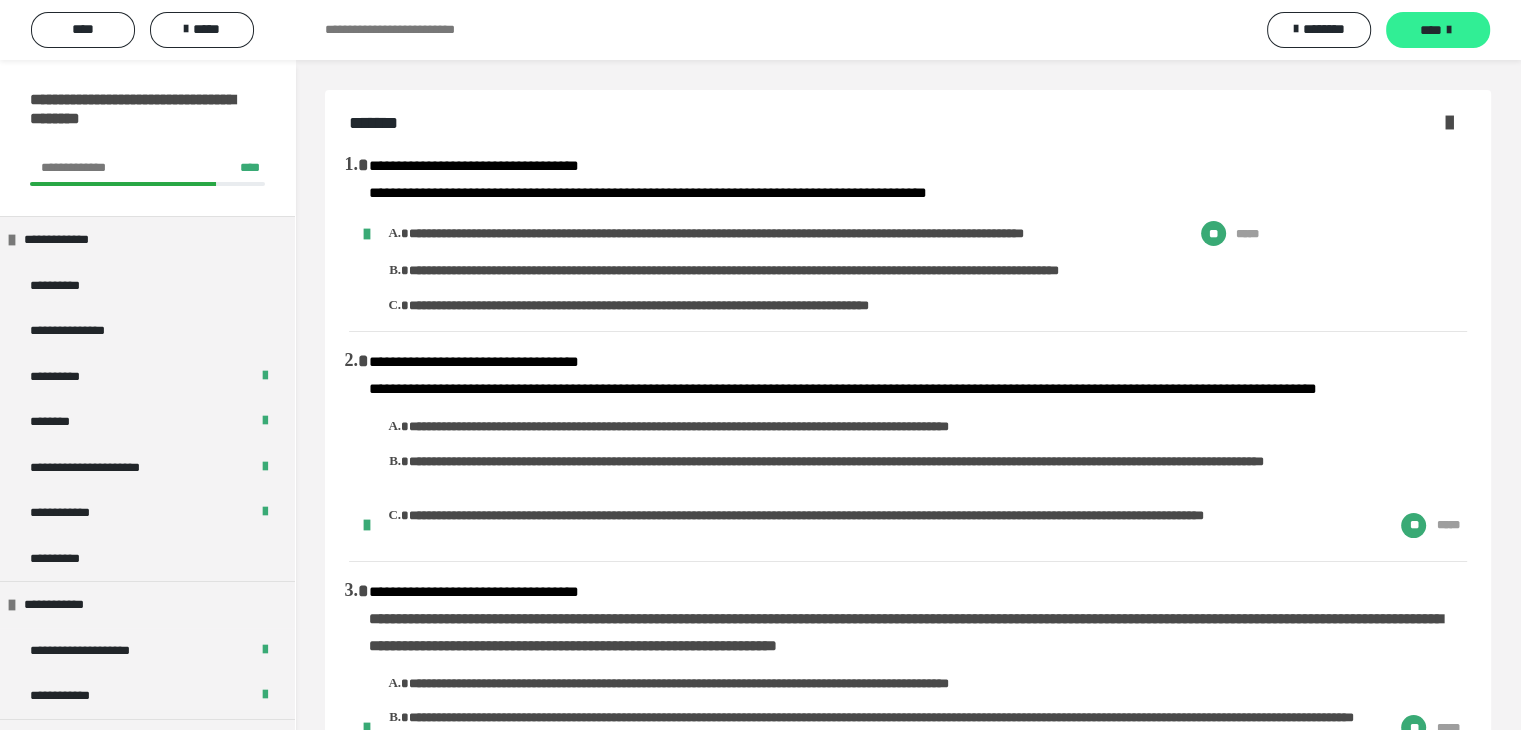 click on "****" at bounding box center (1438, 30) 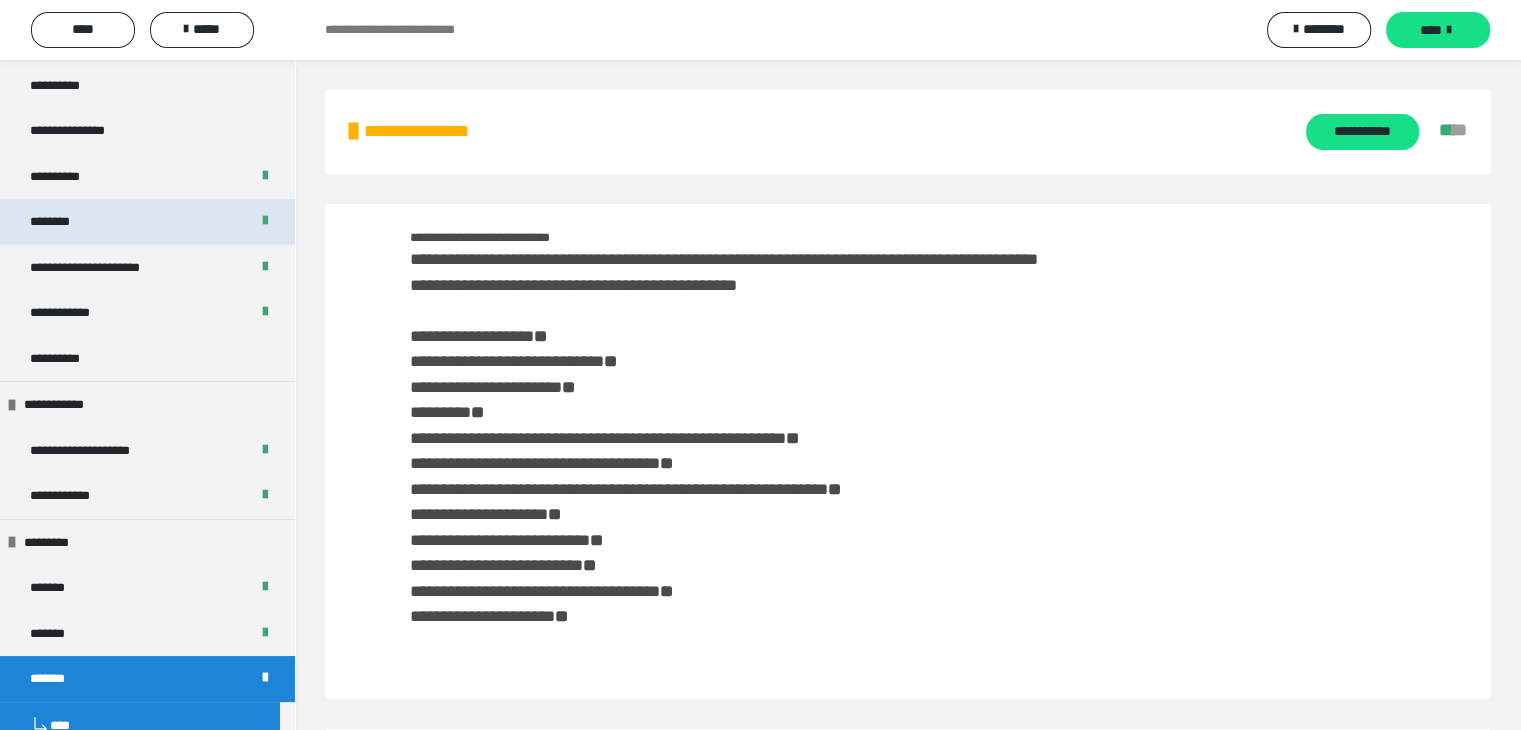 scroll, scrollTop: 300, scrollLeft: 0, axis: vertical 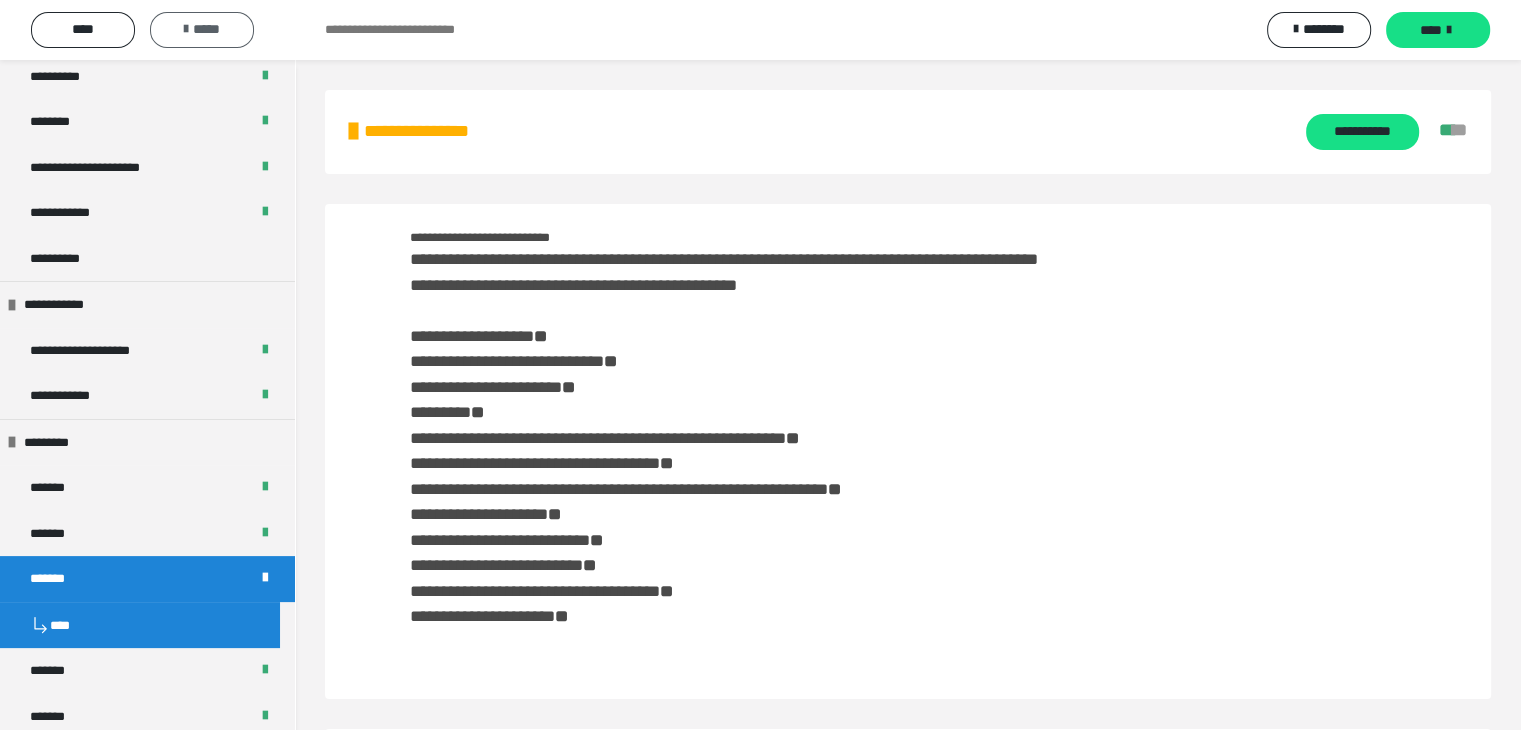 click on "*****" at bounding box center (202, 29) 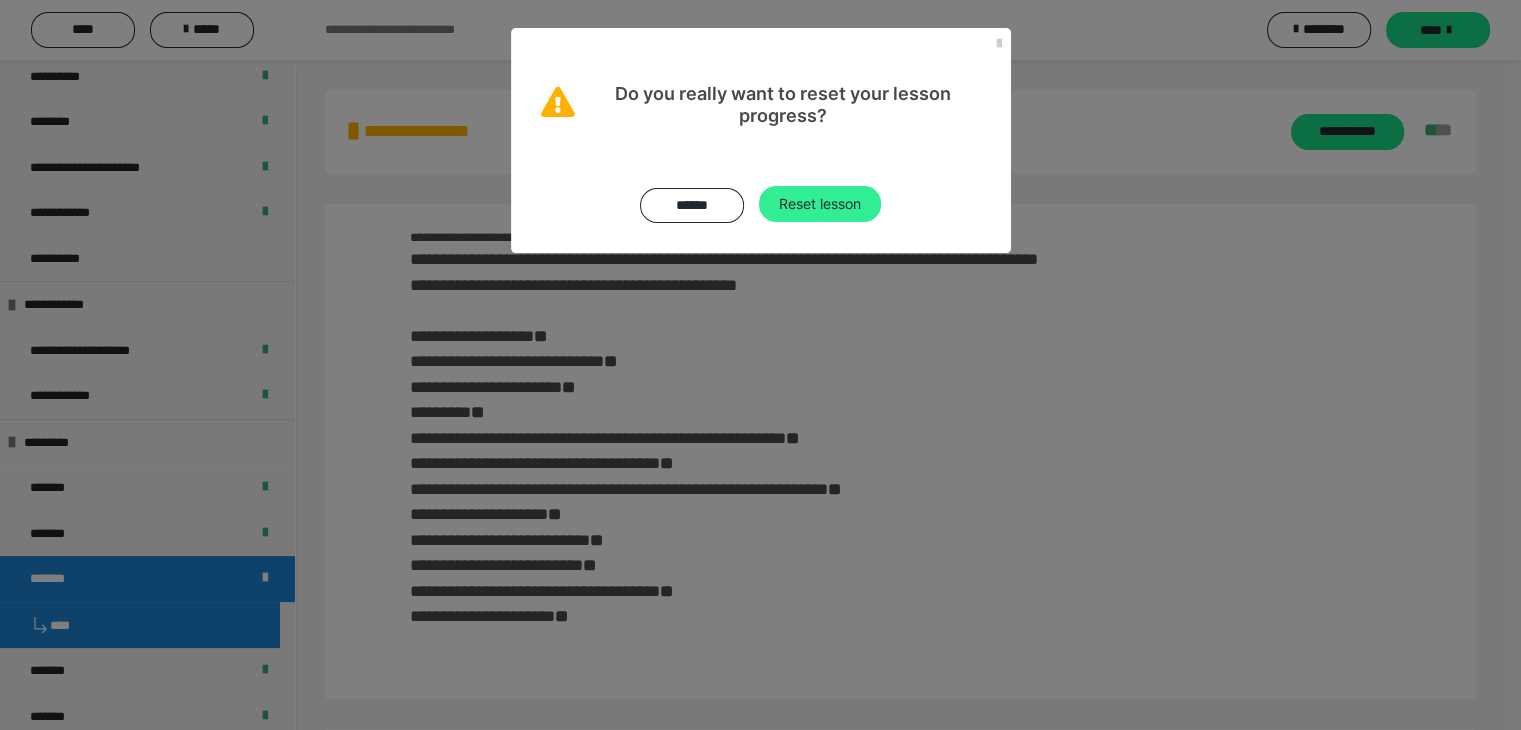 click on "Reset lesson" at bounding box center [820, 204] 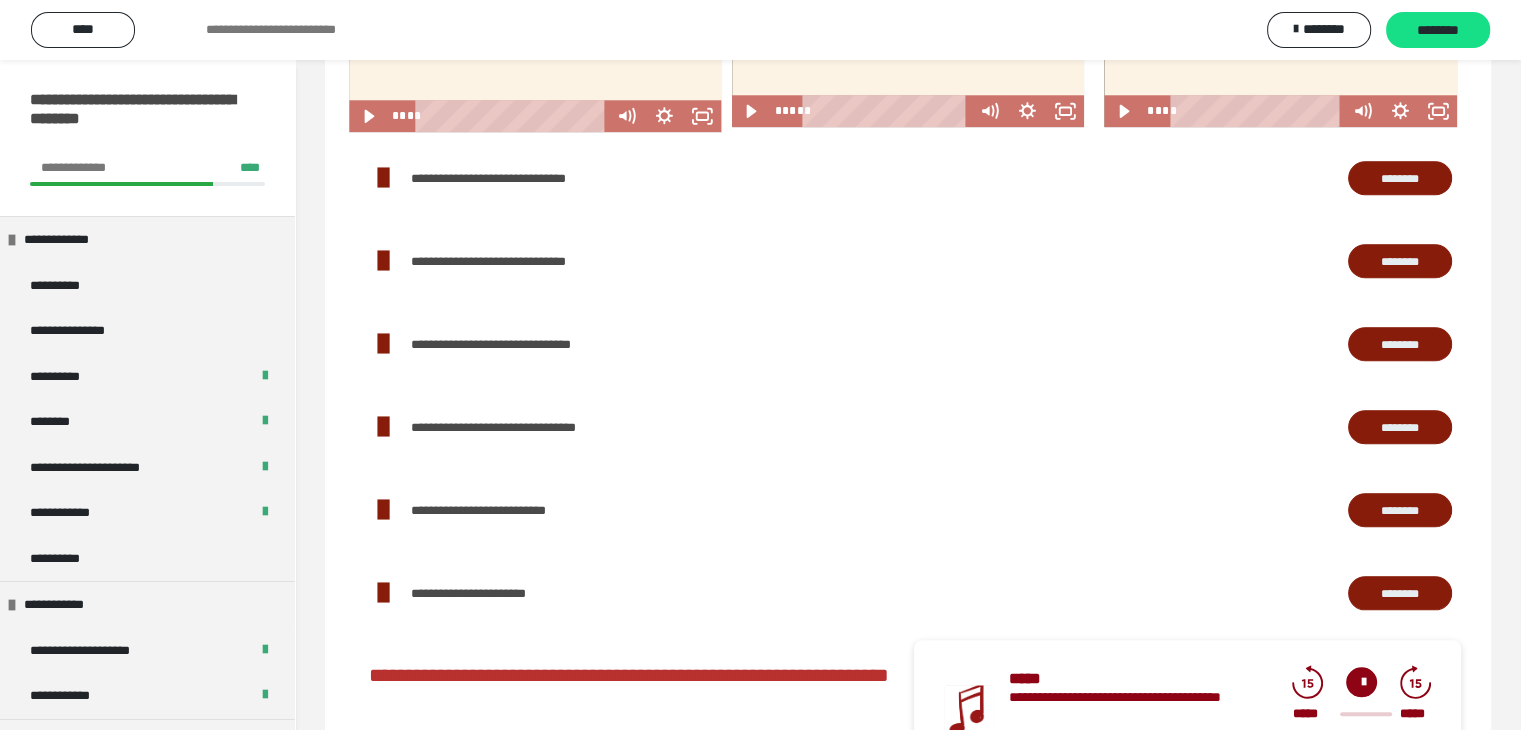 scroll, scrollTop: 2100, scrollLeft: 0, axis: vertical 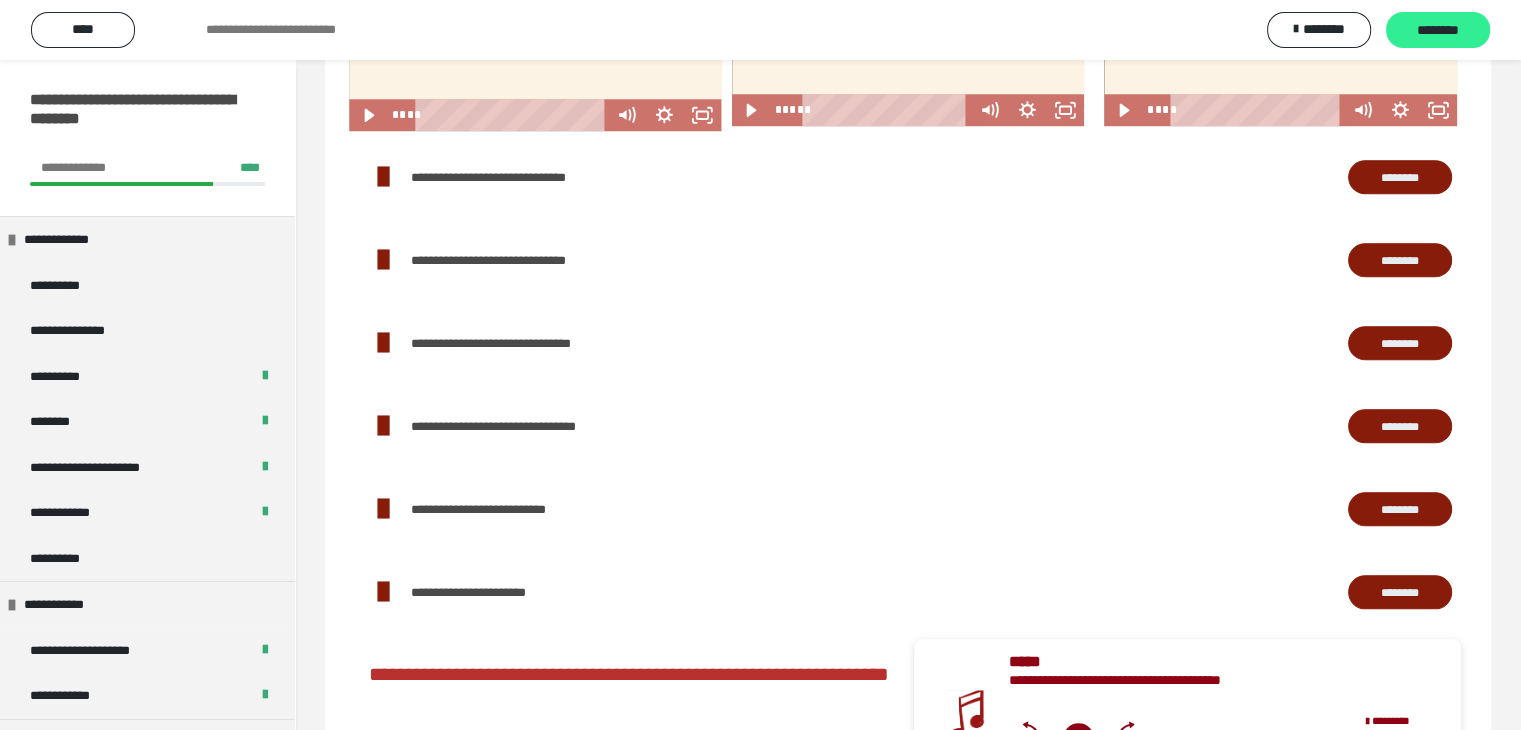 click on "********" at bounding box center [1438, 31] 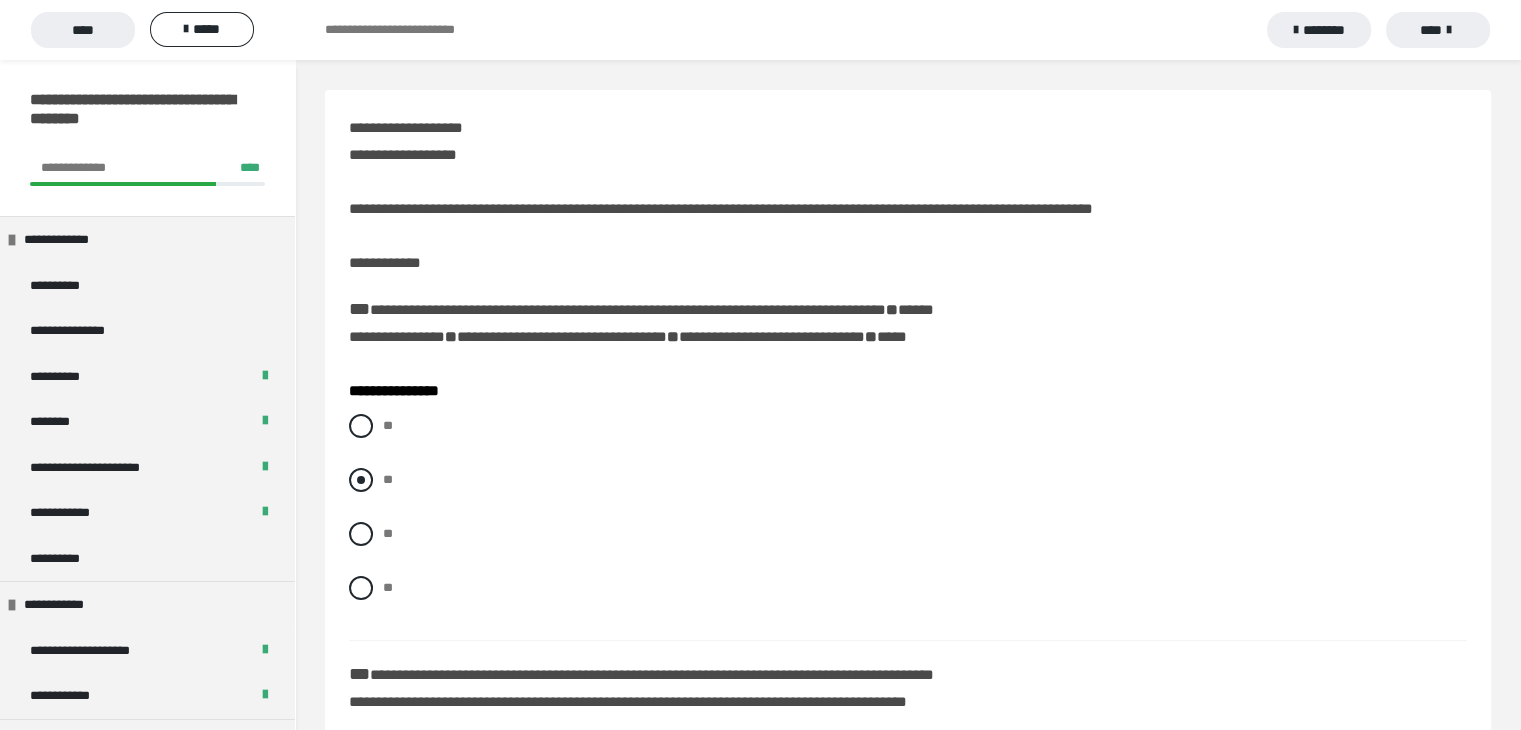 click at bounding box center [361, 480] 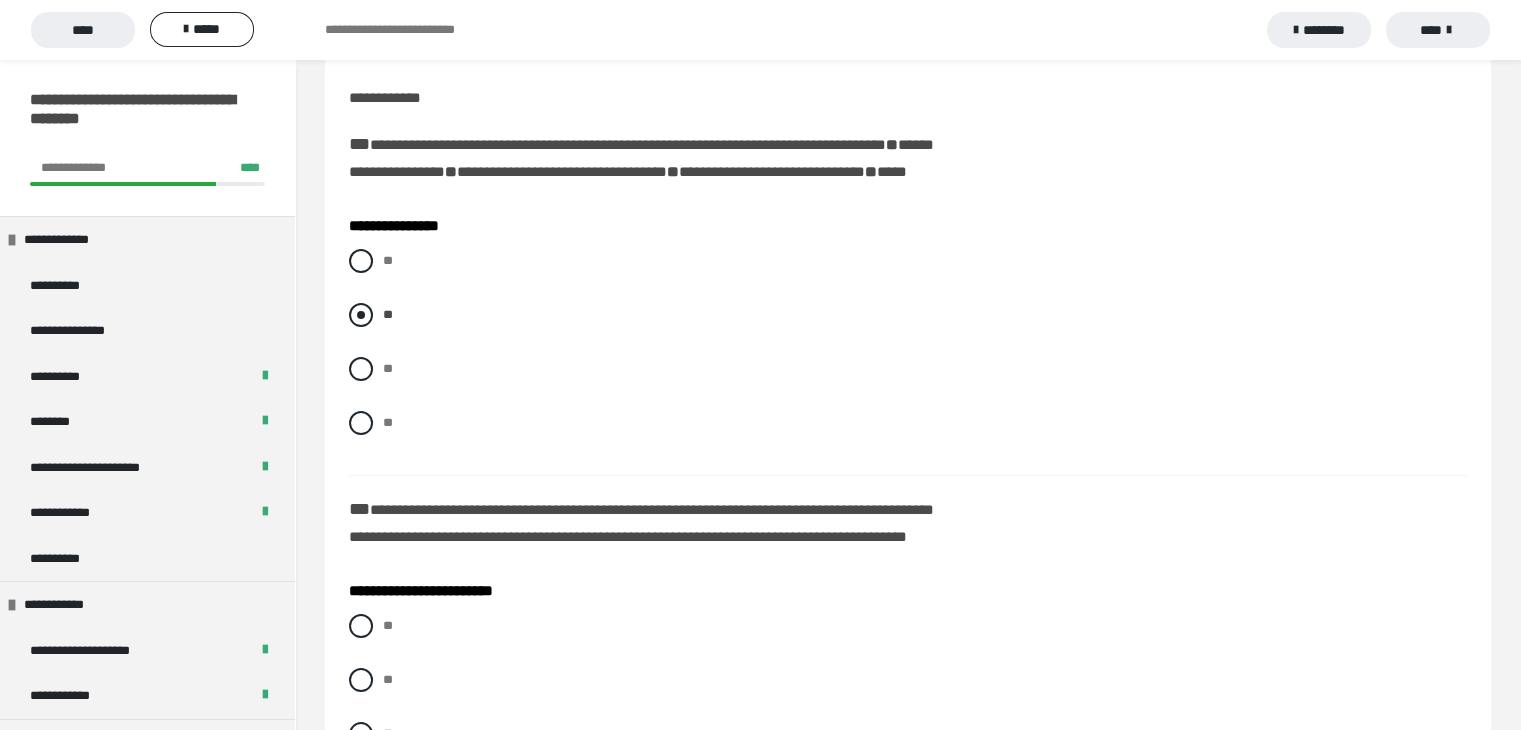 scroll, scrollTop: 200, scrollLeft: 0, axis: vertical 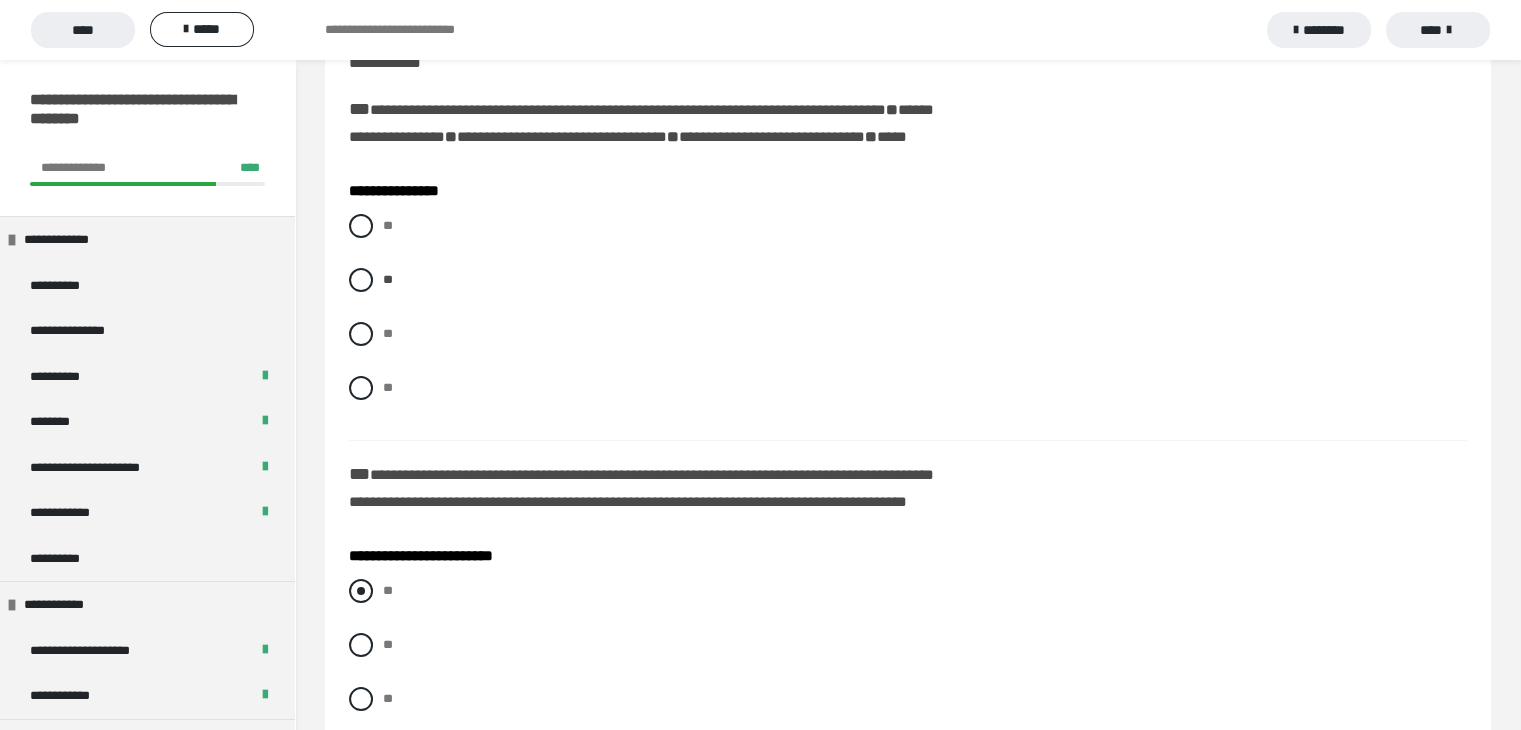 click at bounding box center [361, 591] 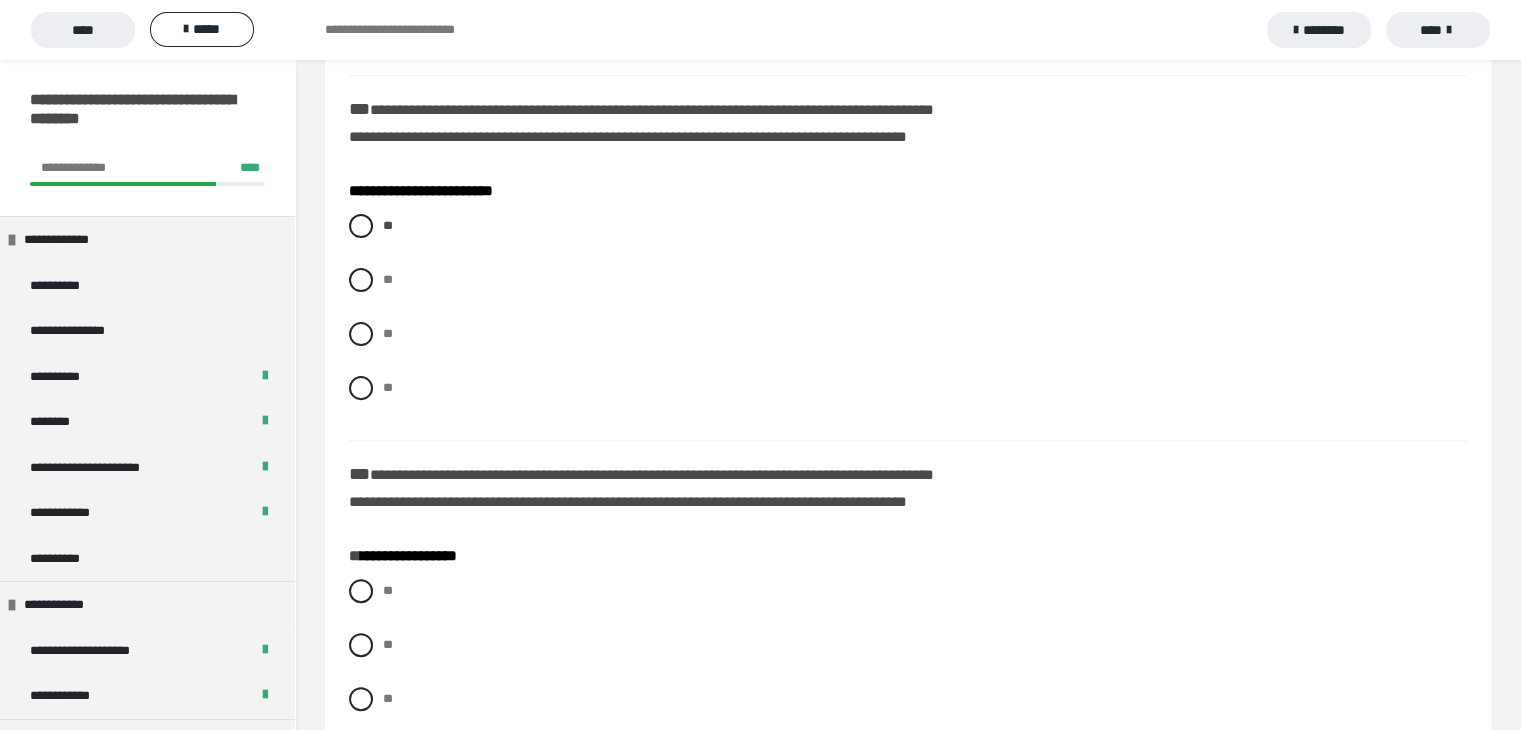 scroll, scrollTop: 600, scrollLeft: 0, axis: vertical 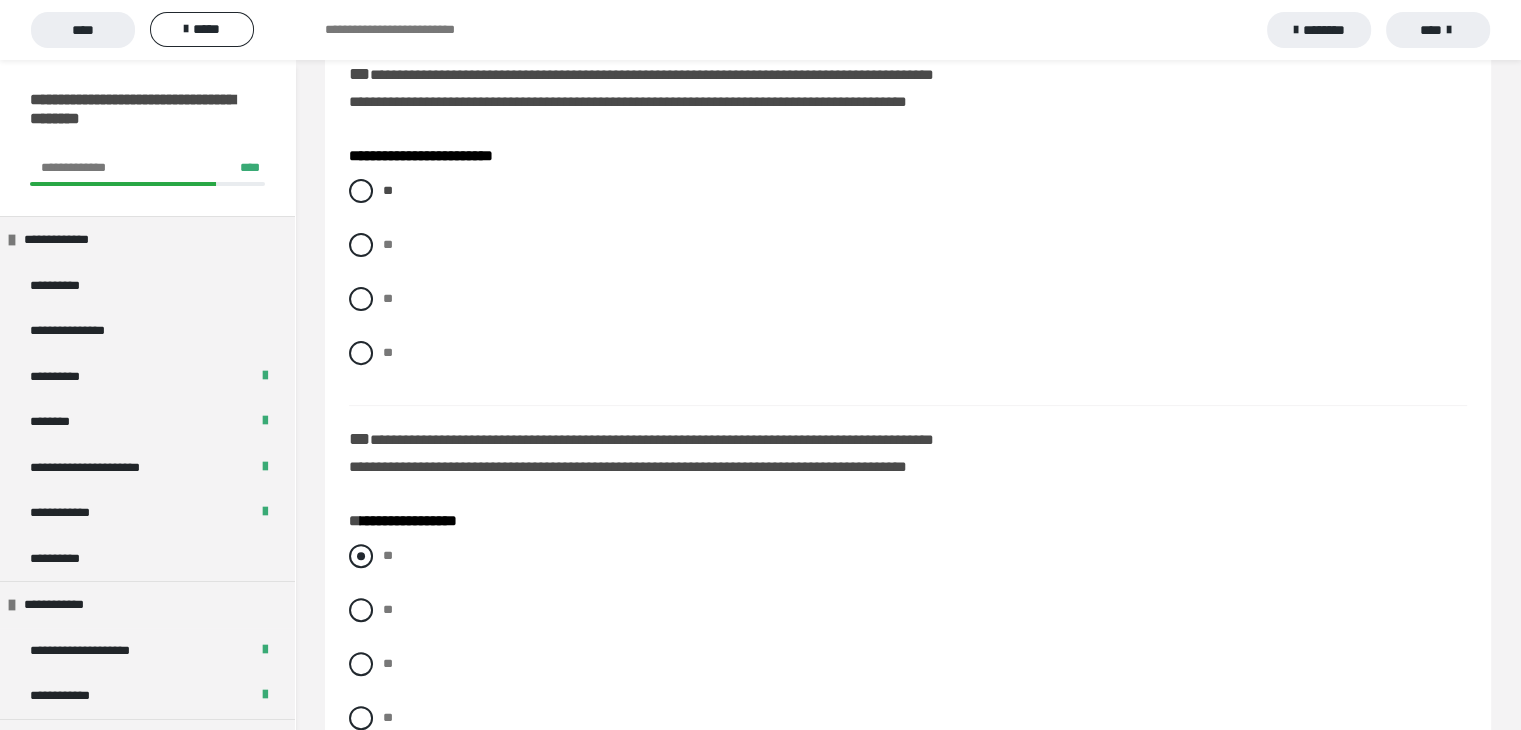 click at bounding box center [361, 556] 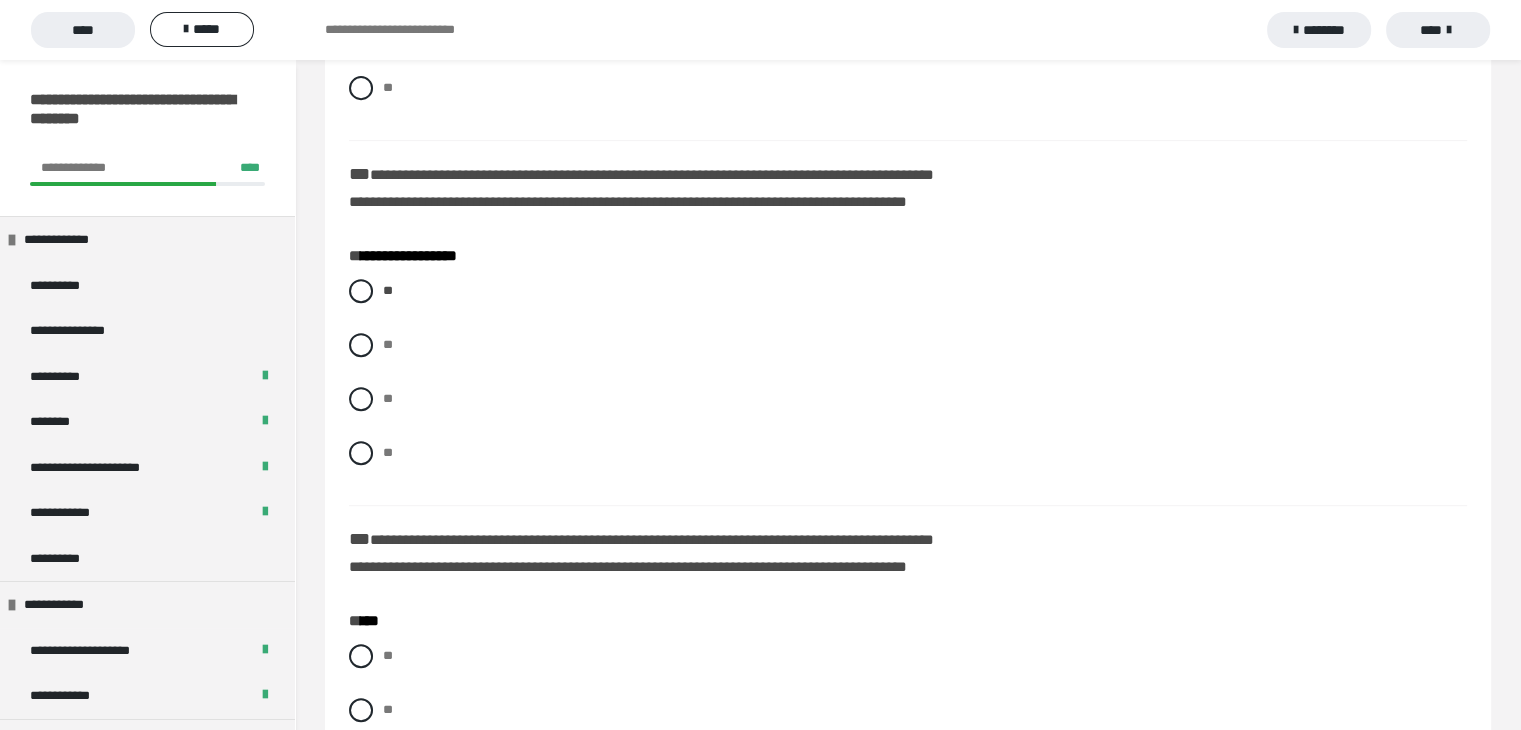 scroll, scrollTop: 900, scrollLeft: 0, axis: vertical 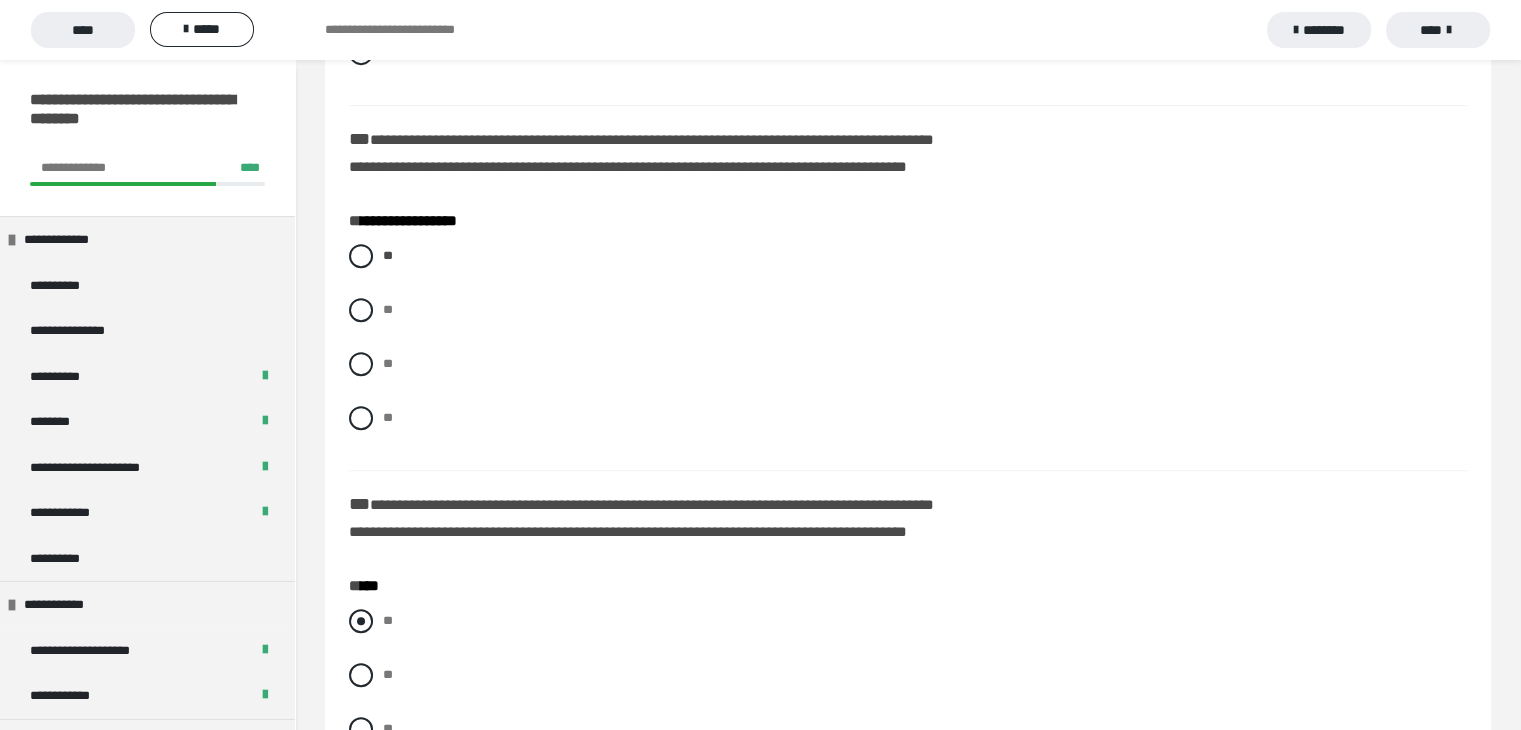 click at bounding box center (361, 621) 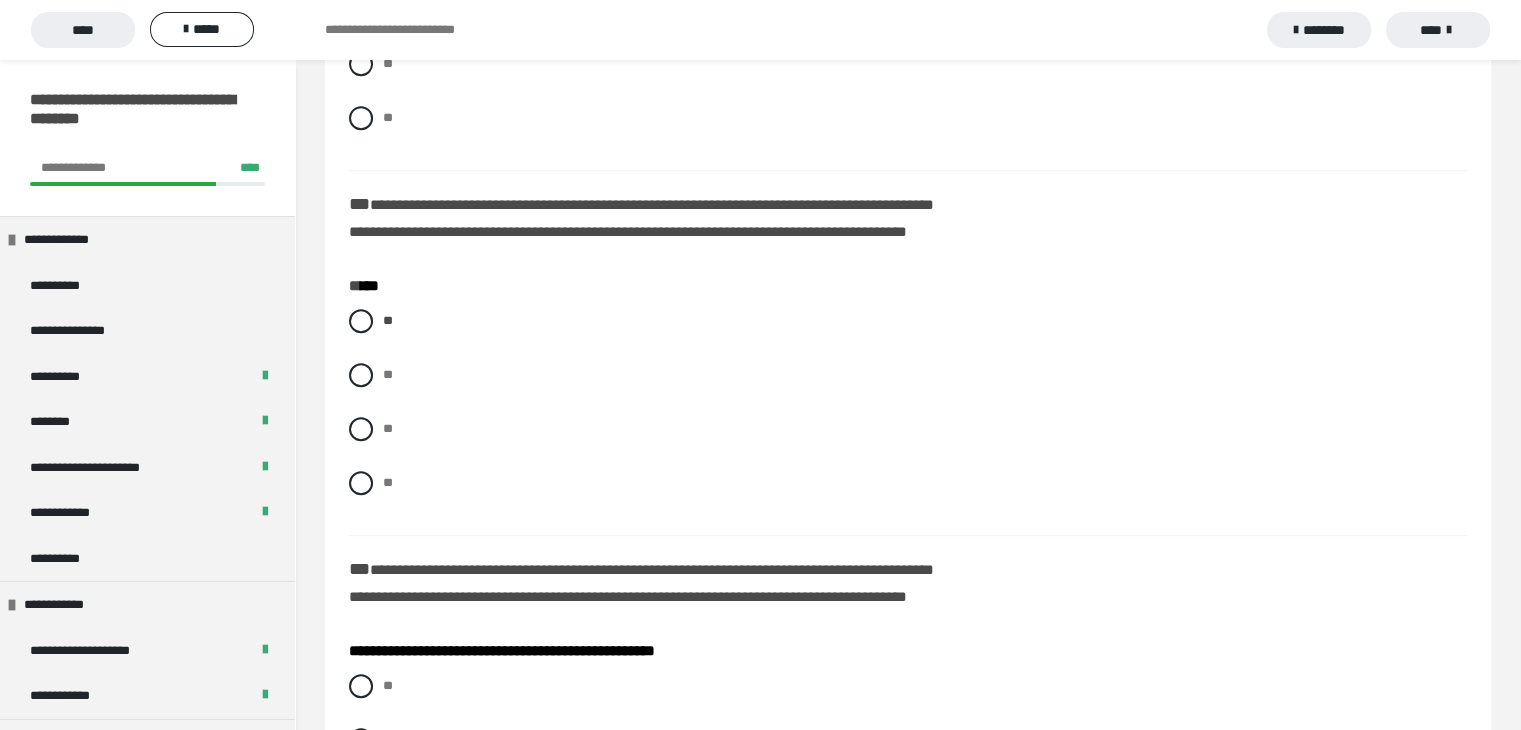 scroll, scrollTop: 1300, scrollLeft: 0, axis: vertical 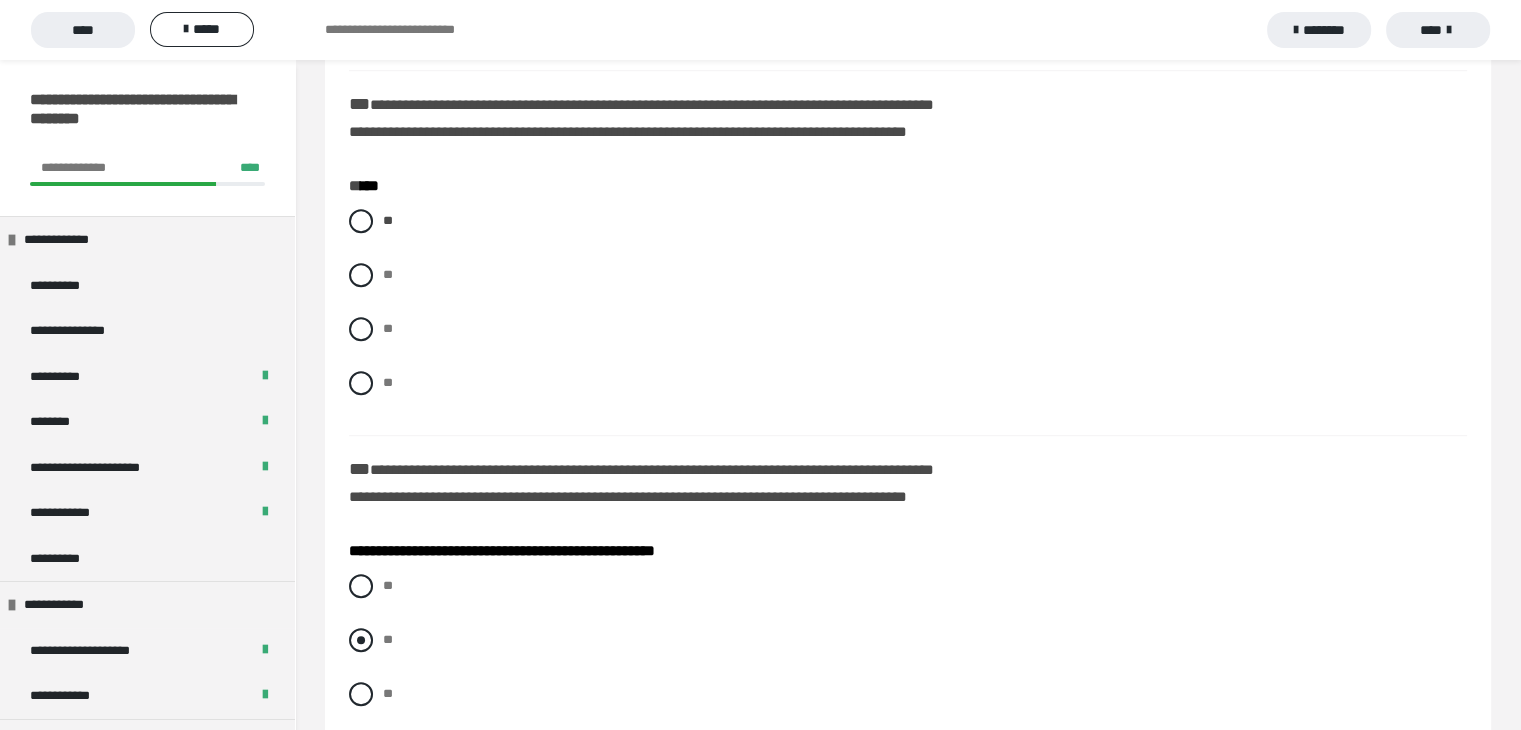 click at bounding box center [361, 640] 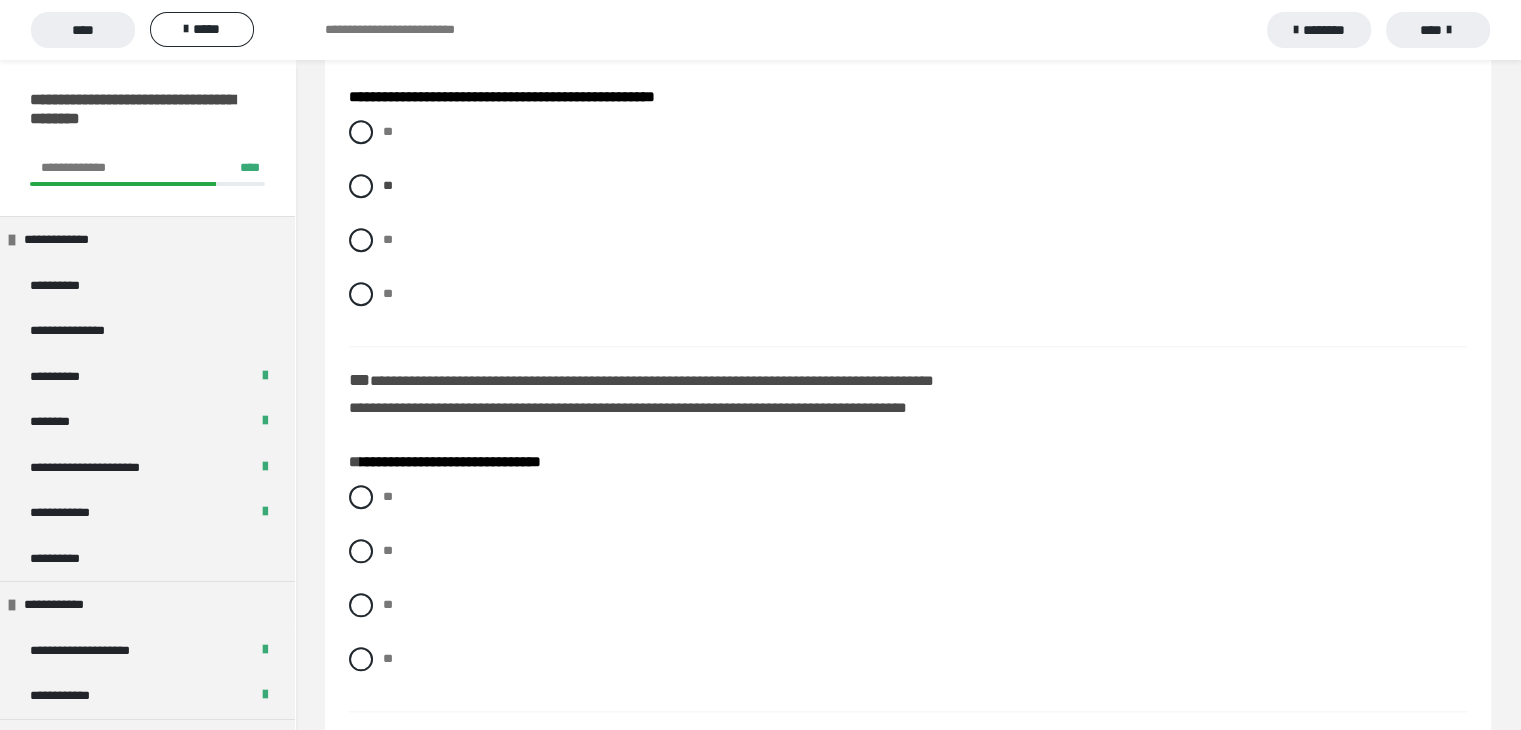 scroll, scrollTop: 1800, scrollLeft: 0, axis: vertical 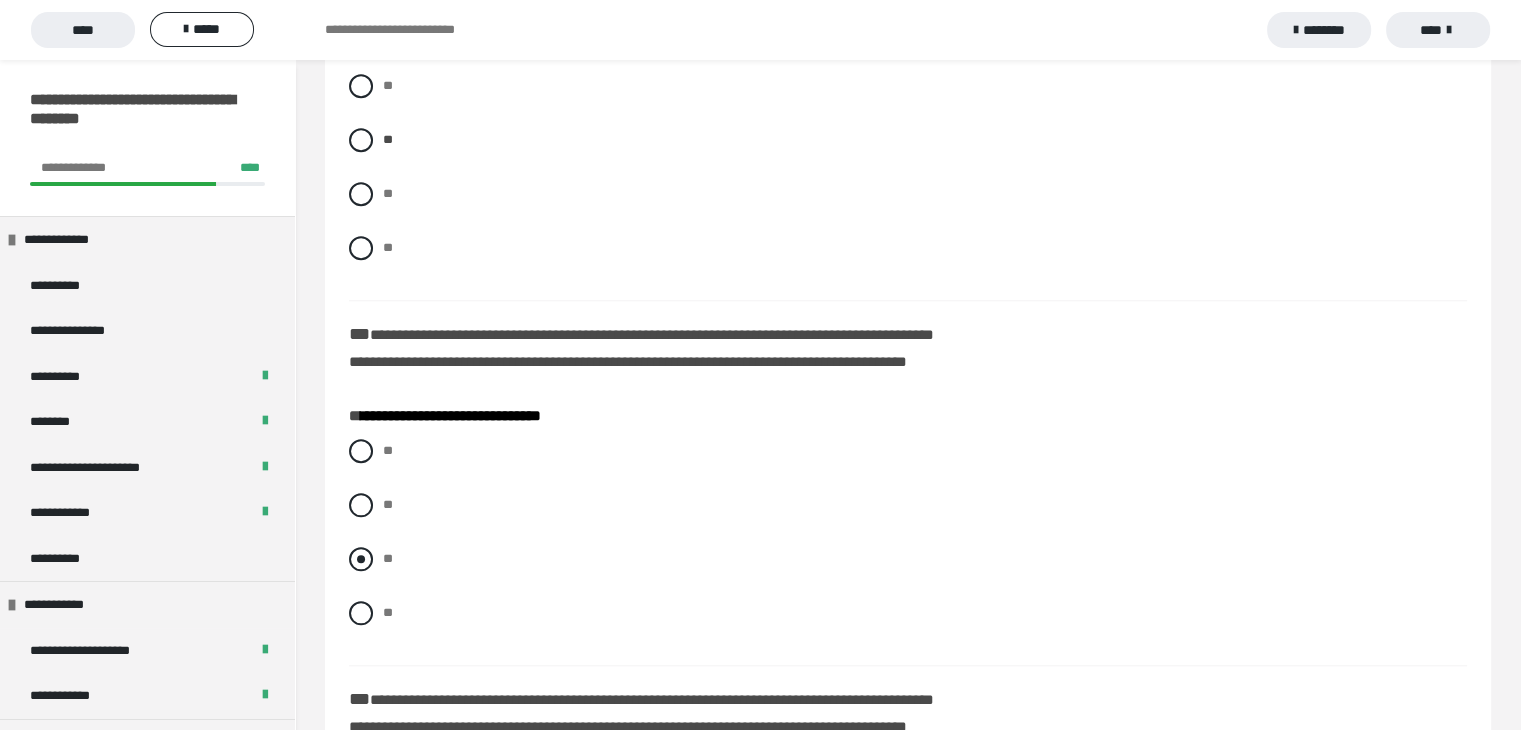 click at bounding box center (361, 559) 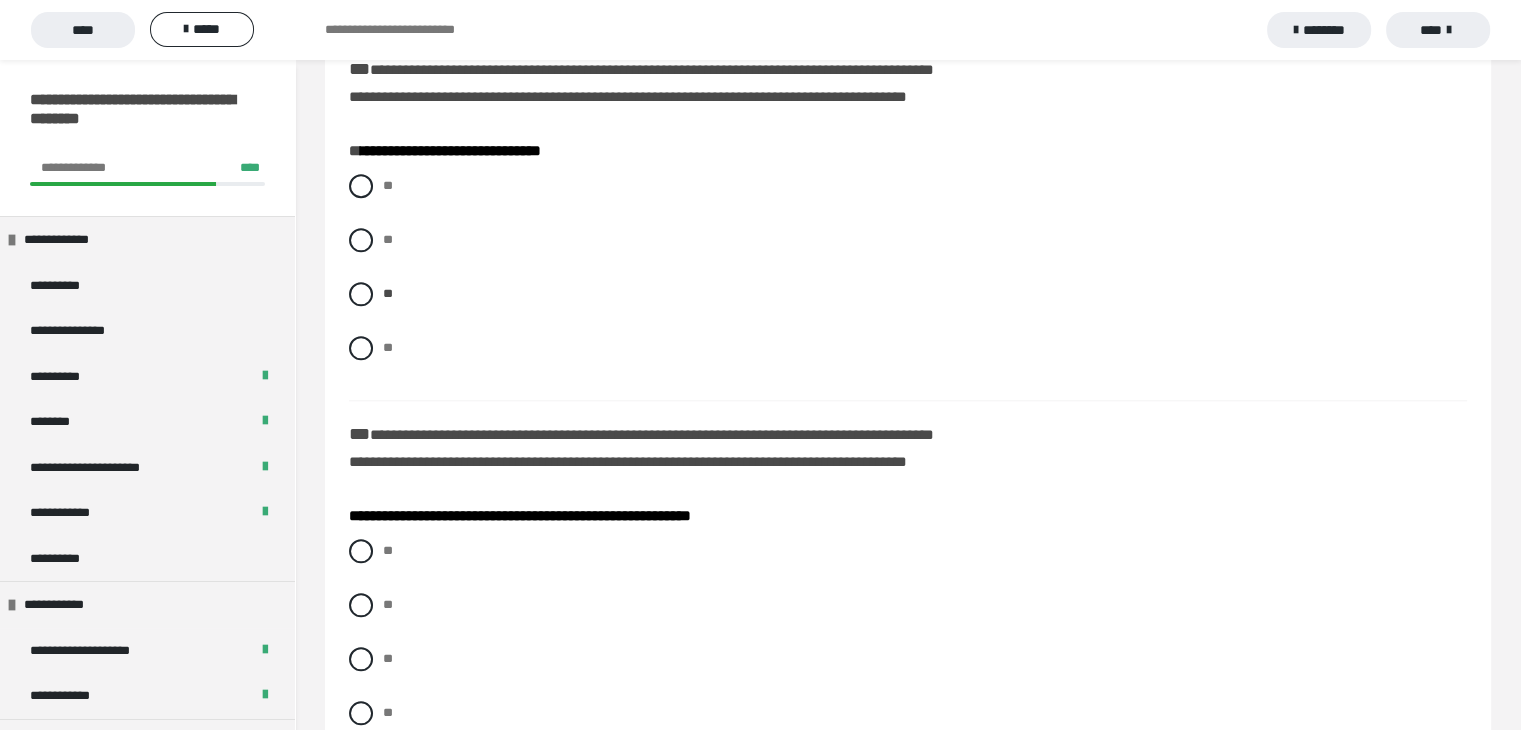 scroll, scrollTop: 2100, scrollLeft: 0, axis: vertical 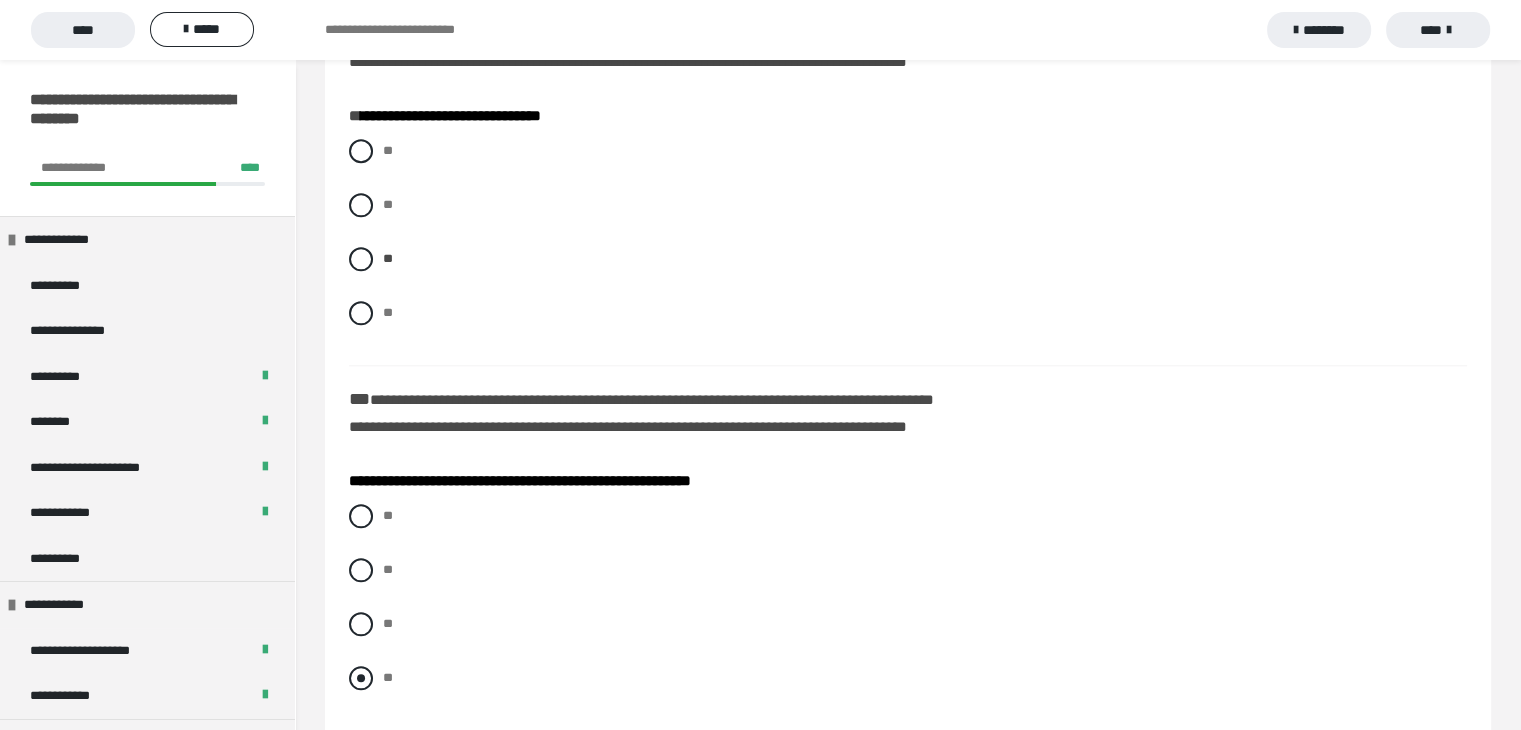 click at bounding box center (361, 678) 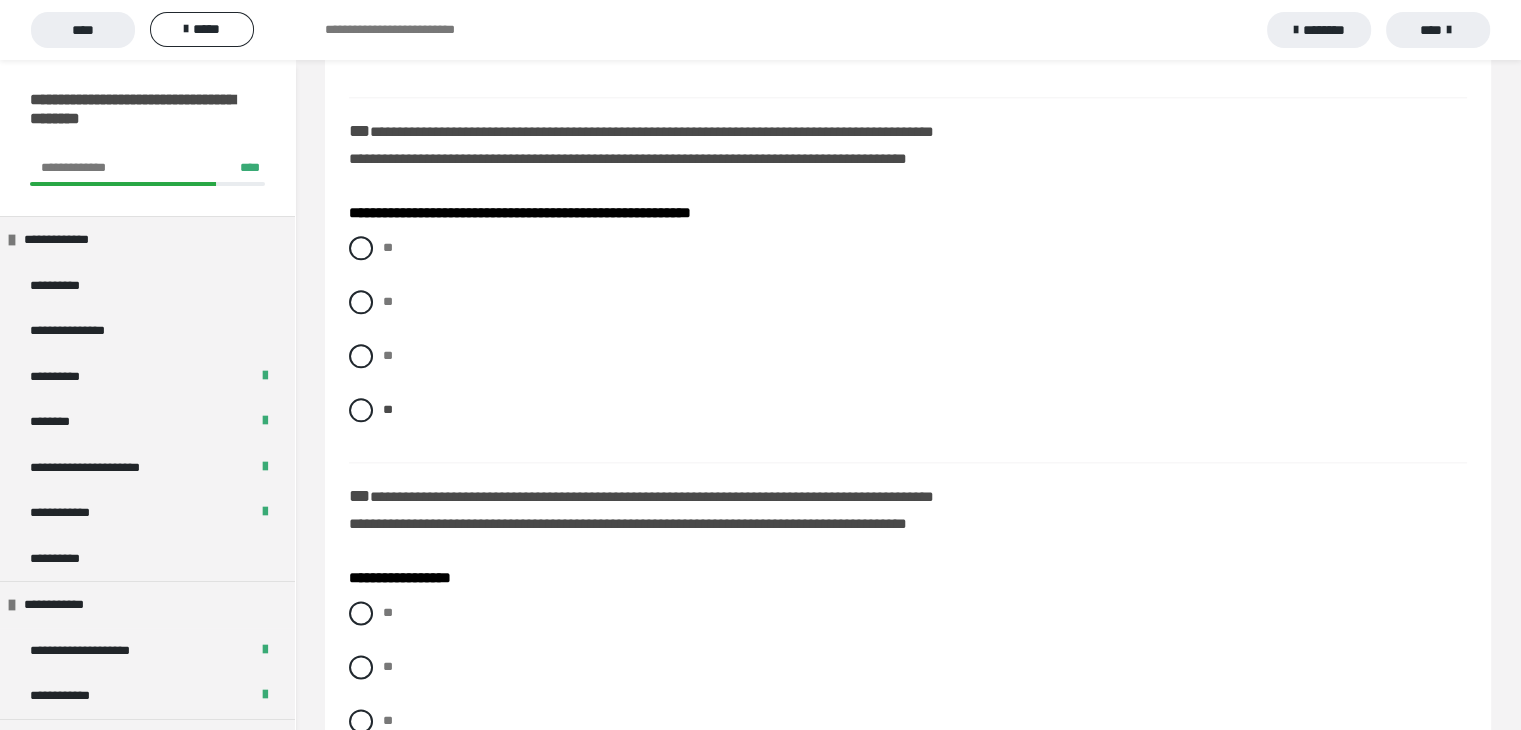 scroll, scrollTop: 2400, scrollLeft: 0, axis: vertical 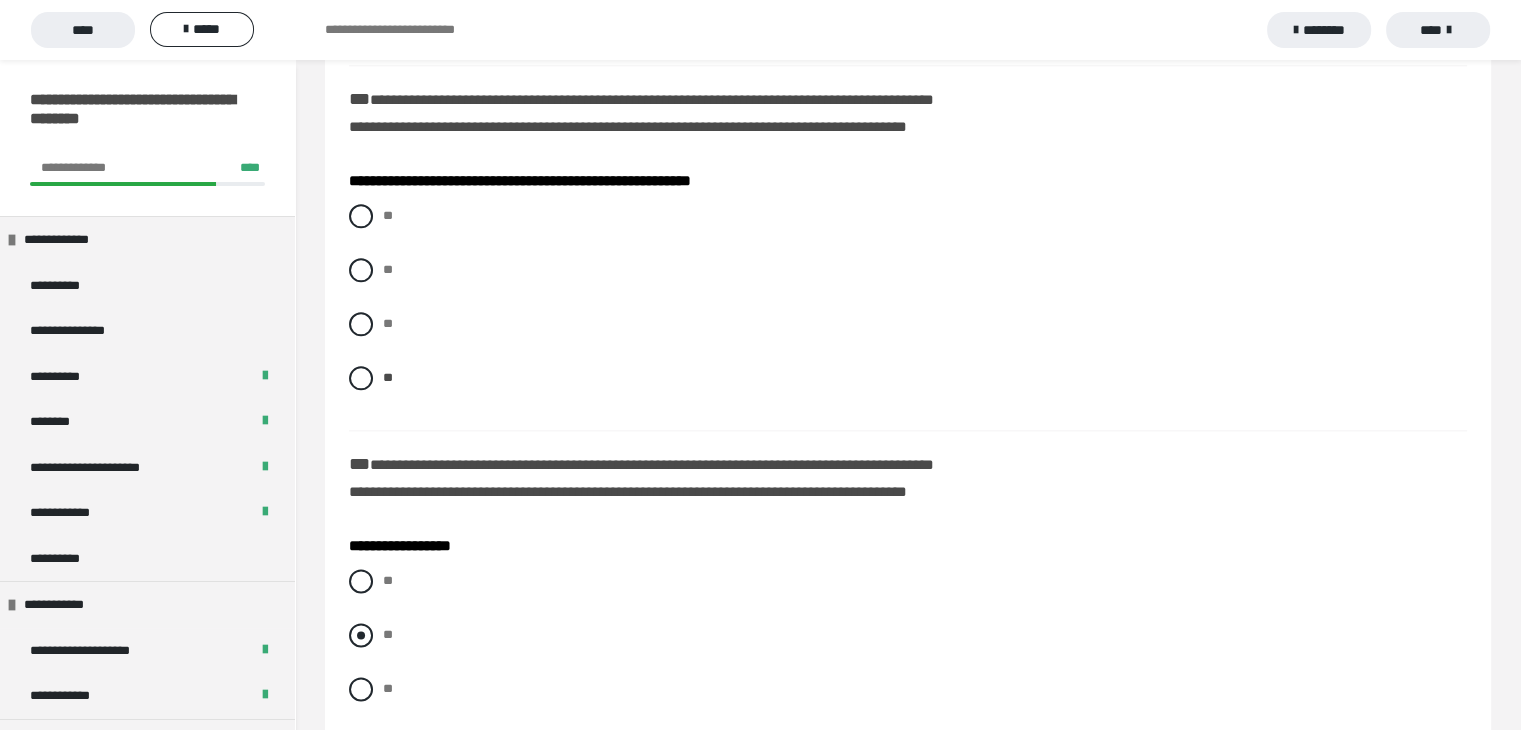 click at bounding box center (361, 635) 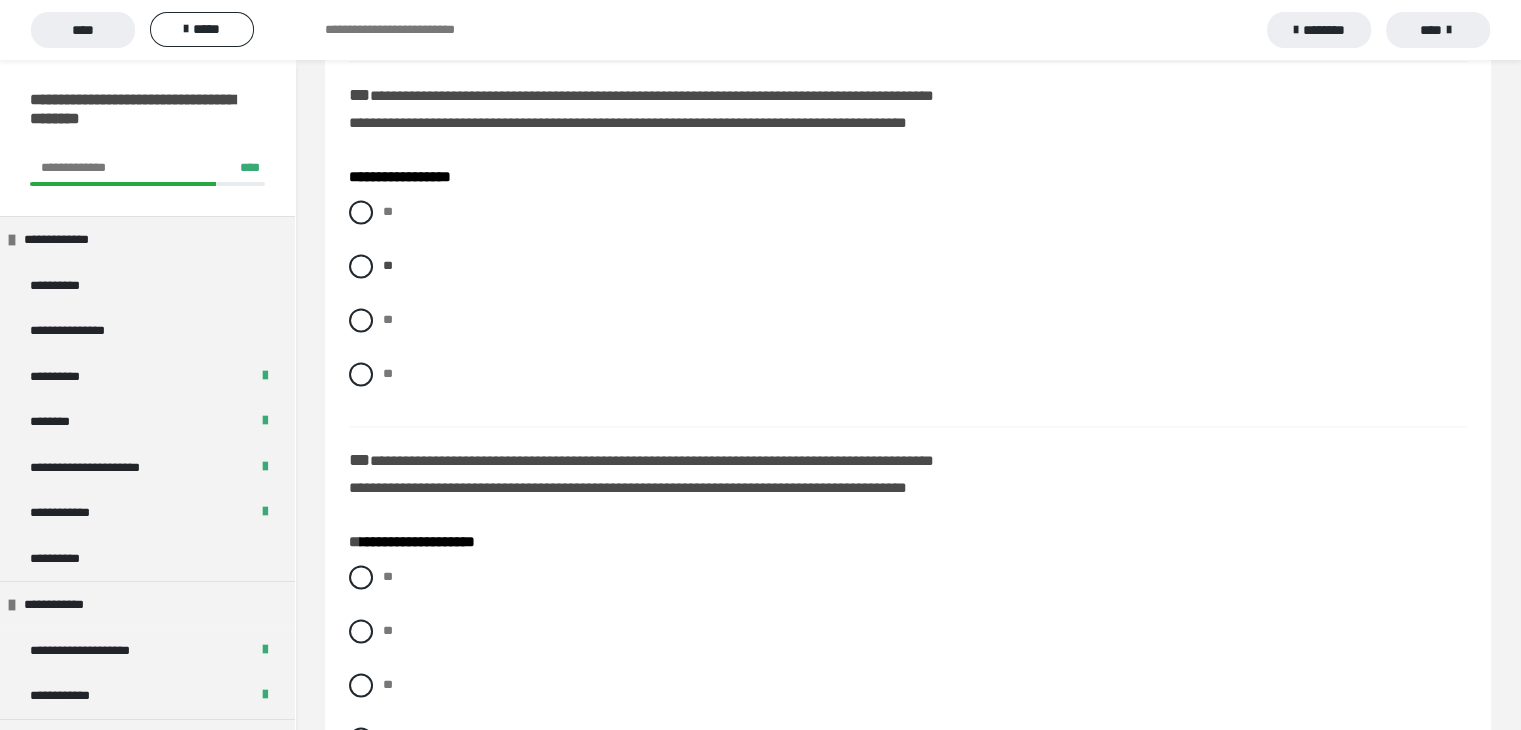 scroll, scrollTop: 2800, scrollLeft: 0, axis: vertical 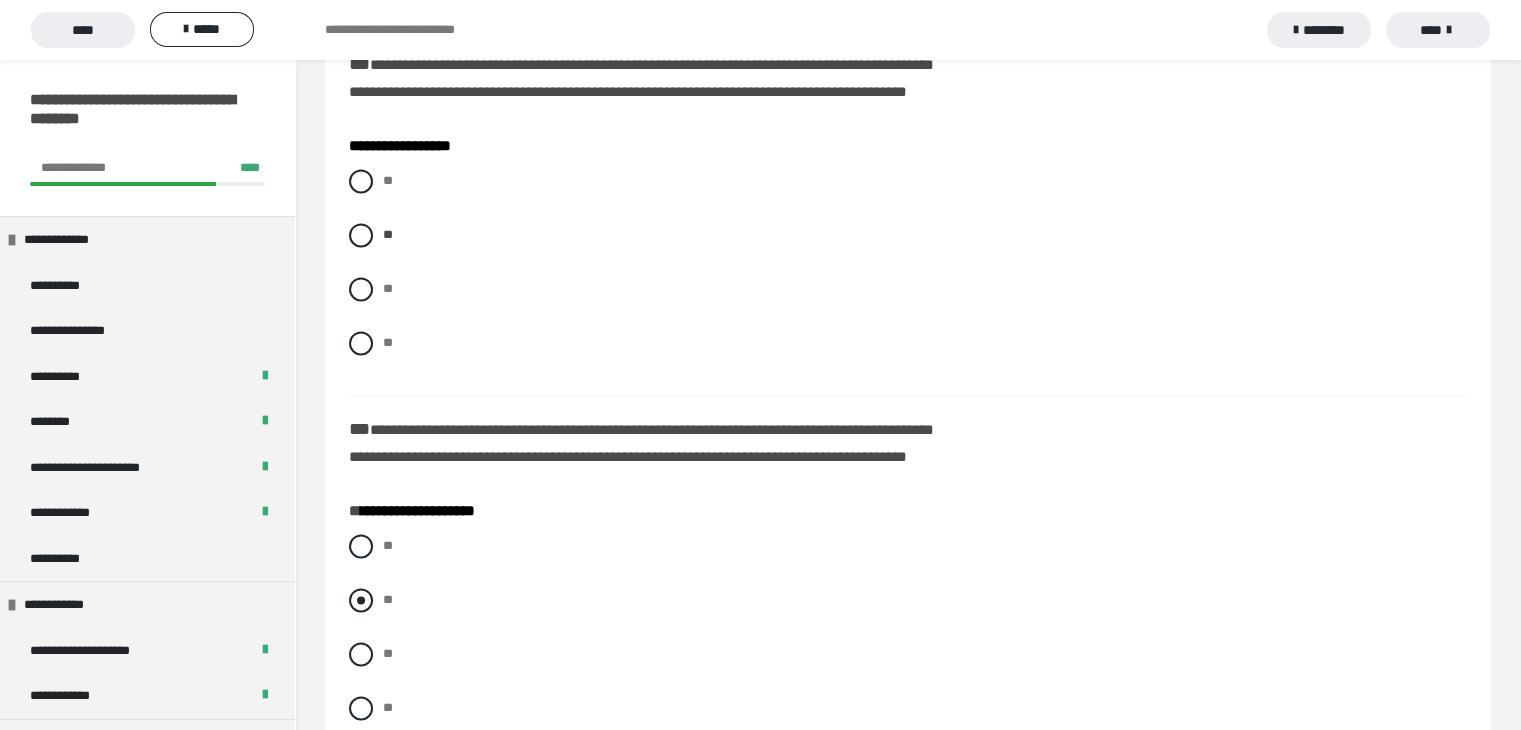 click at bounding box center (361, 600) 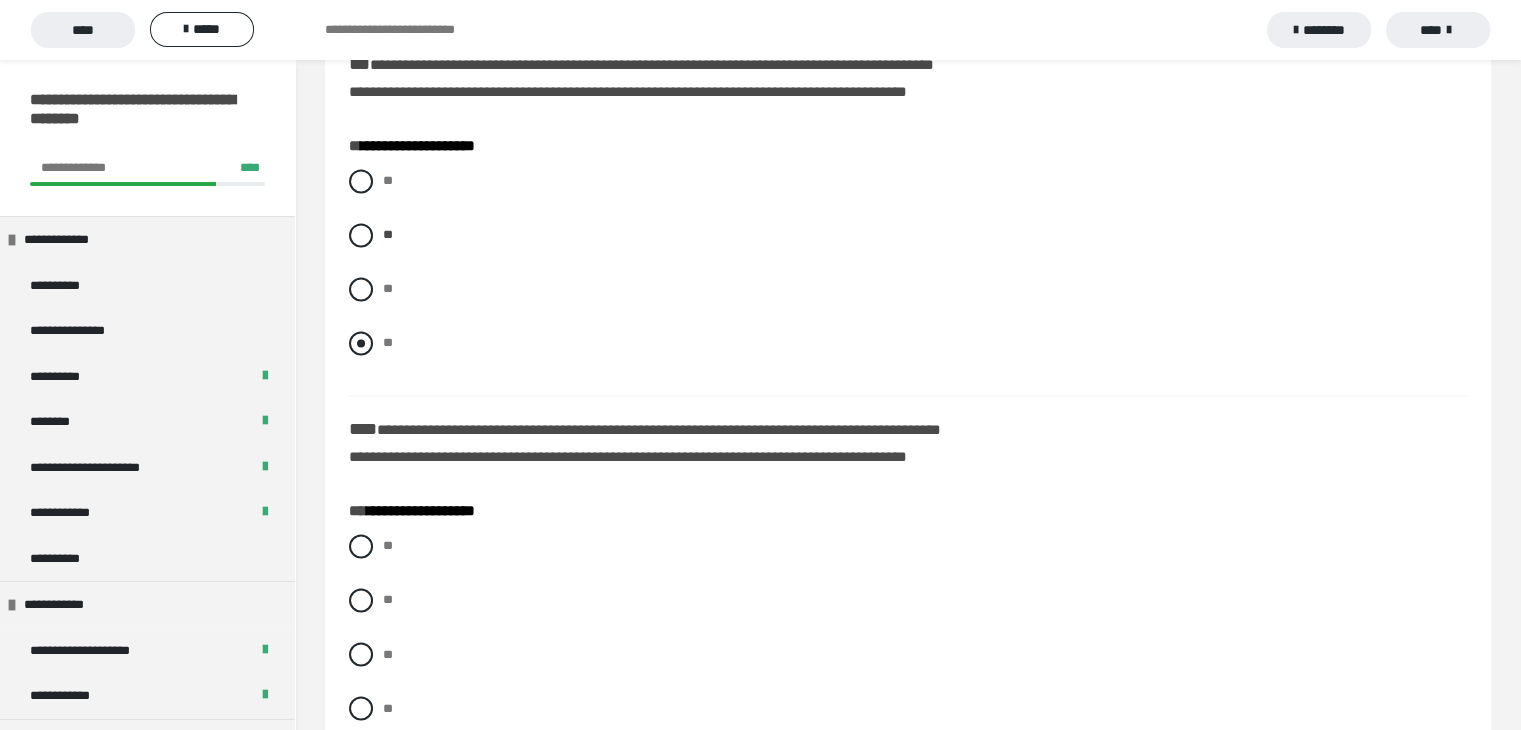scroll, scrollTop: 3200, scrollLeft: 0, axis: vertical 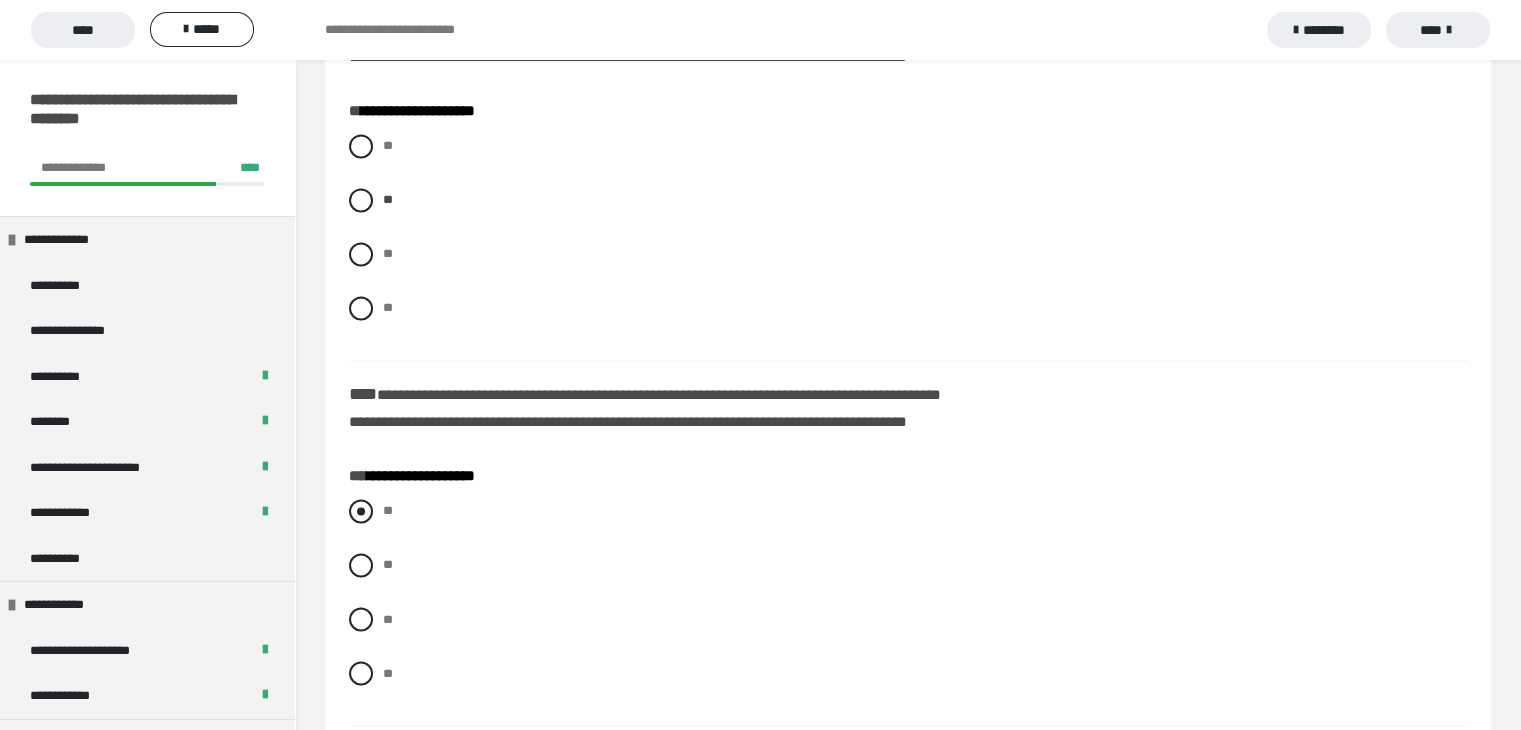 click at bounding box center [361, 511] 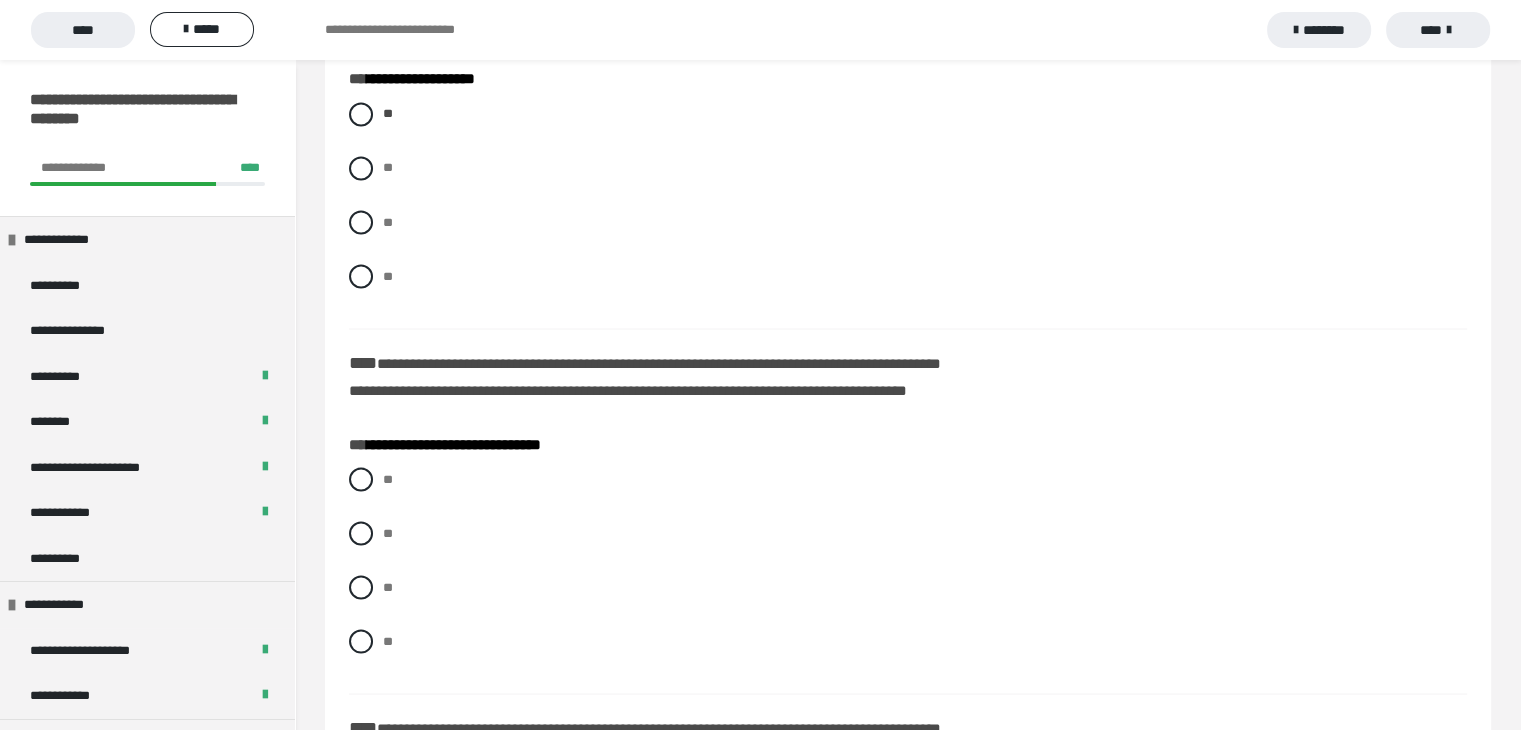 scroll, scrollTop: 3600, scrollLeft: 0, axis: vertical 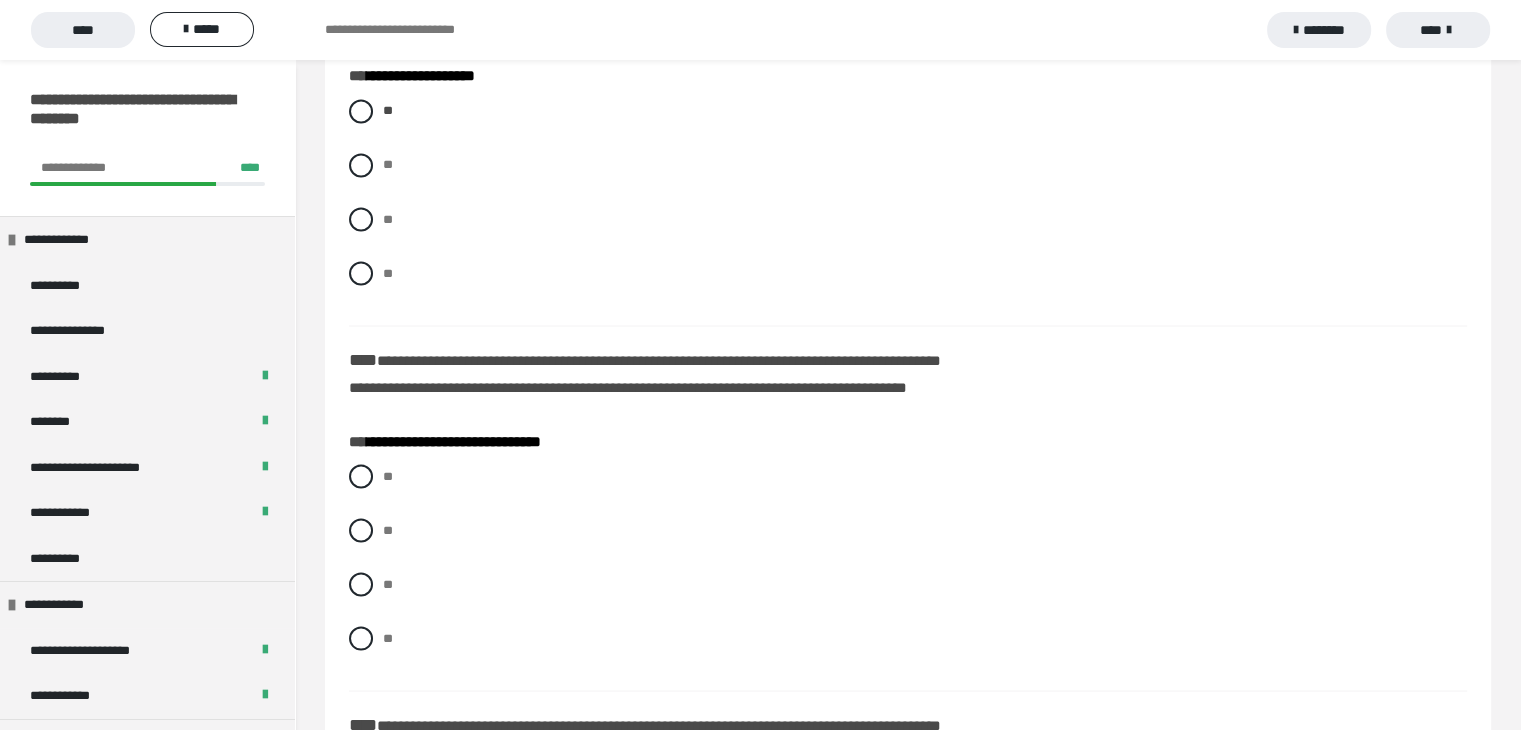 click on "** ** ** **" at bounding box center [908, 572] 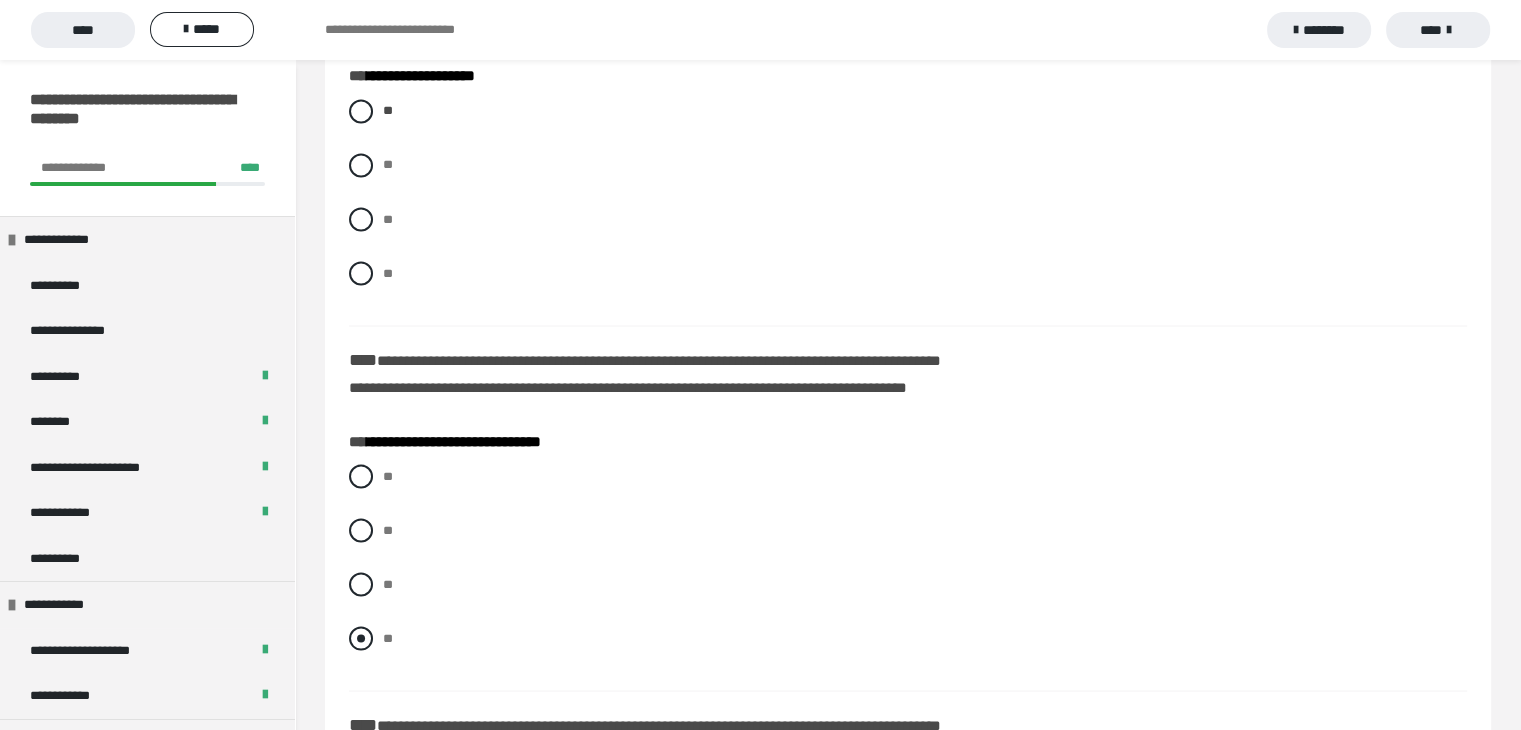 click at bounding box center (361, 638) 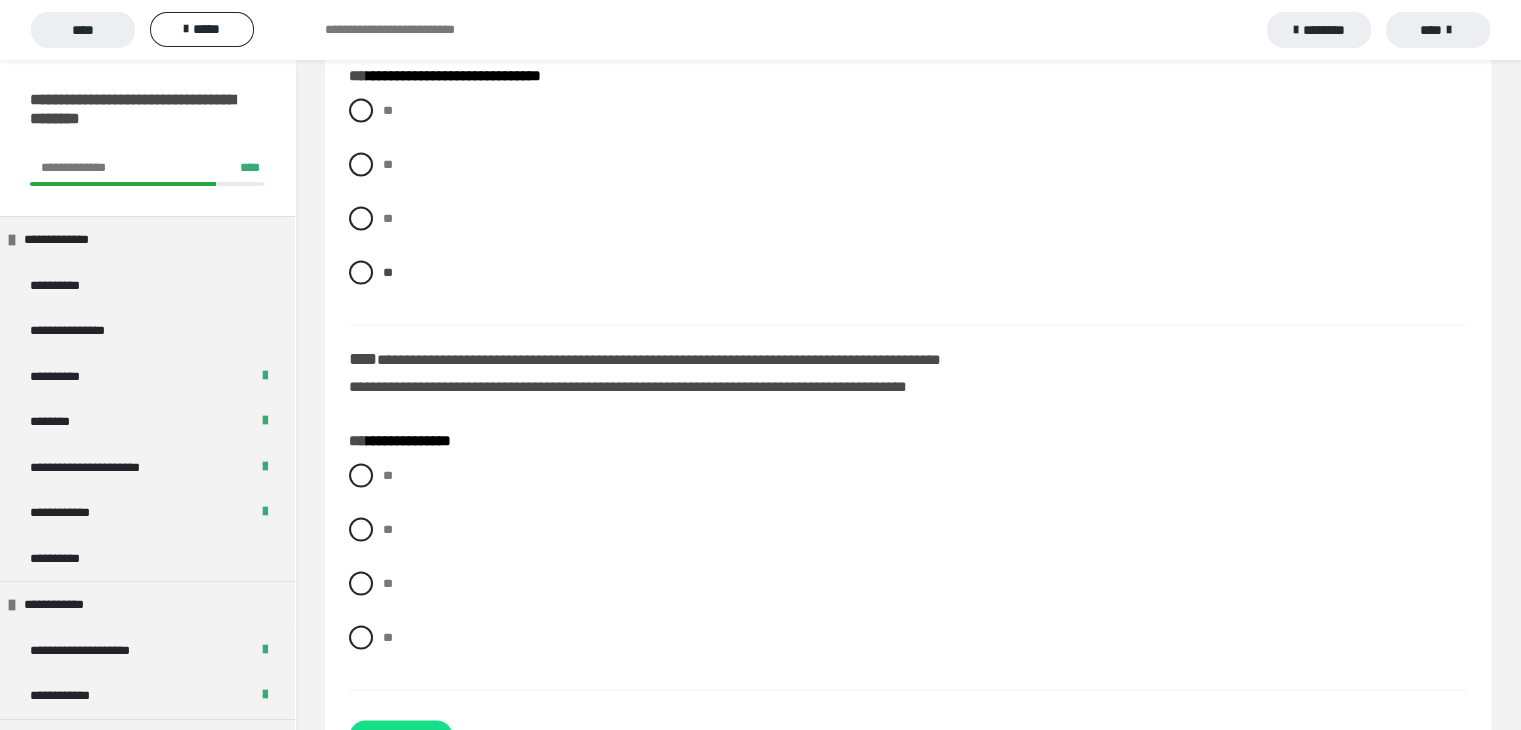 scroll, scrollTop: 4000, scrollLeft: 0, axis: vertical 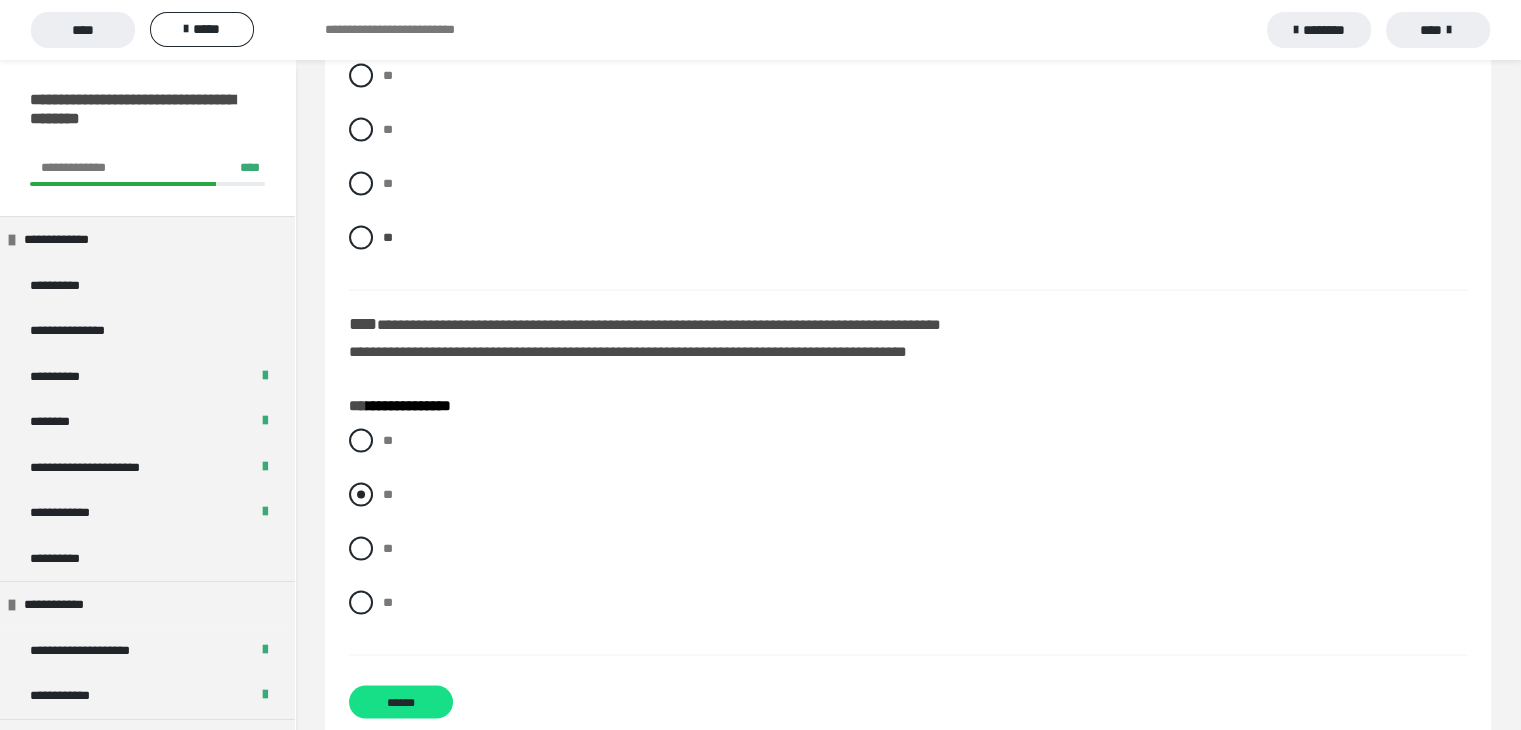 click at bounding box center (361, 495) 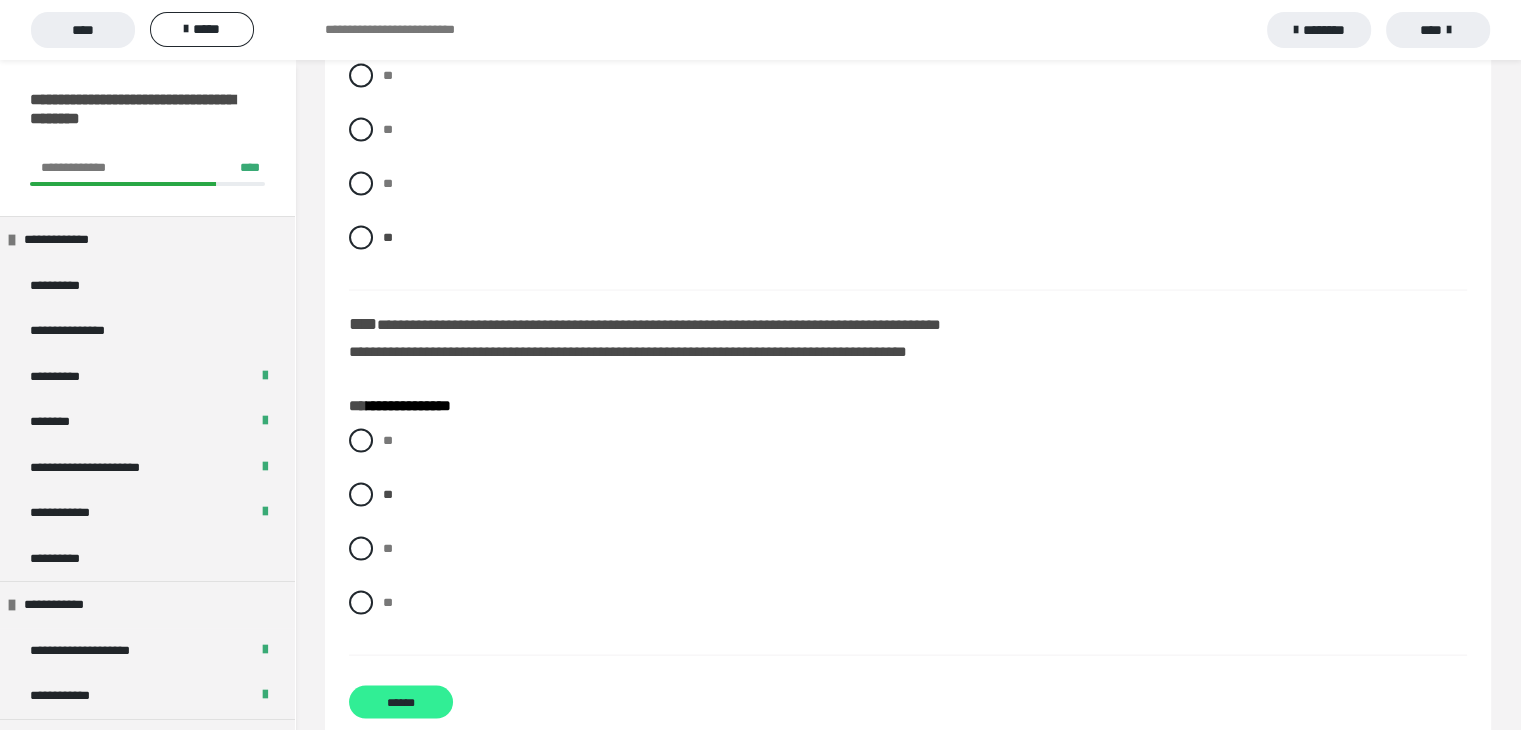 click on "******" at bounding box center [401, 702] 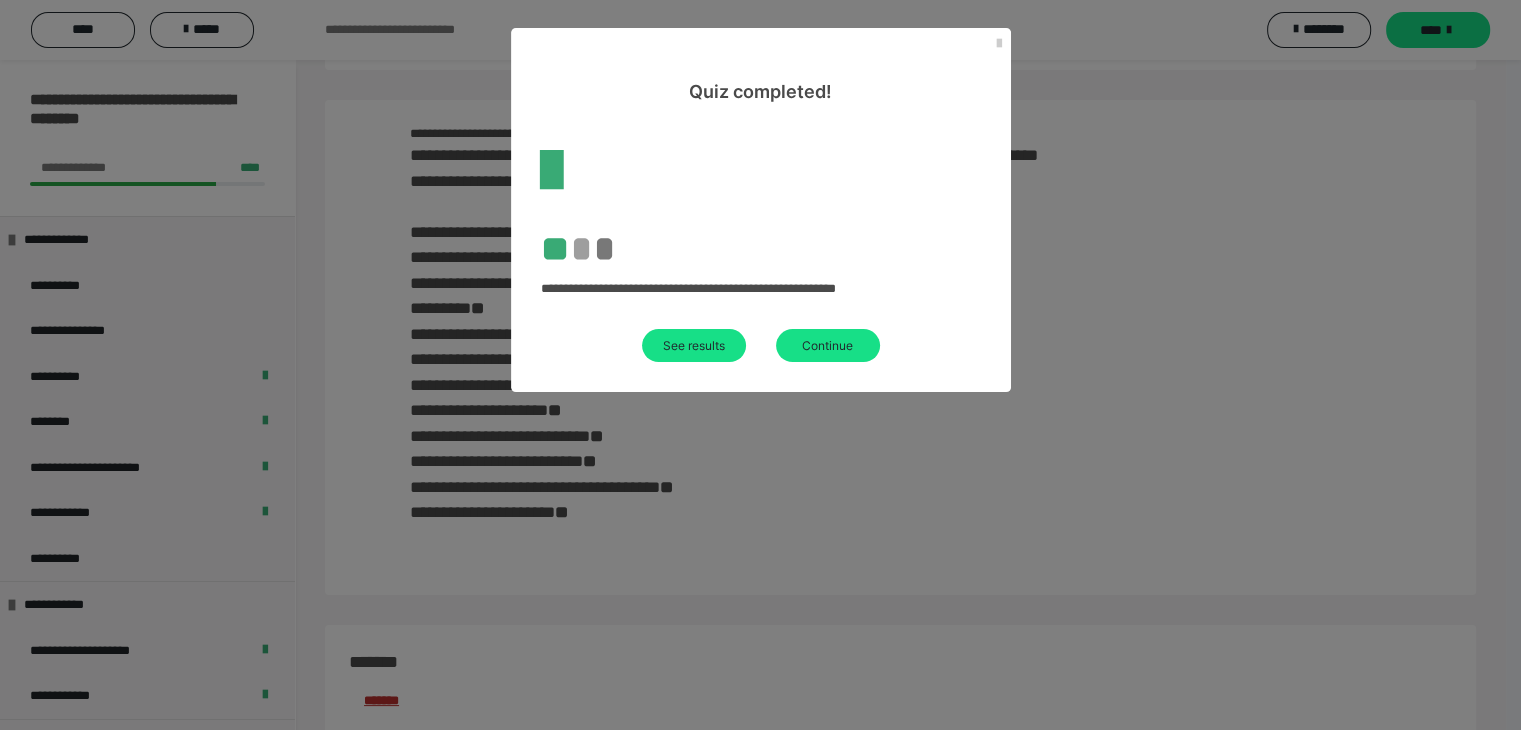 scroll, scrollTop: 3581, scrollLeft: 0, axis: vertical 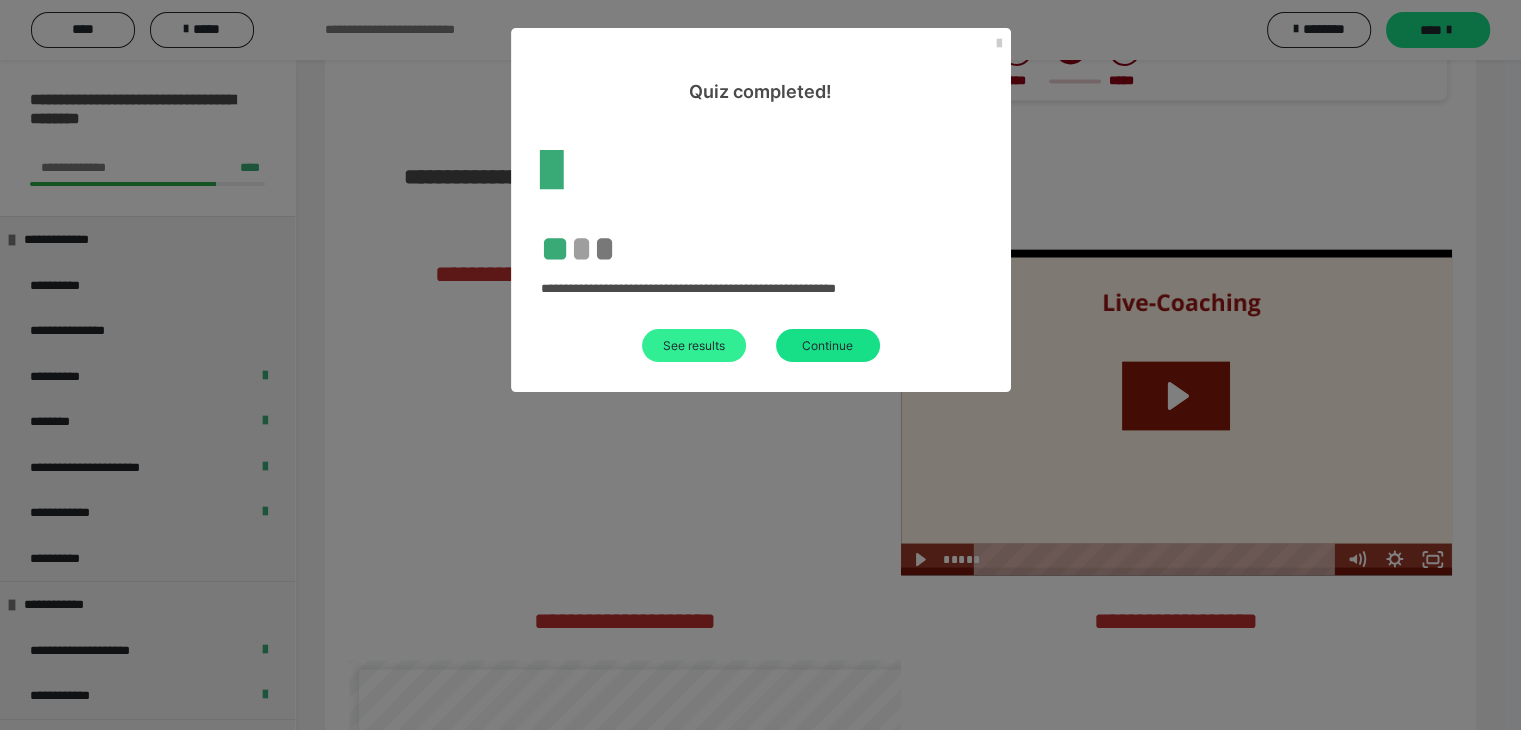 click on "See results" at bounding box center (694, 345) 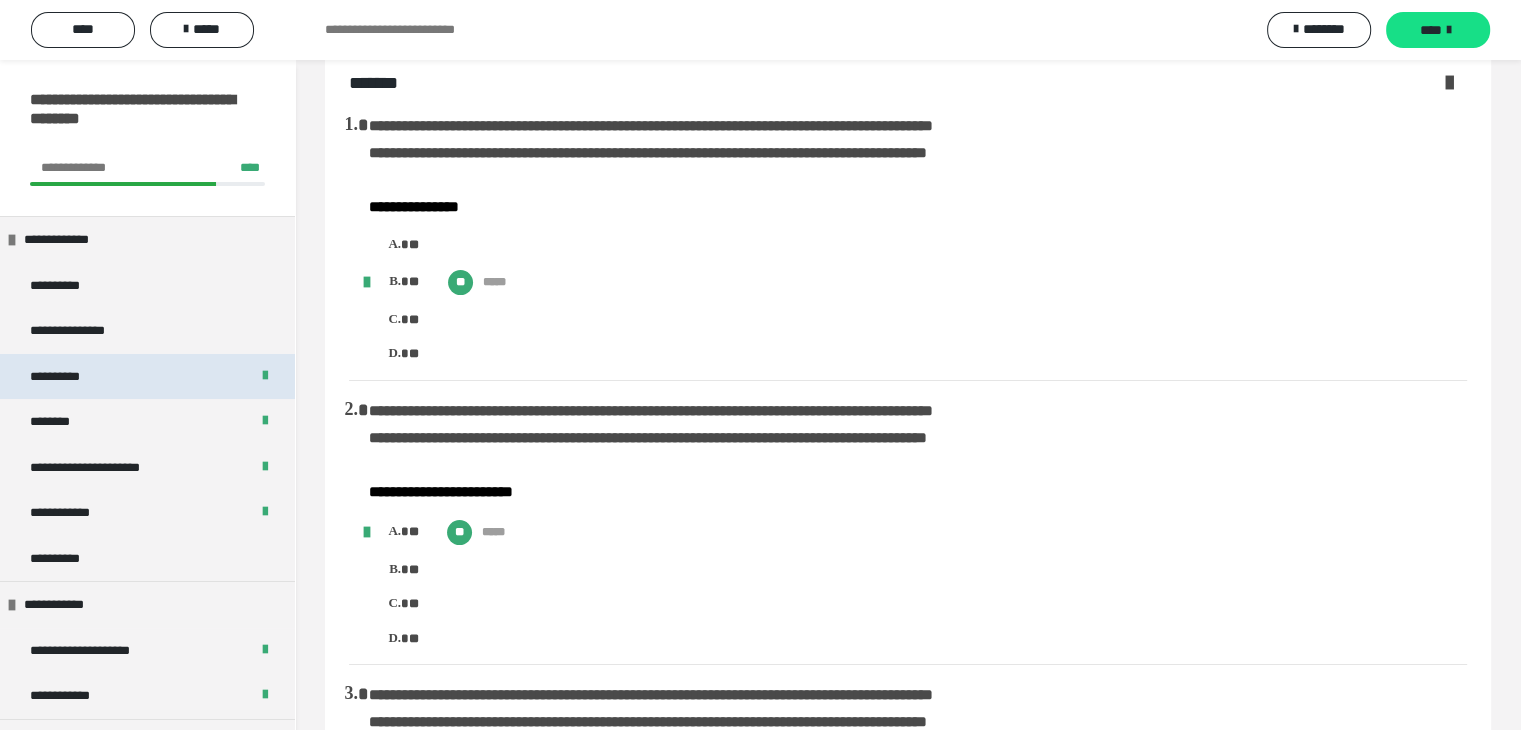 scroll, scrollTop: 0, scrollLeft: 0, axis: both 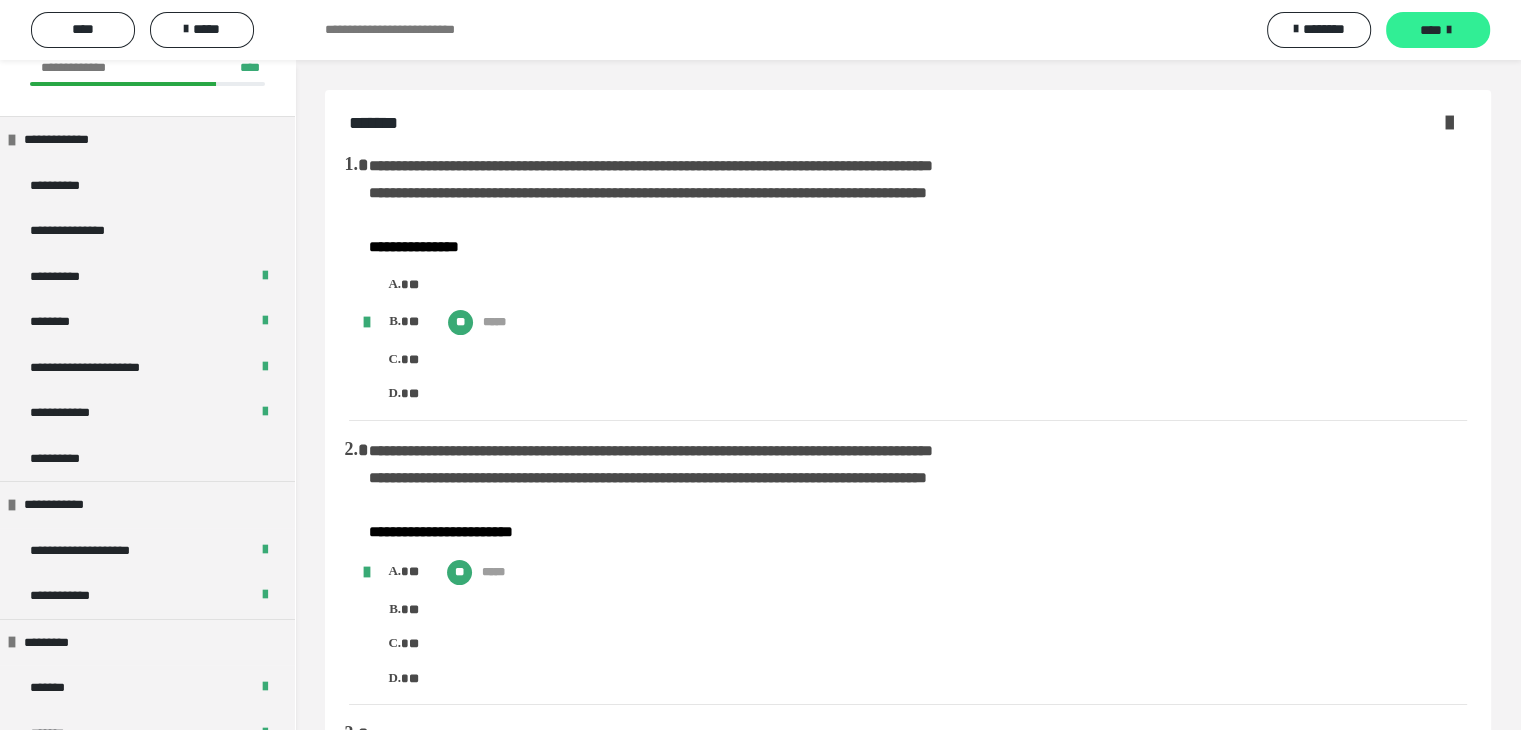 click on "****" at bounding box center (1431, 30) 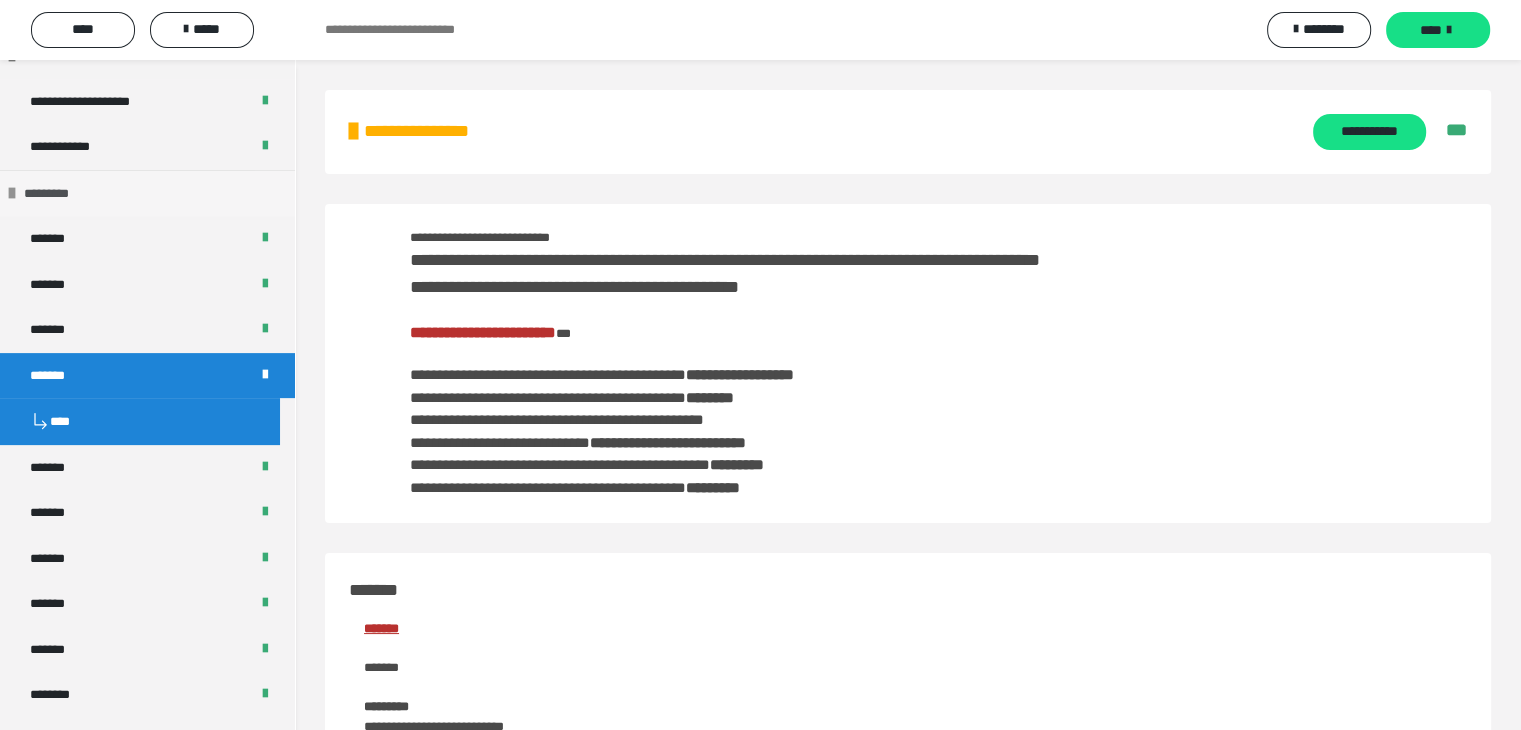 scroll, scrollTop: 600, scrollLeft: 0, axis: vertical 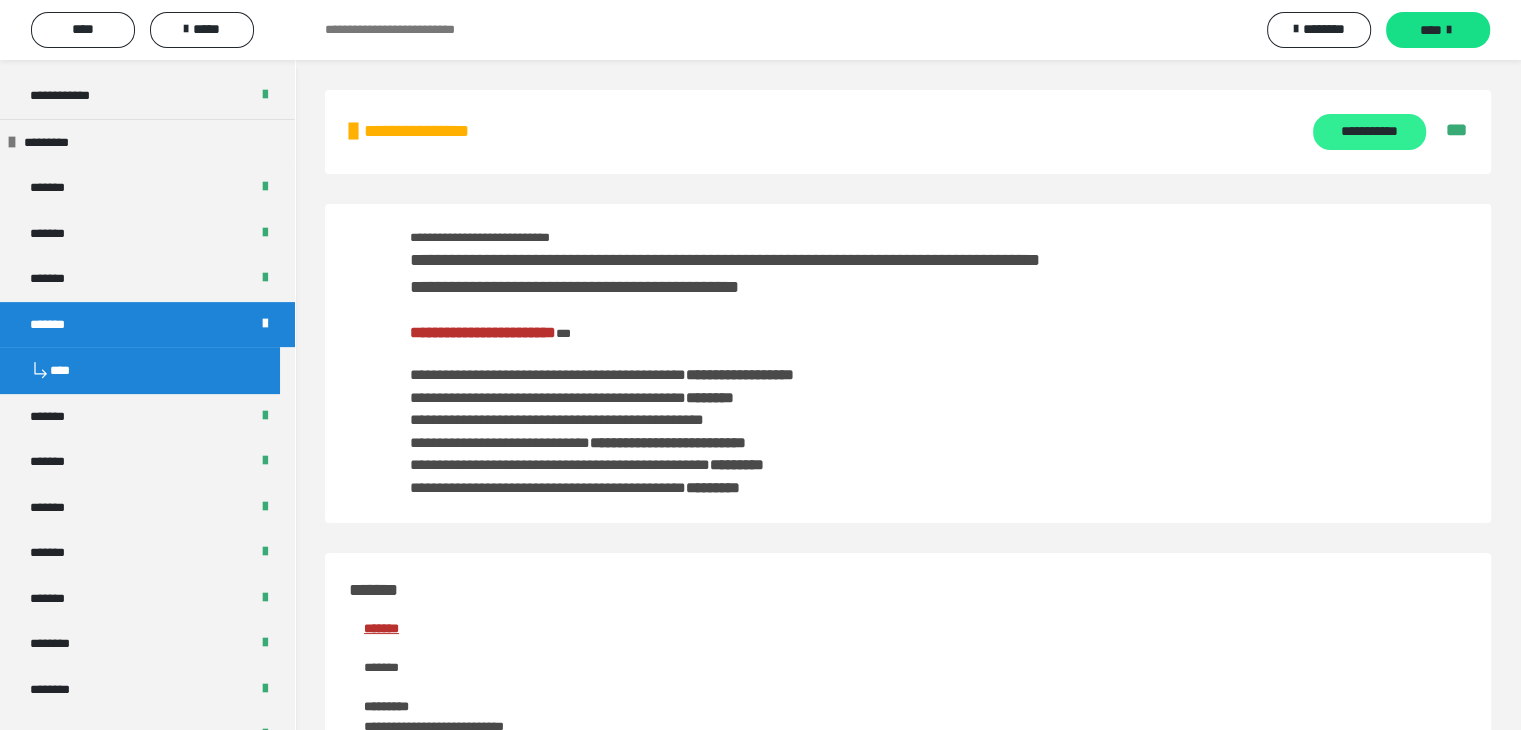click on "**********" at bounding box center (1369, 132) 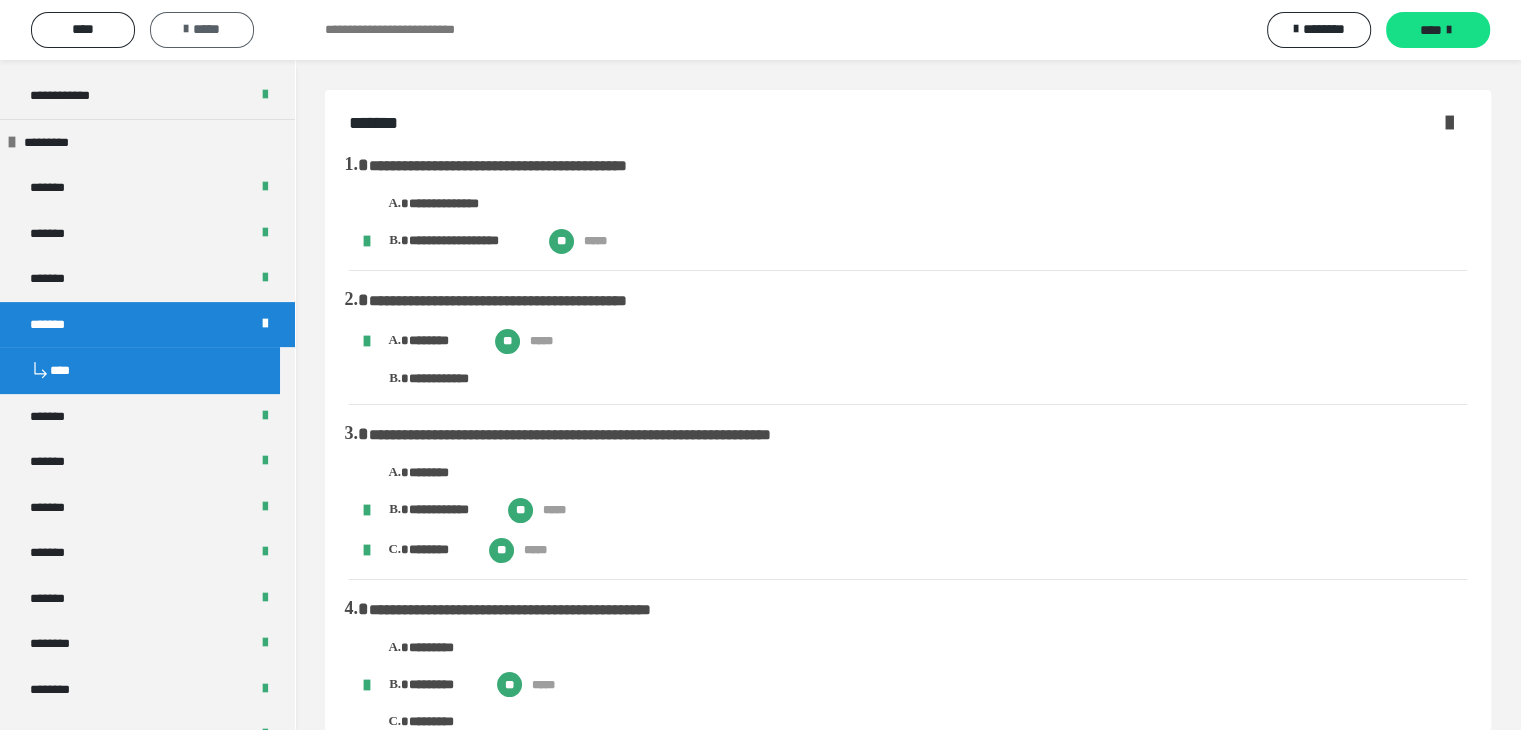 click on "*****" at bounding box center (202, 29) 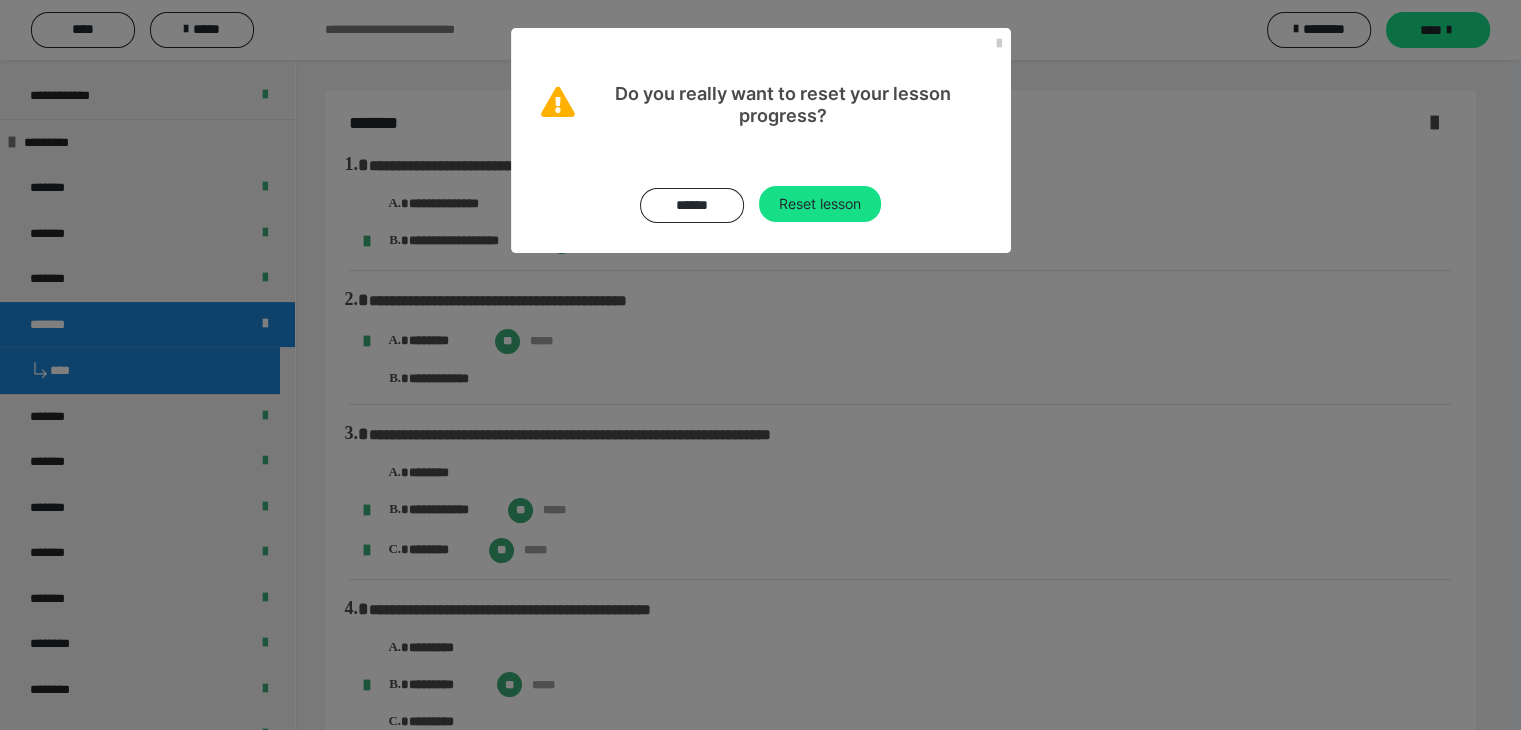 click on "Reset lesson" at bounding box center [820, 204] 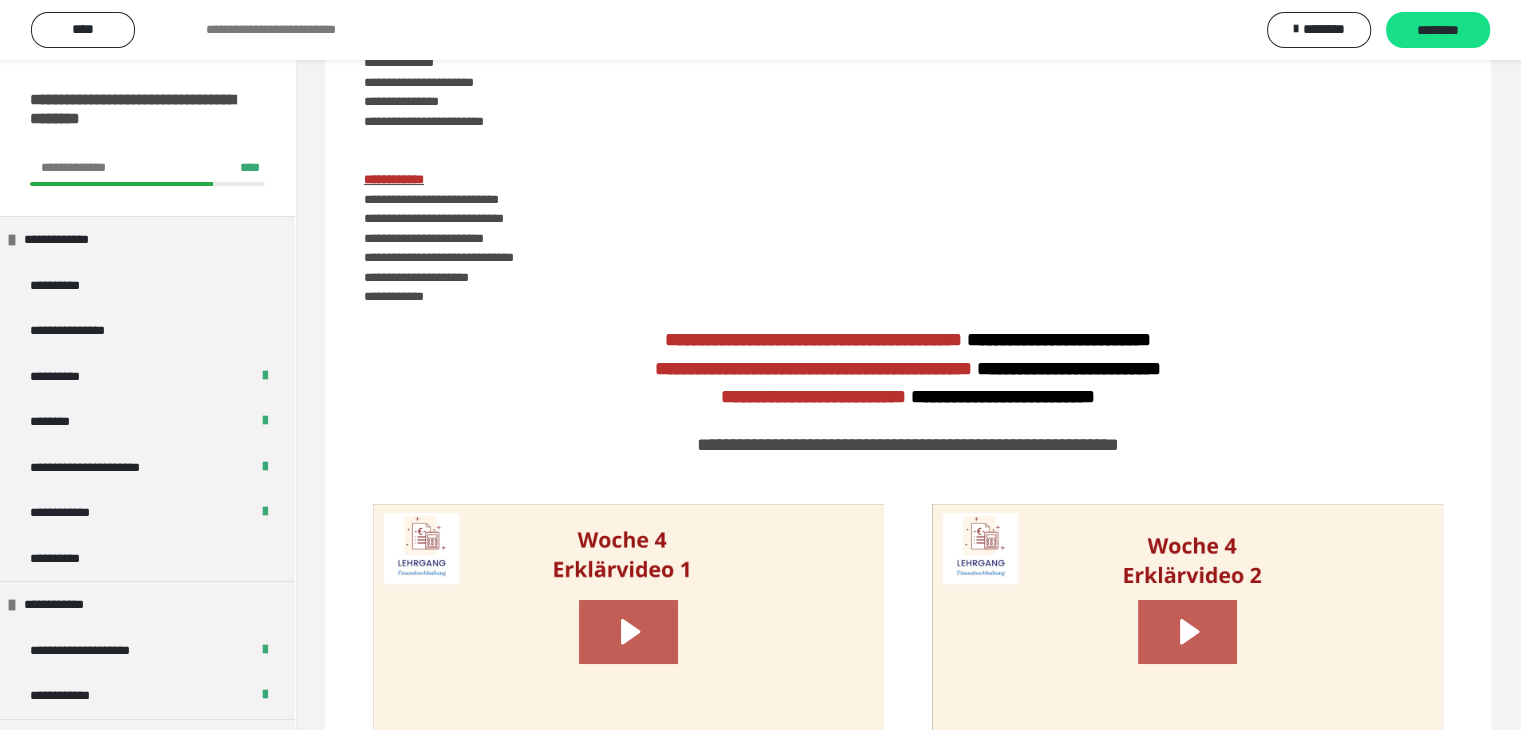 scroll, scrollTop: 300, scrollLeft: 0, axis: vertical 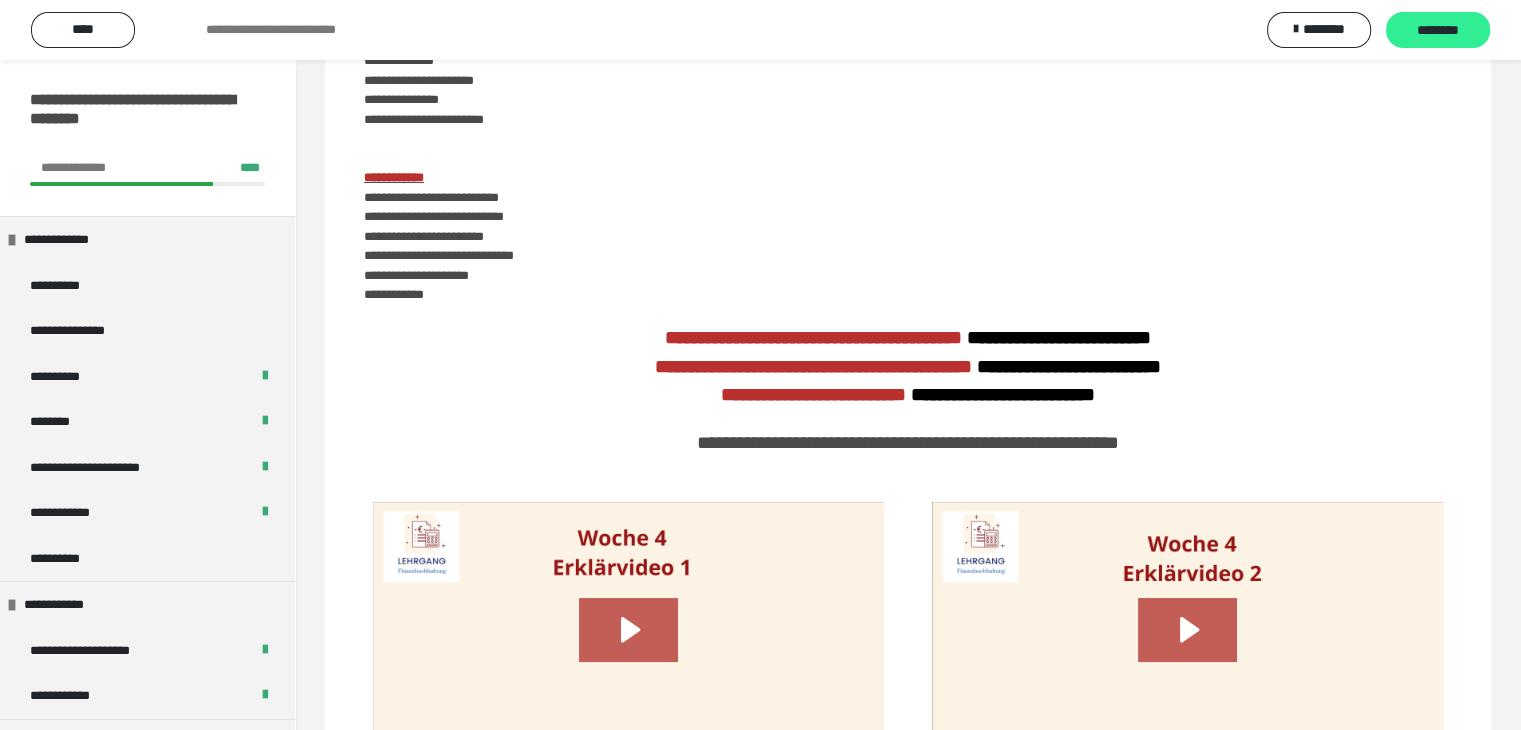 click on "********" at bounding box center [1438, 31] 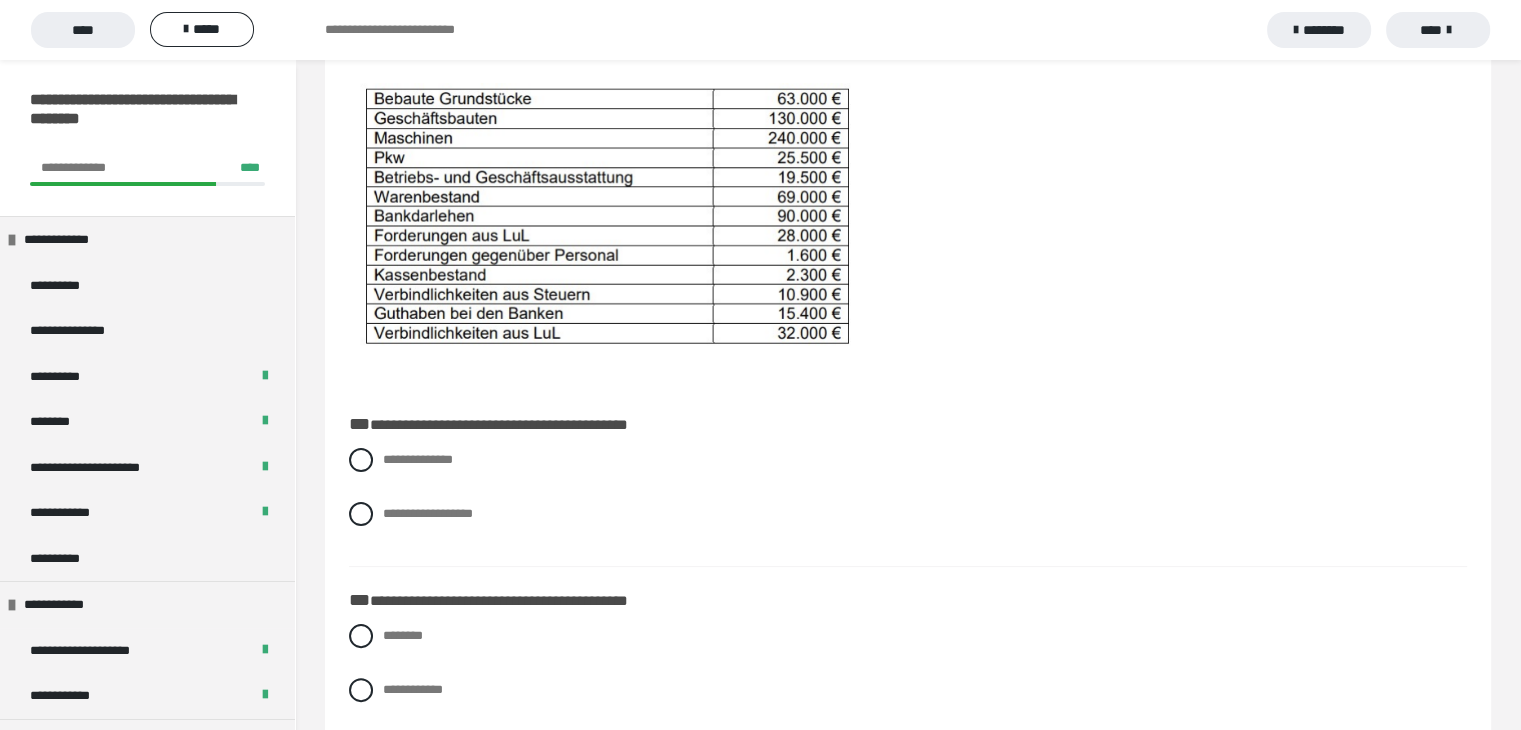 scroll, scrollTop: 400, scrollLeft: 0, axis: vertical 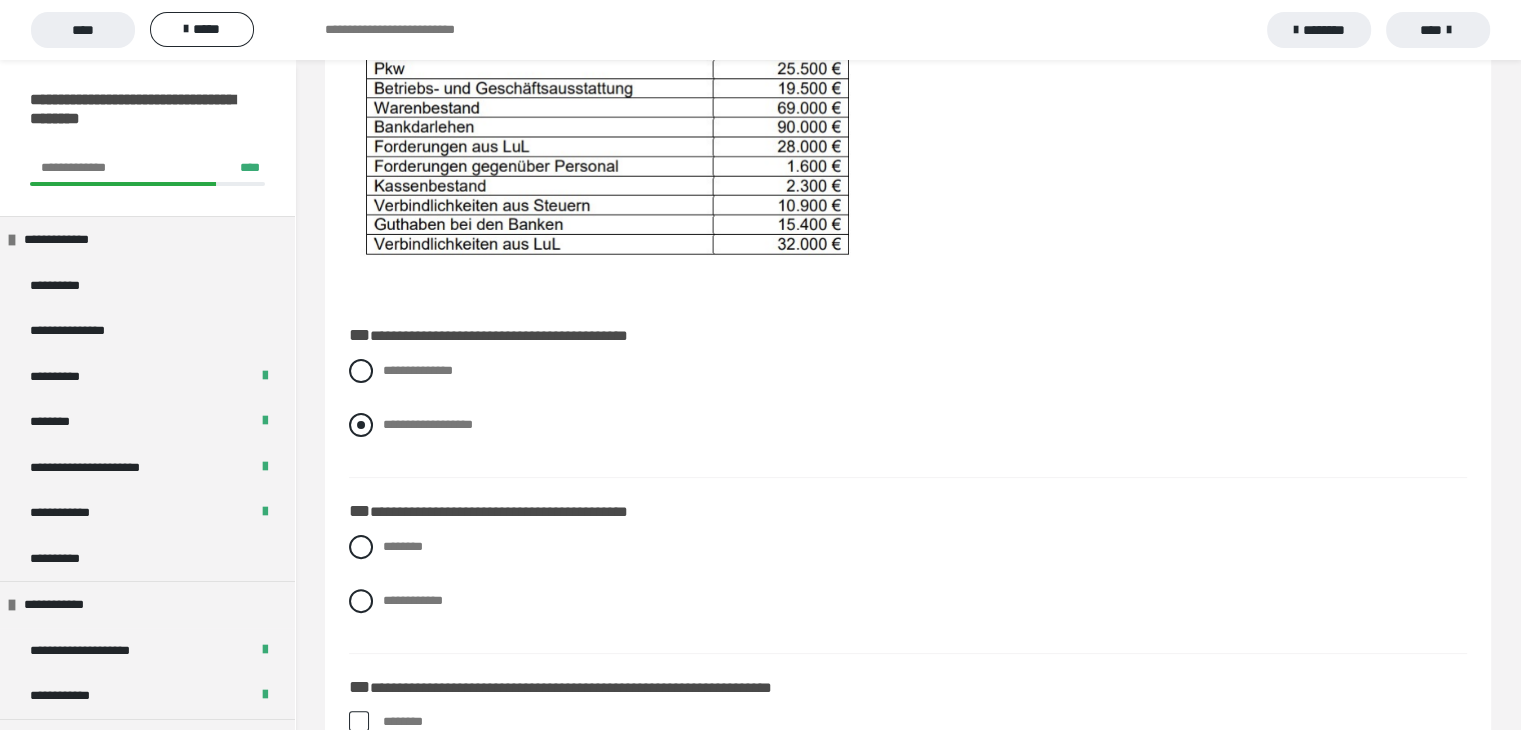 click at bounding box center (361, 425) 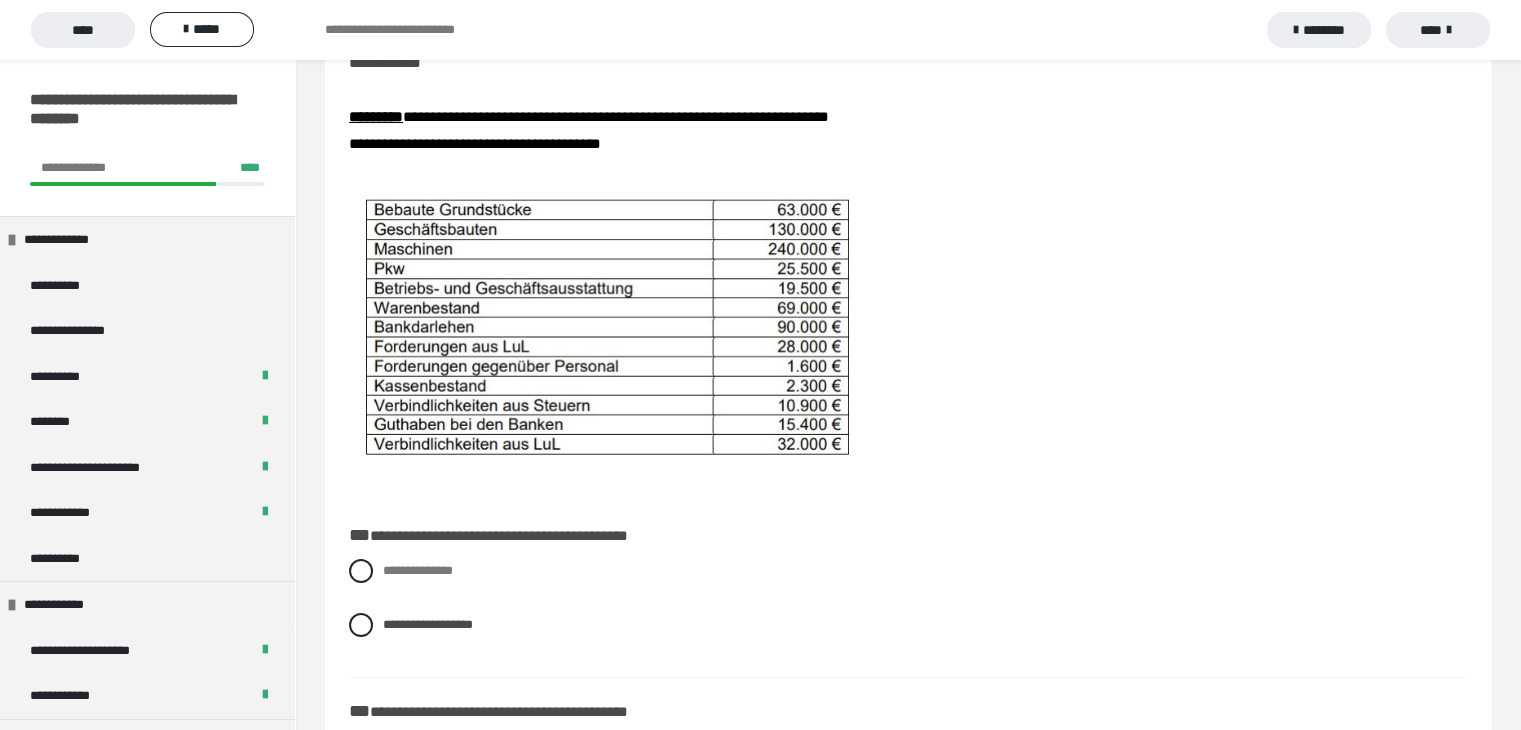 scroll, scrollTop: 400, scrollLeft: 0, axis: vertical 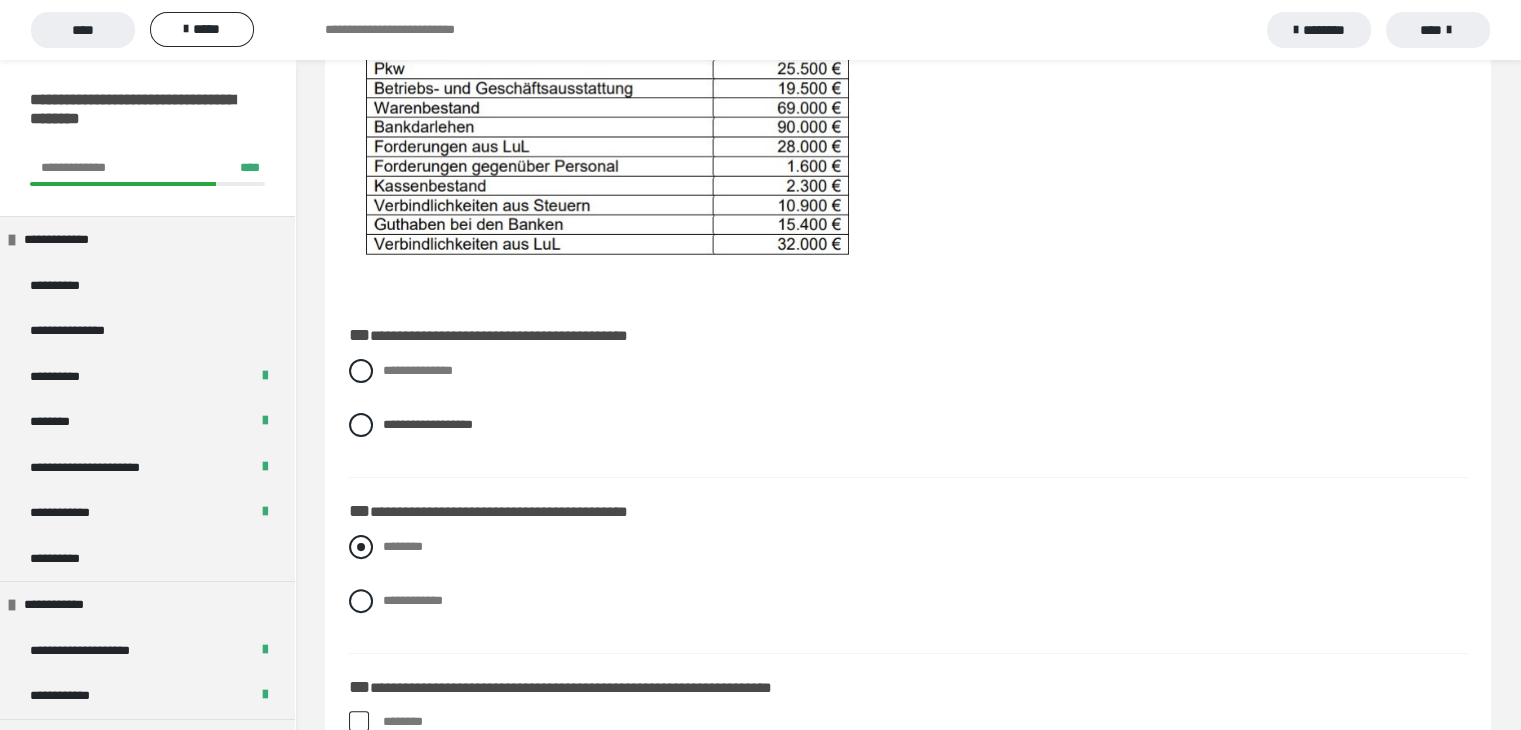 click at bounding box center (361, 547) 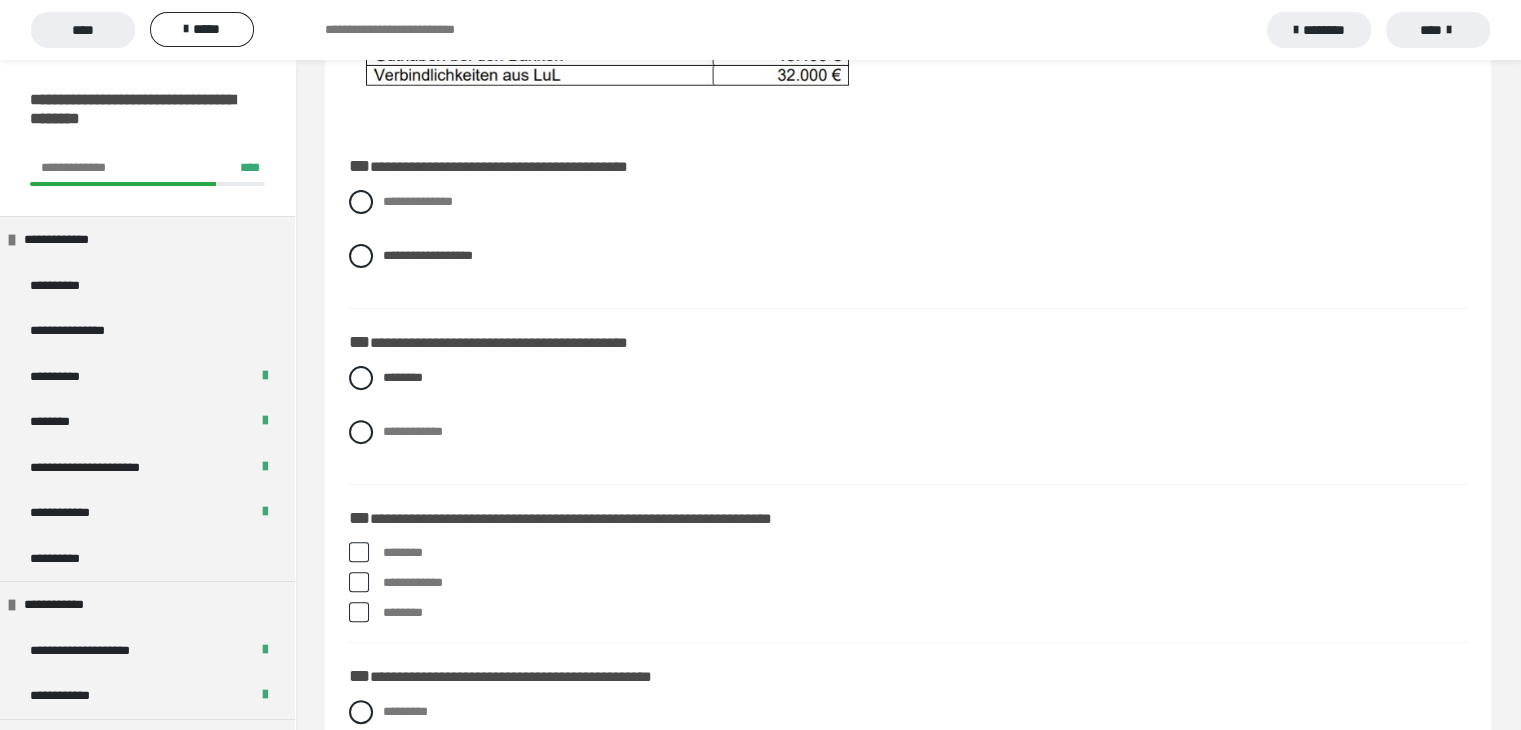 scroll, scrollTop: 600, scrollLeft: 0, axis: vertical 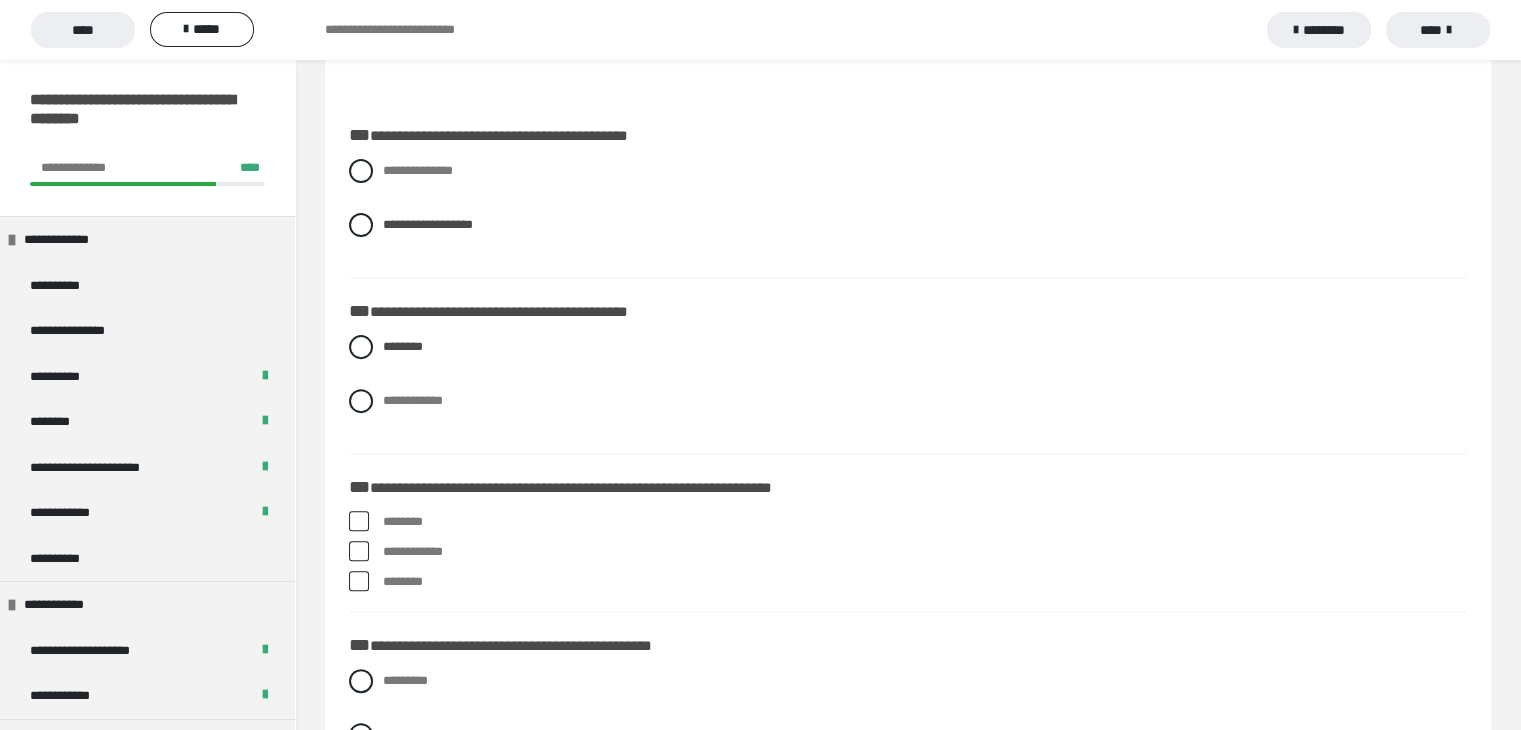 click at bounding box center [359, 551] 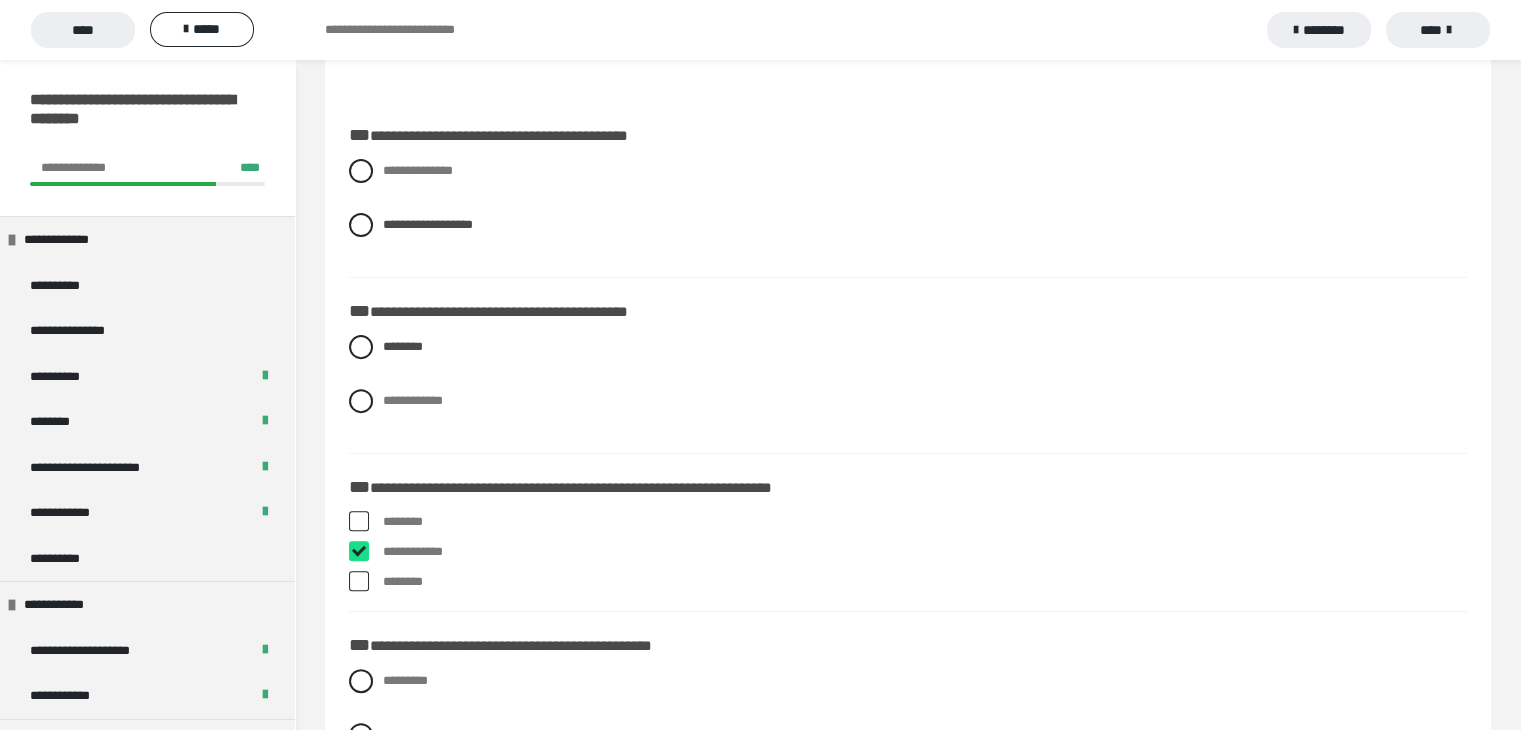checkbox on "****" 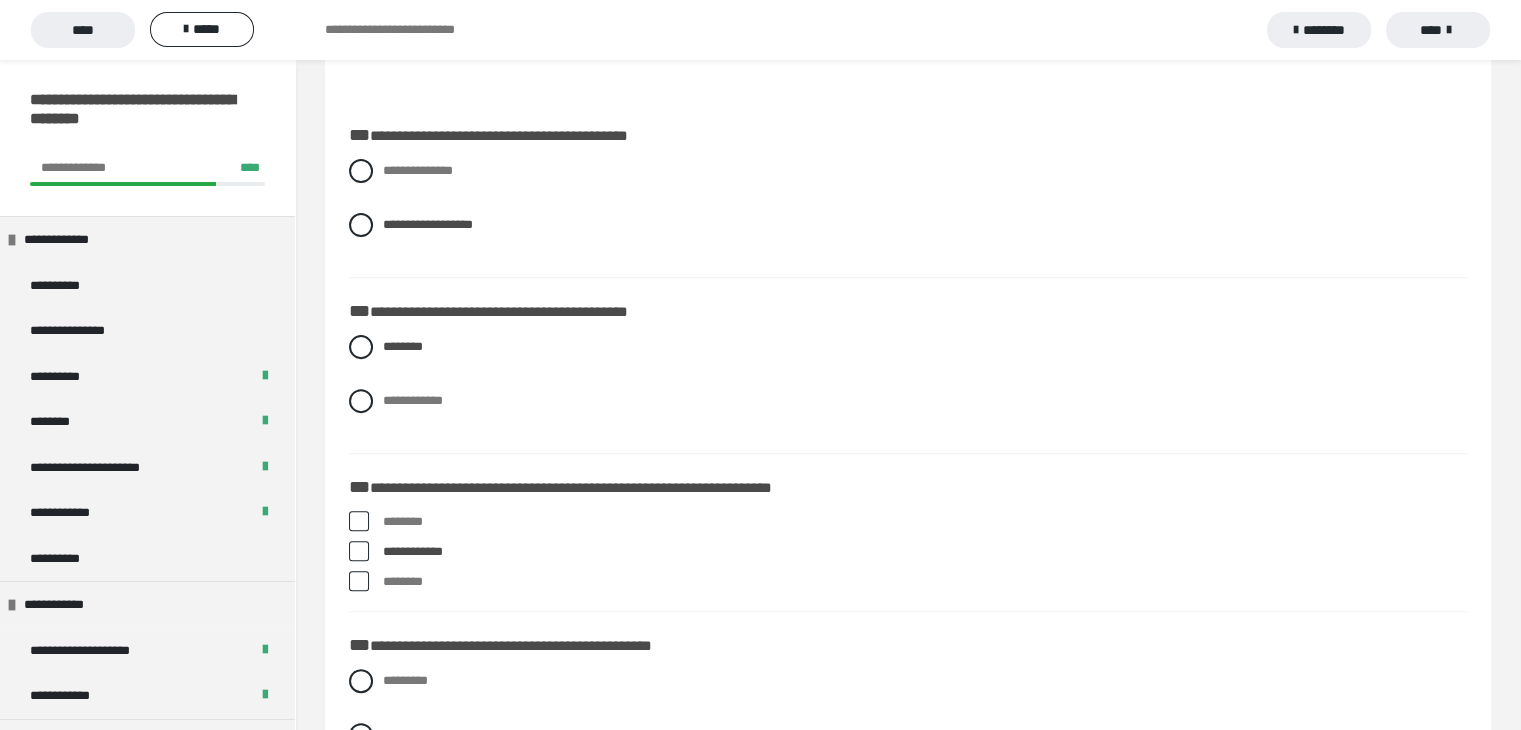 click at bounding box center [359, 581] 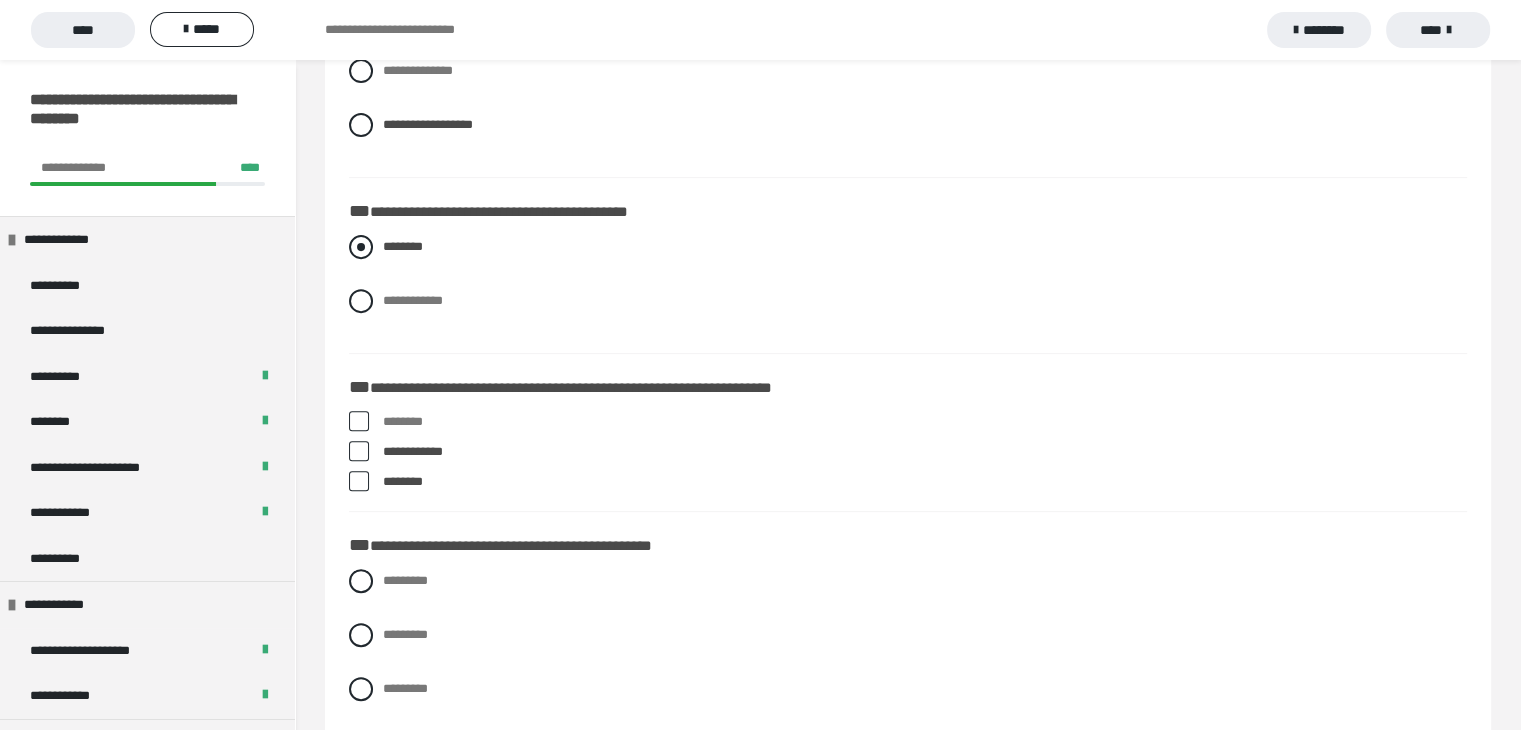 scroll, scrollTop: 800, scrollLeft: 0, axis: vertical 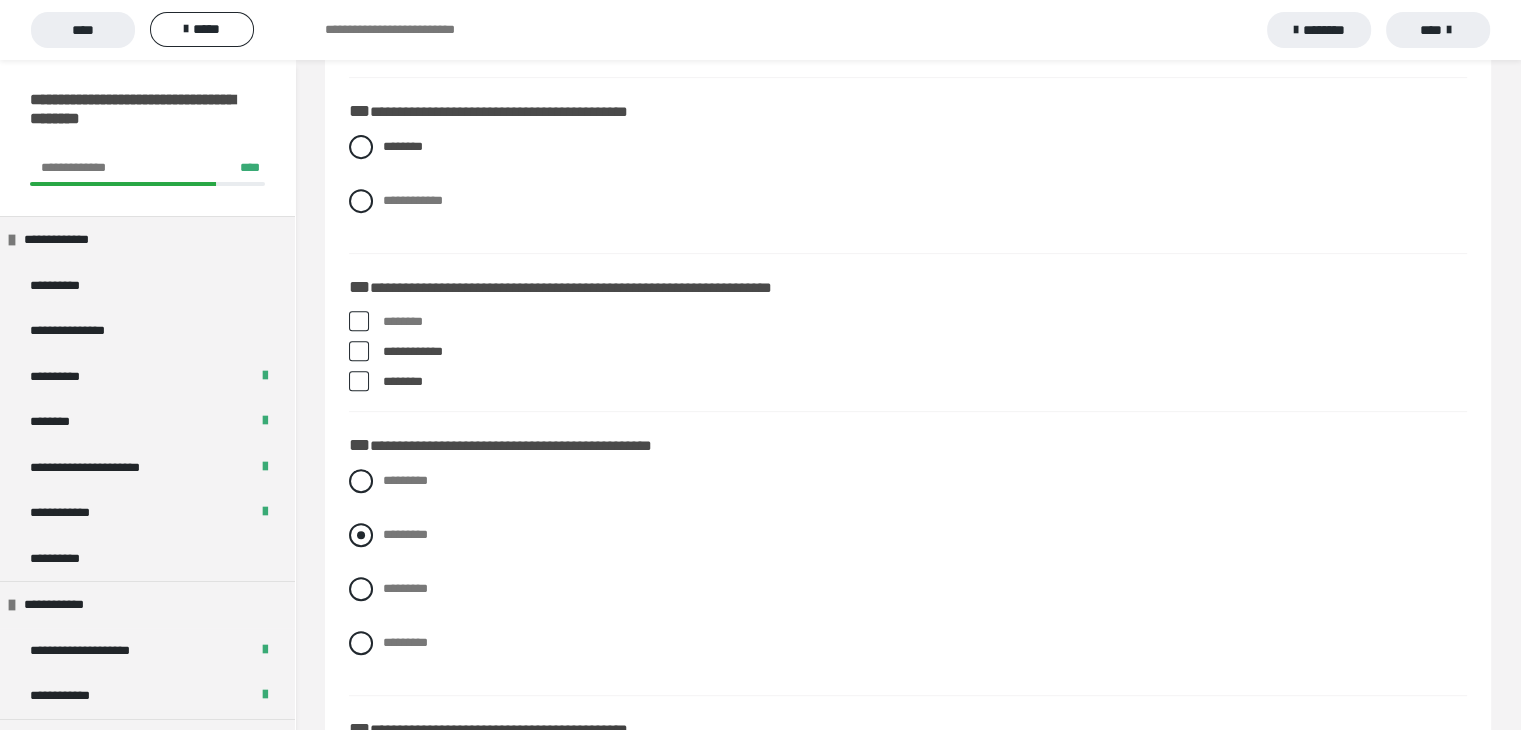 click at bounding box center [361, 535] 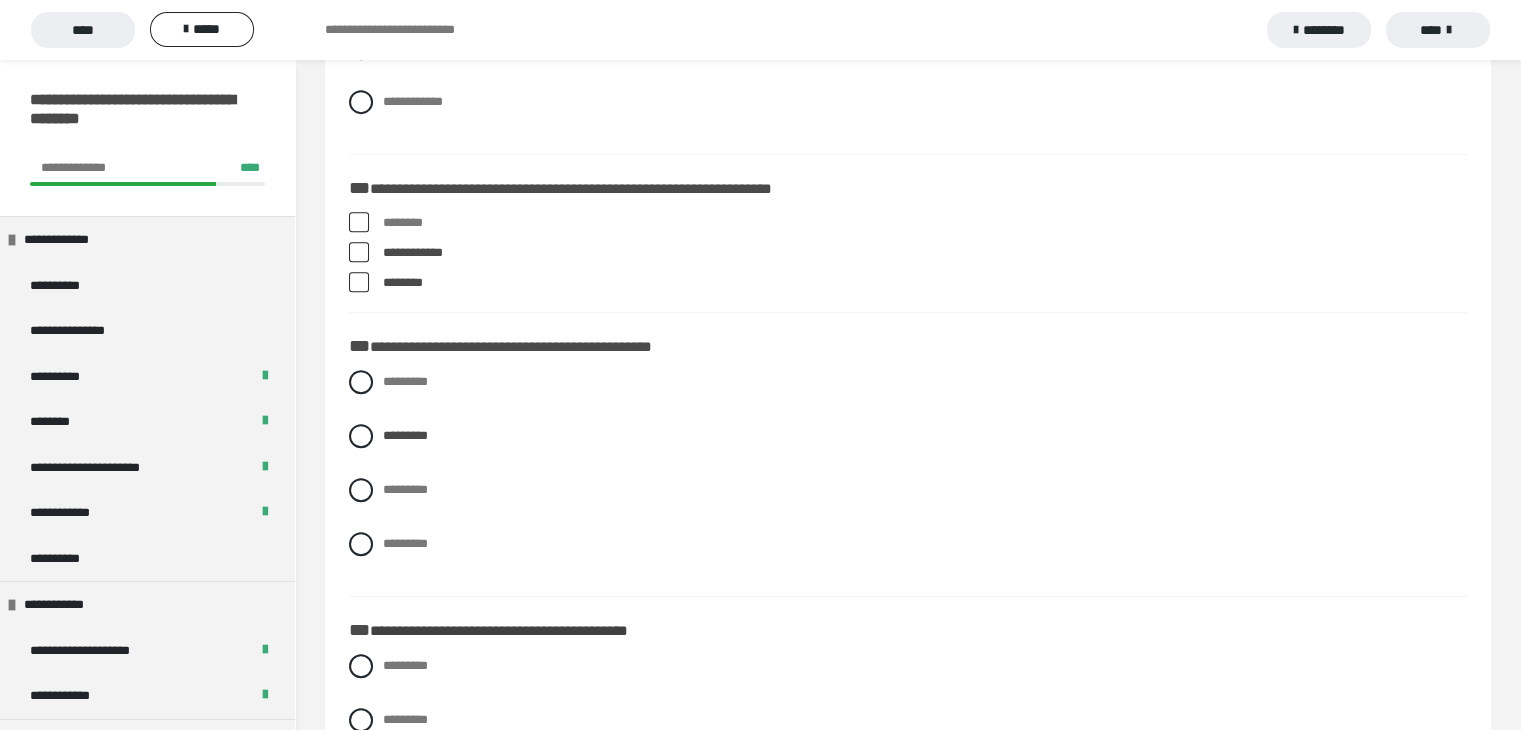 scroll, scrollTop: 1000, scrollLeft: 0, axis: vertical 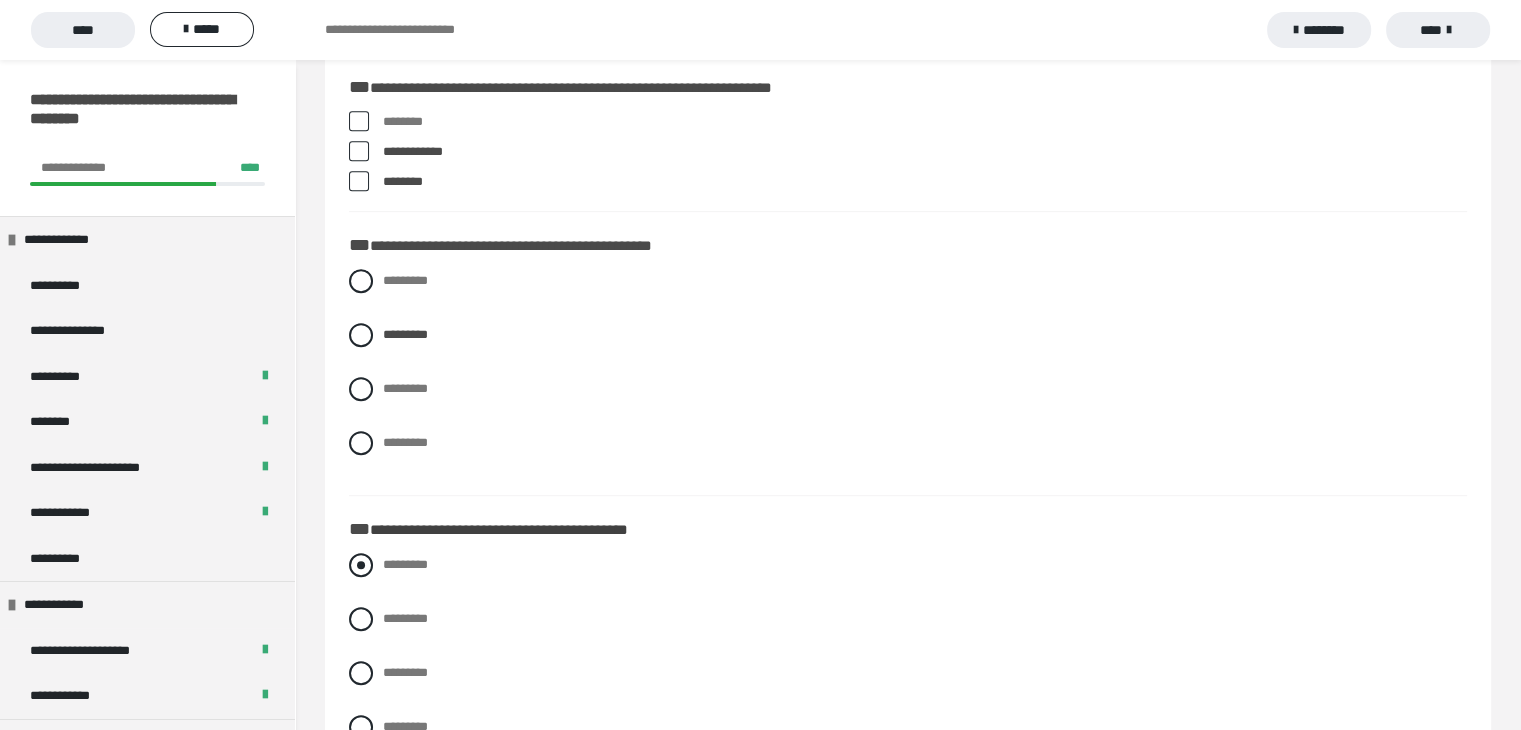 click at bounding box center (361, 565) 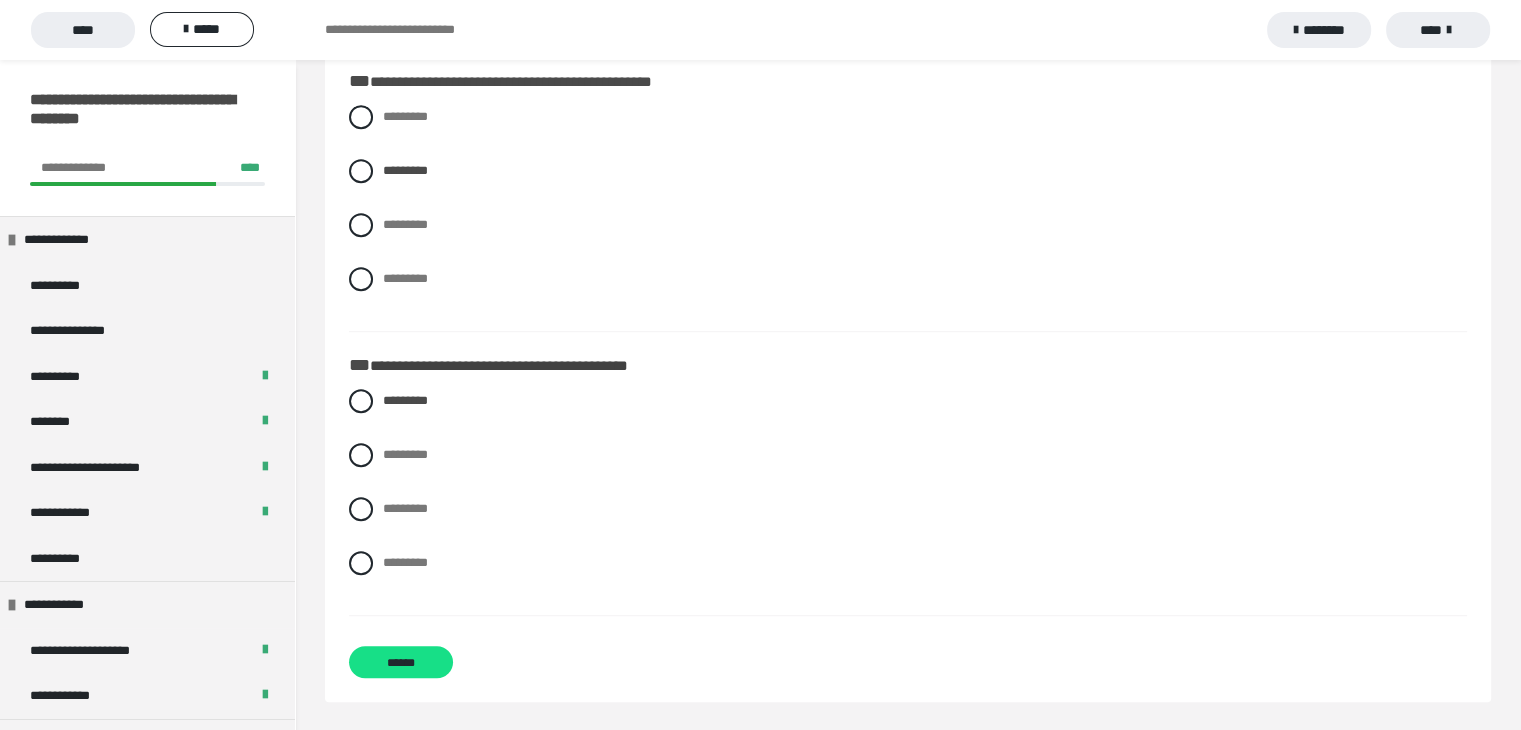 scroll, scrollTop: 1165, scrollLeft: 0, axis: vertical 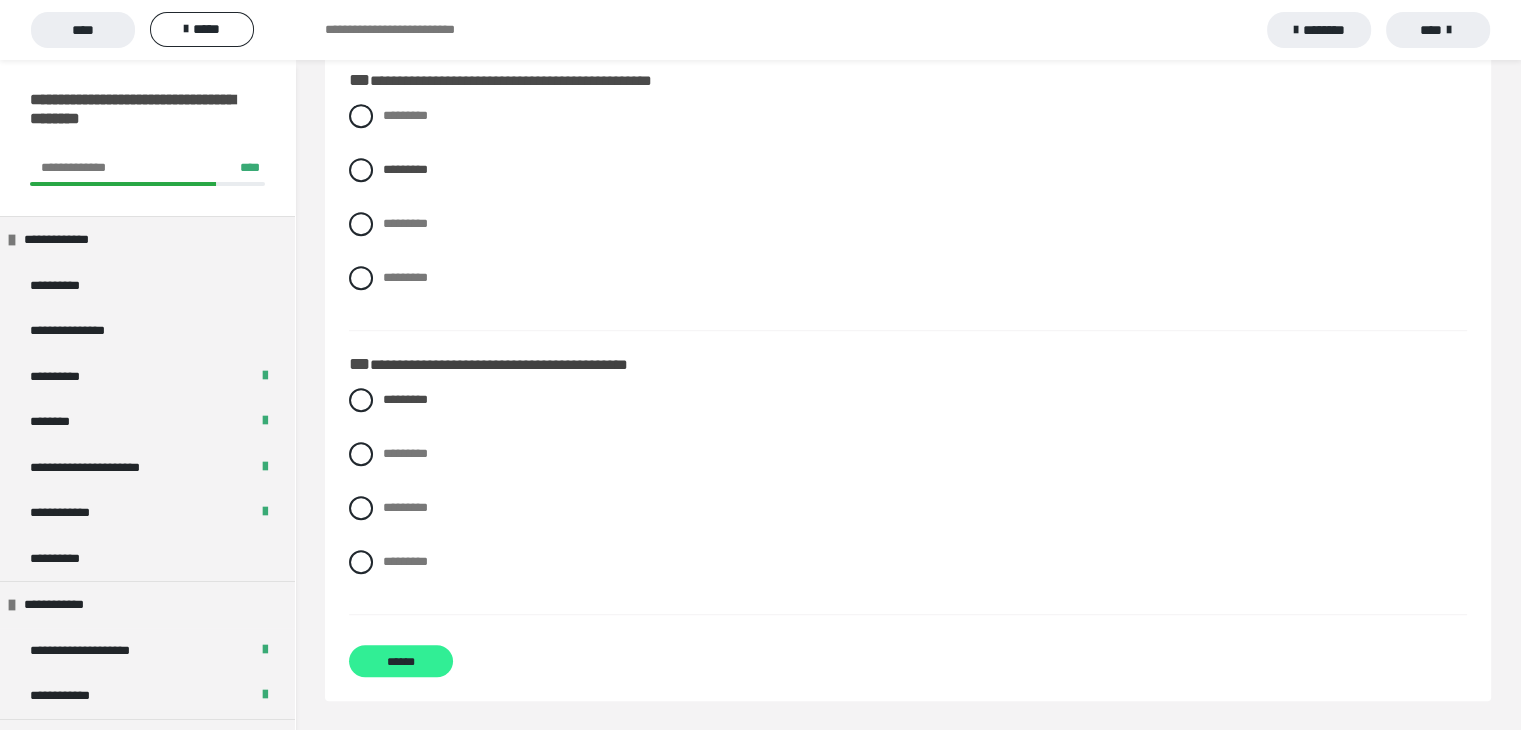 click on "******" at bounding box center (401, 661) 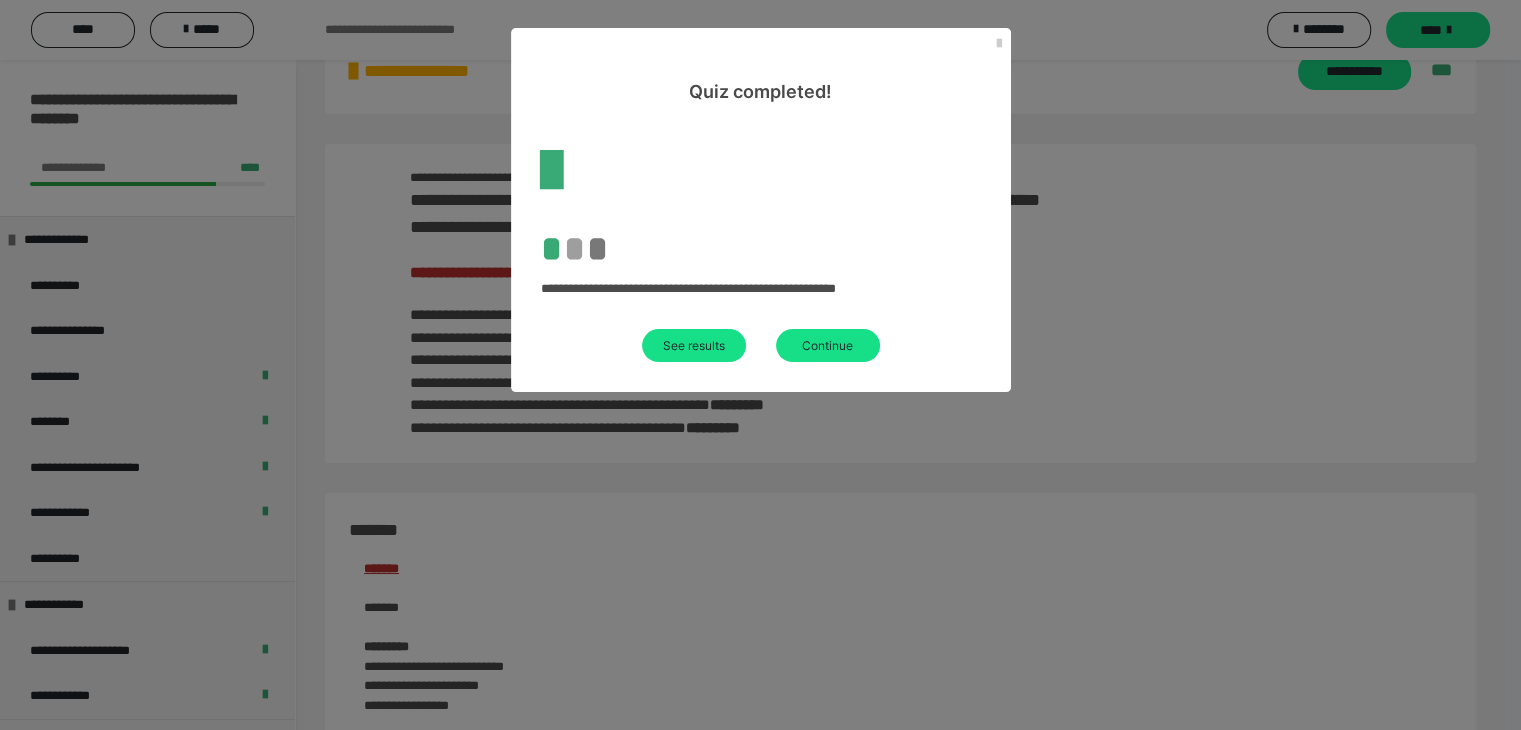 scroll, scrollTop: 1165, scrollLeft: 0, axis: vertical 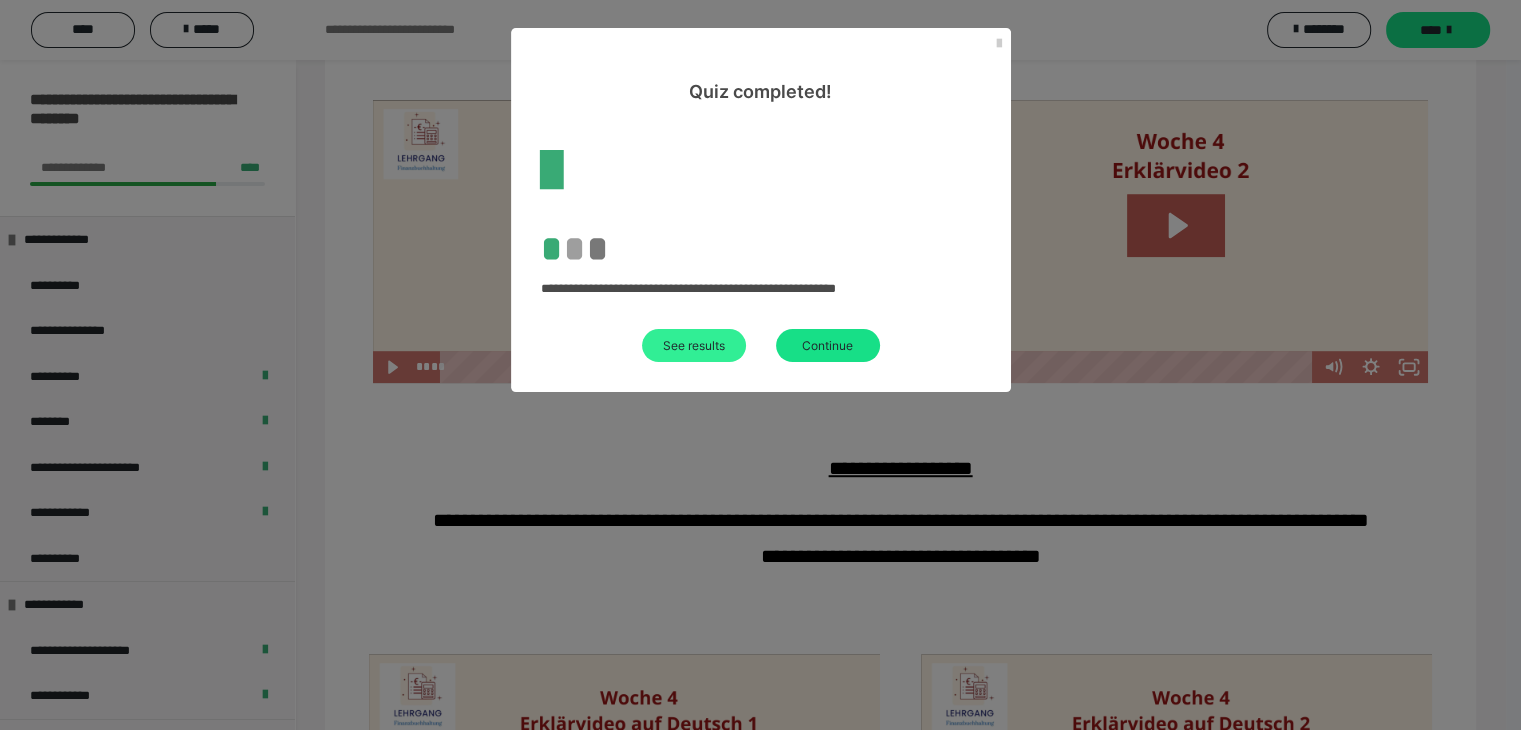 click on "See results" at bounding box center [694, 345] 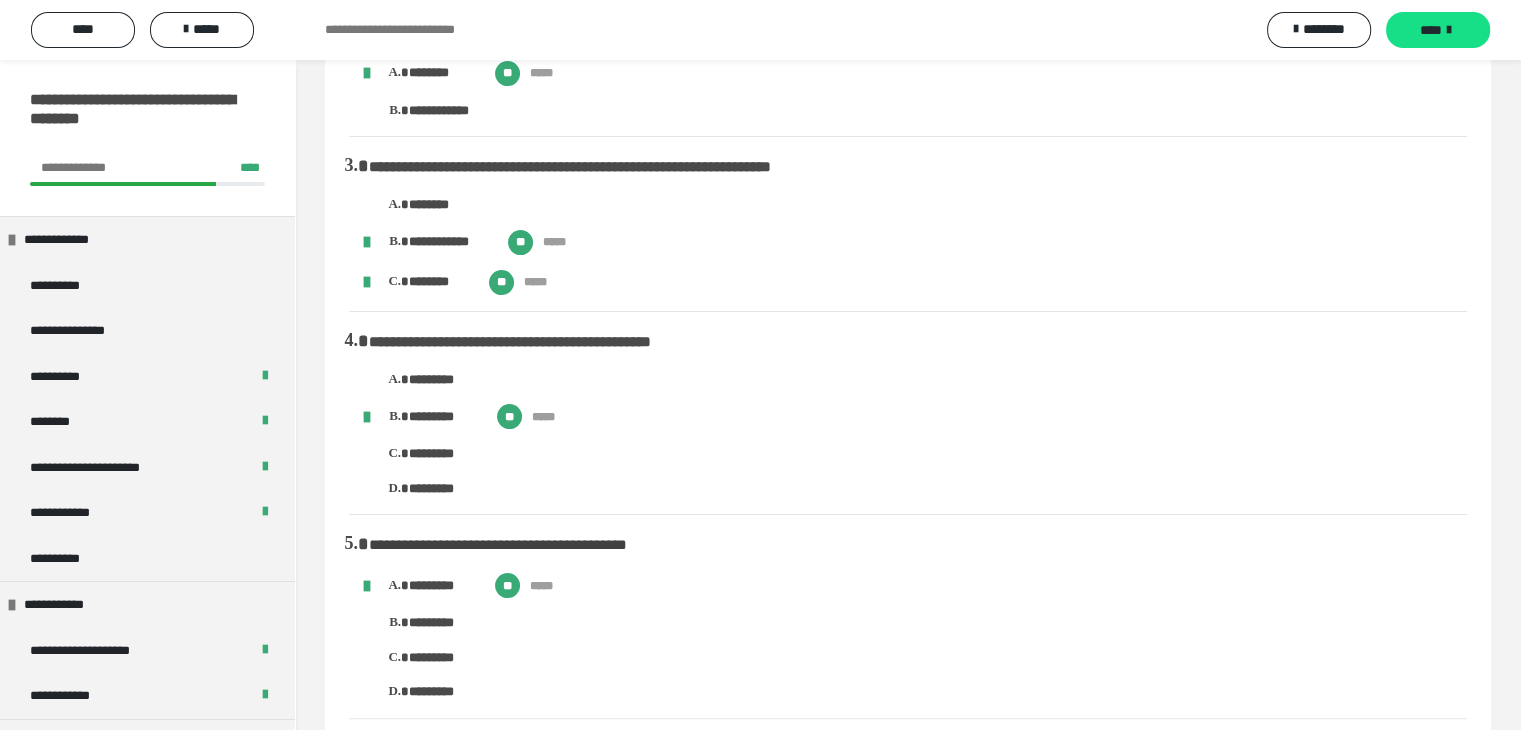 scroll, scrollTop: 400, scrollLeft: 0, axis: vertical 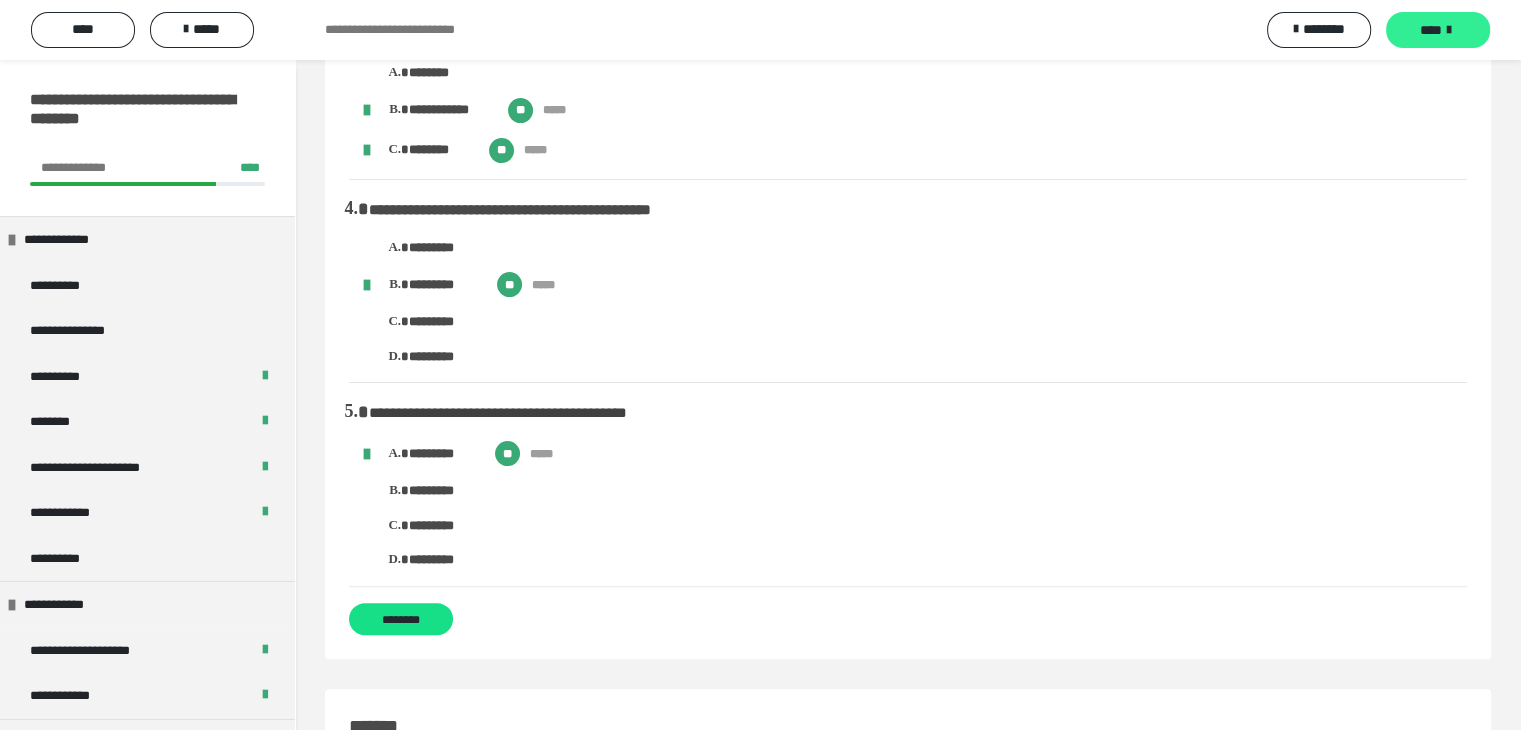 click on "****" at bounding box center [1431, 30] 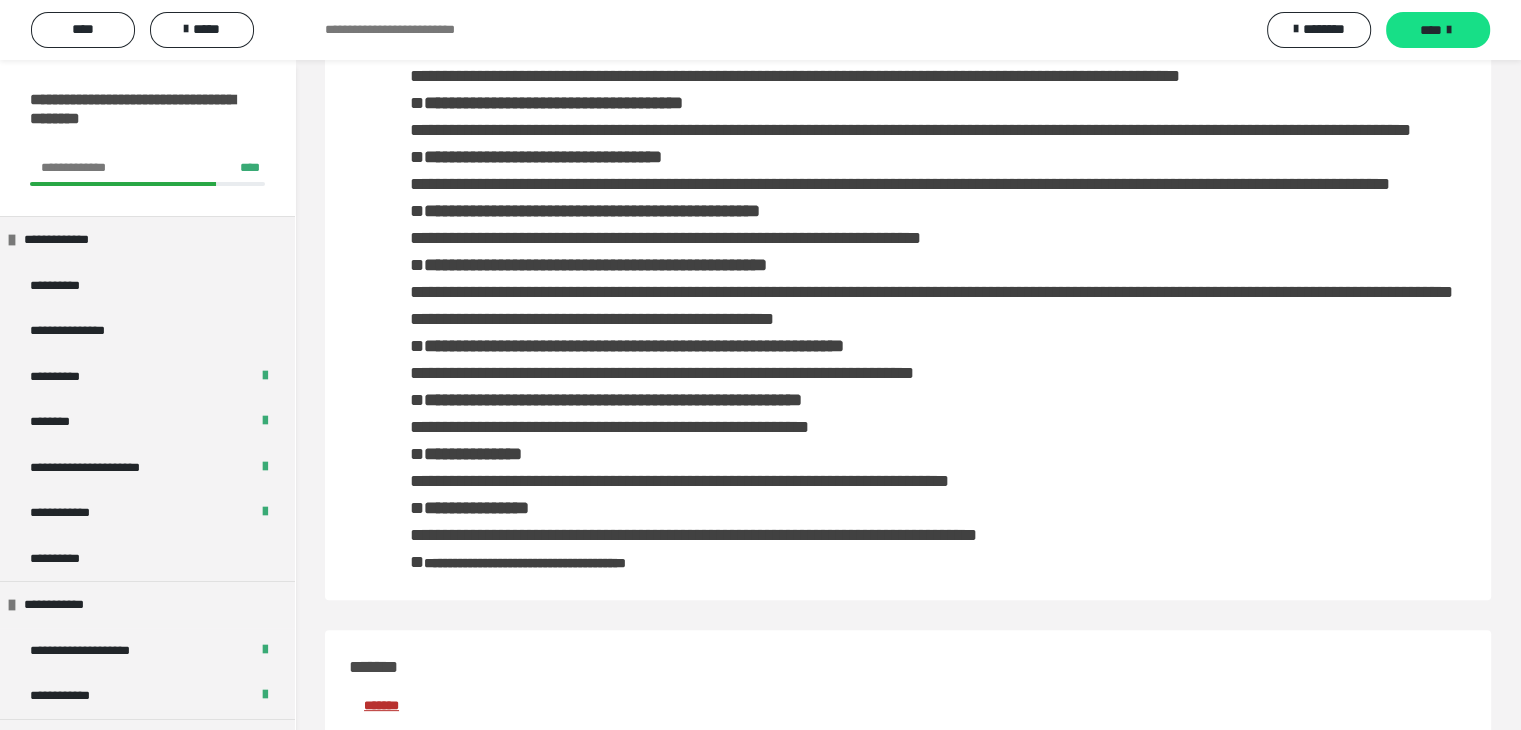 scroll, scrollTop: 0, scrollLeft: 0, axis: both 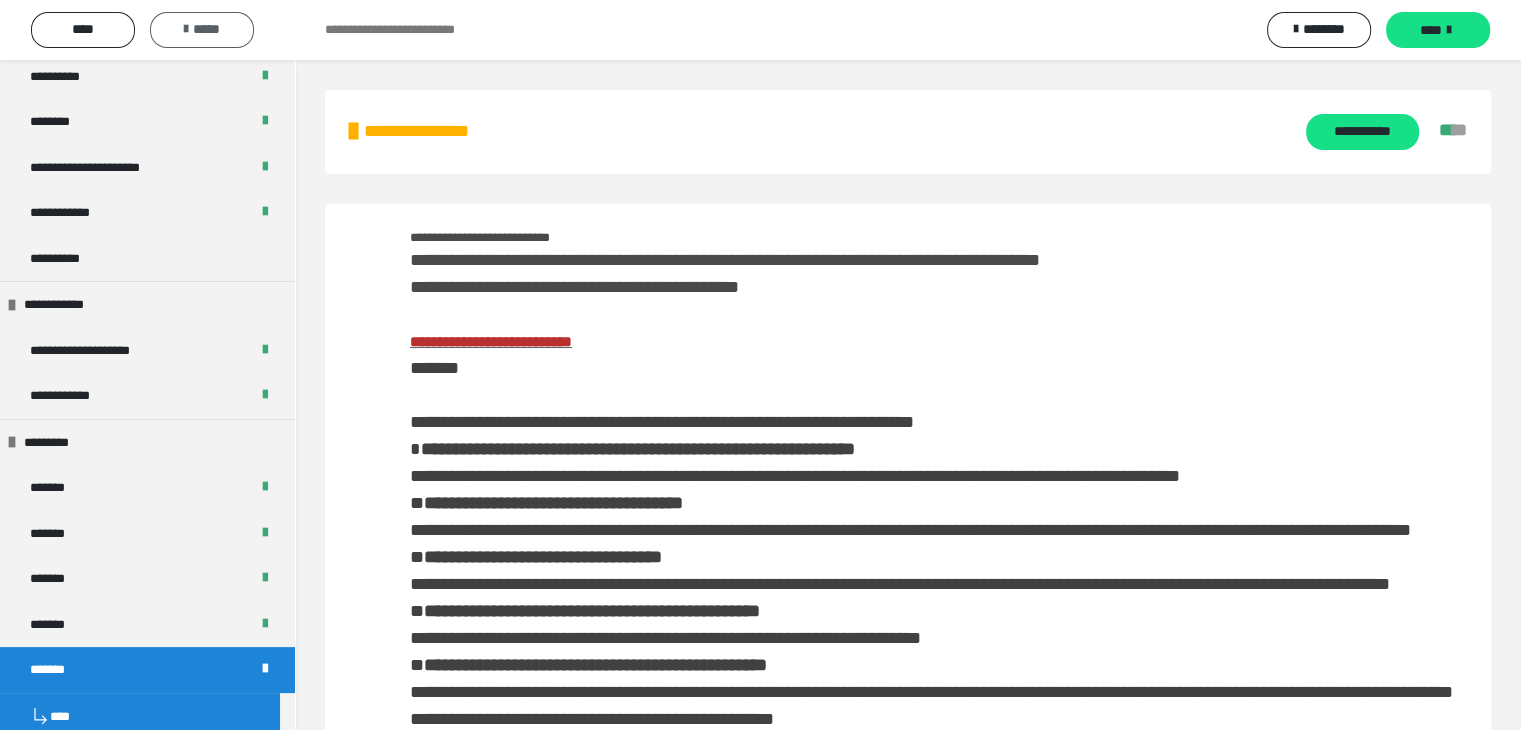 click on "*****" at bounding box center (202, 29) 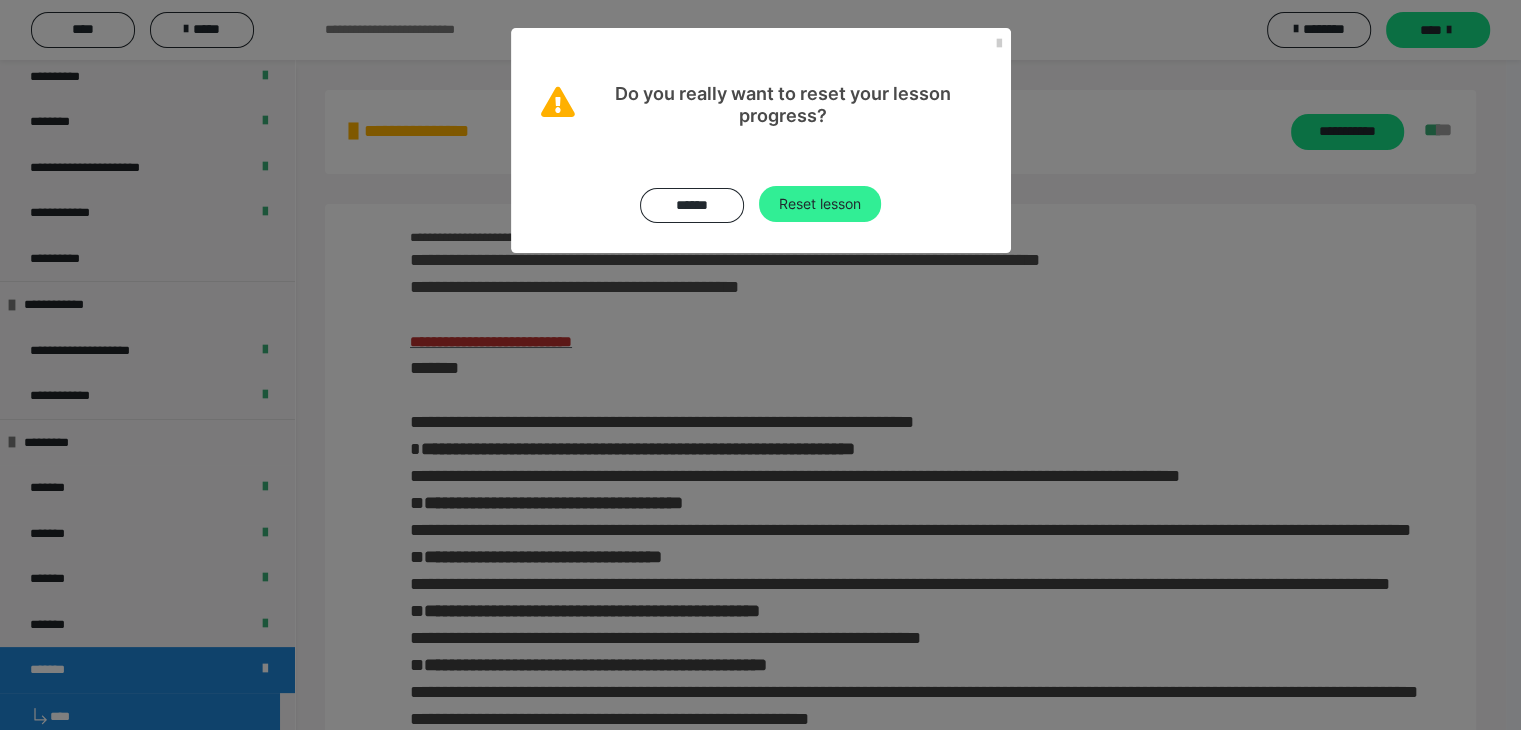 click on "Reset lesson" at bounding box center (820, 204) 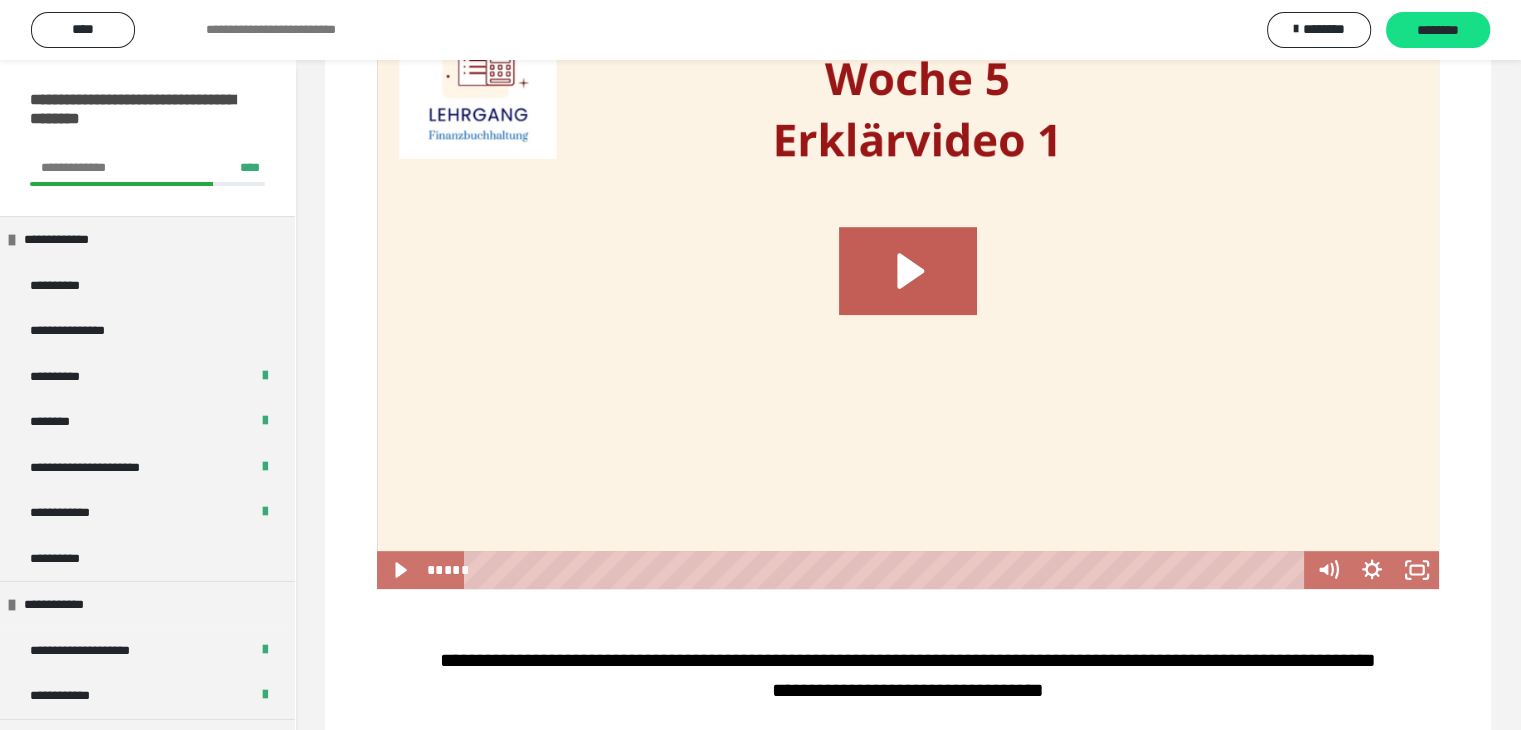 scroll, scrollTop: 800, scrollLeft: 0, axis: vertical 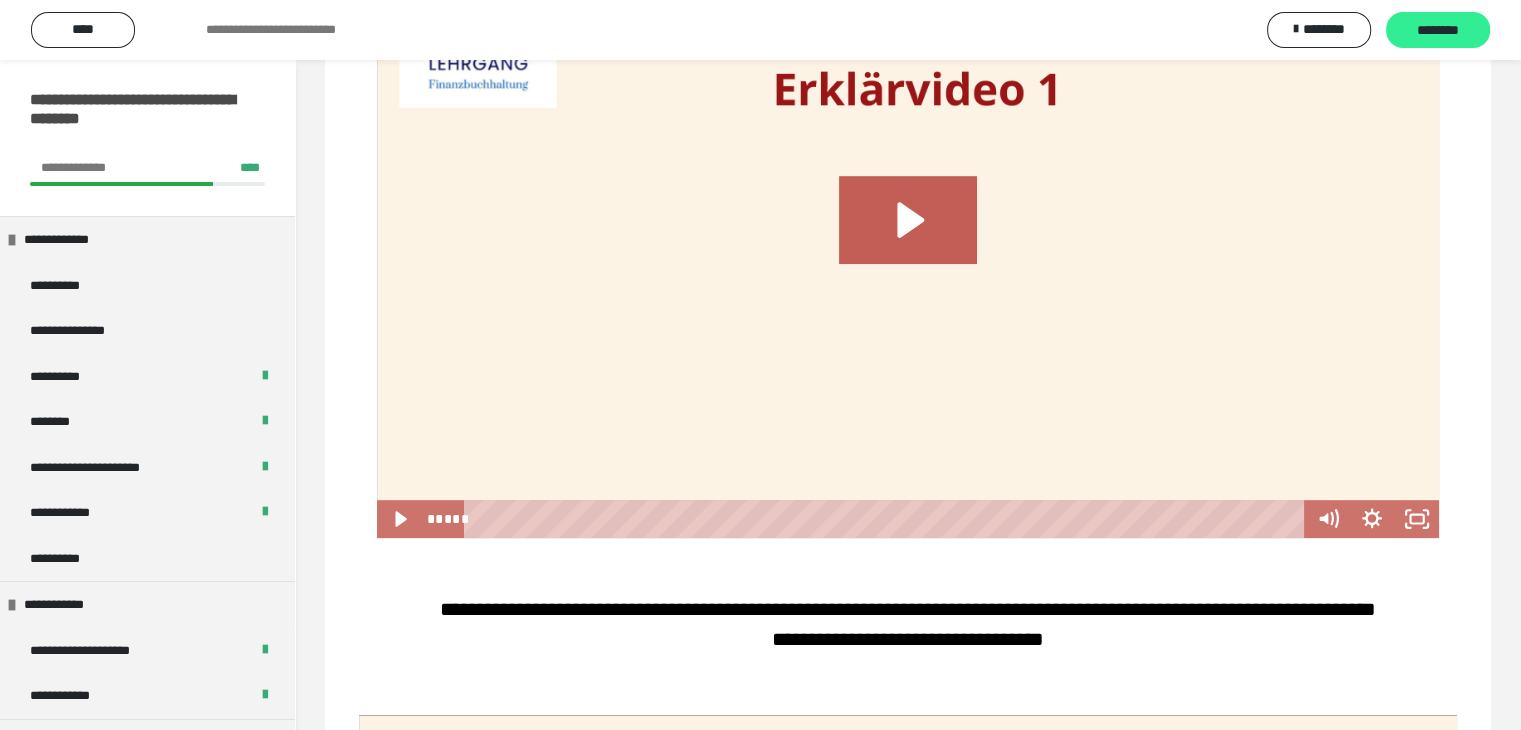 click on "********" at bounding box center [1438, 31] 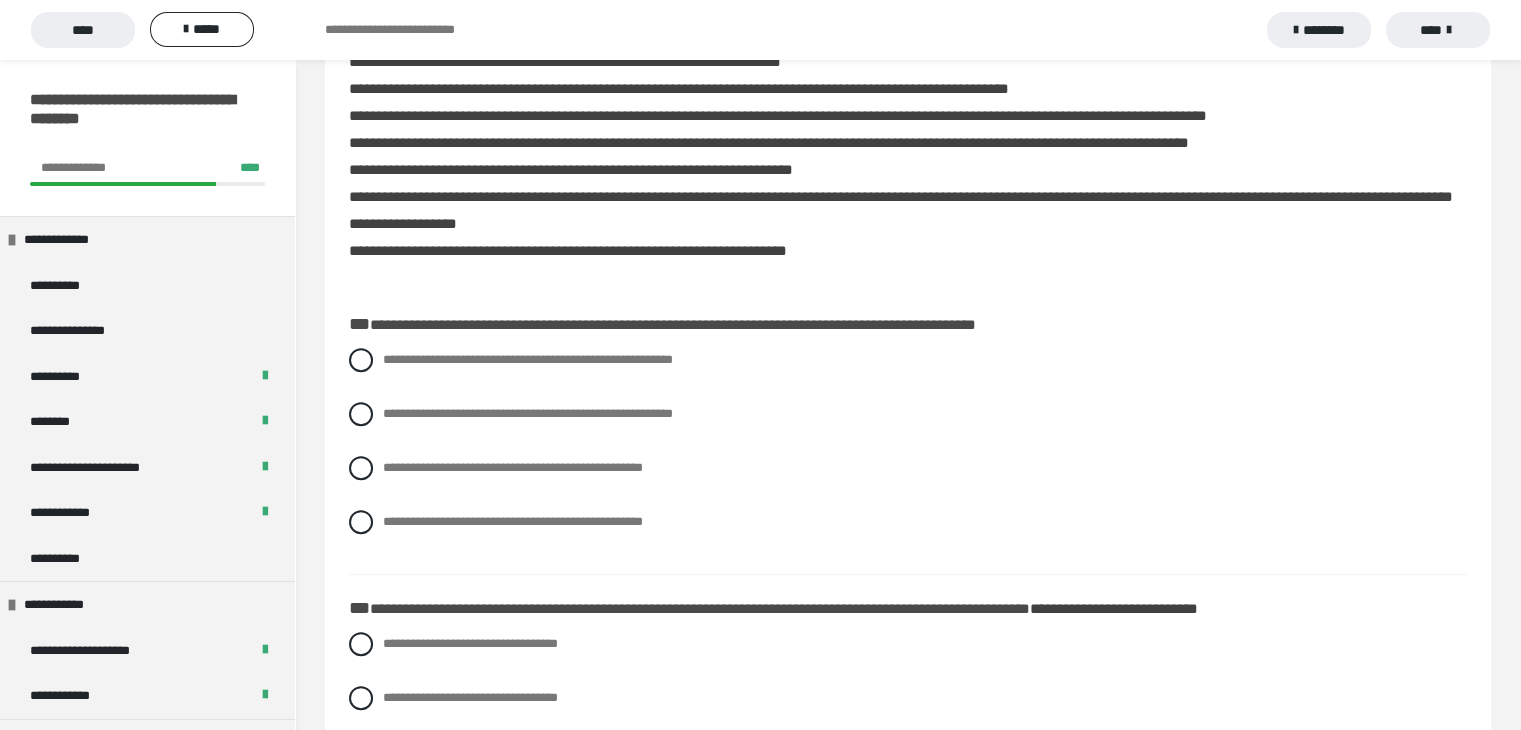 scroll, scrollTop: 800, scrollLeft: 0, axis: vertical 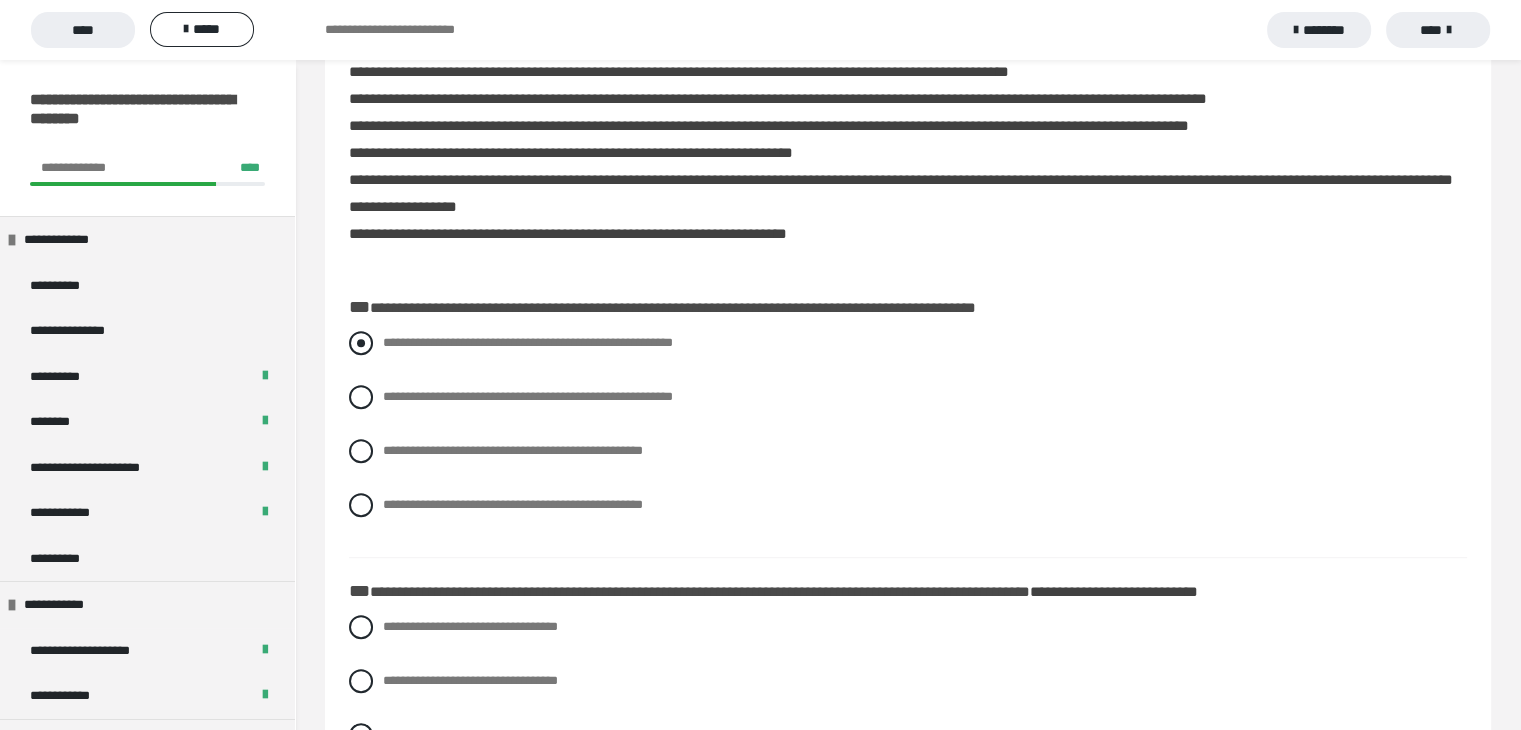 click at bounding box center [361, 343] 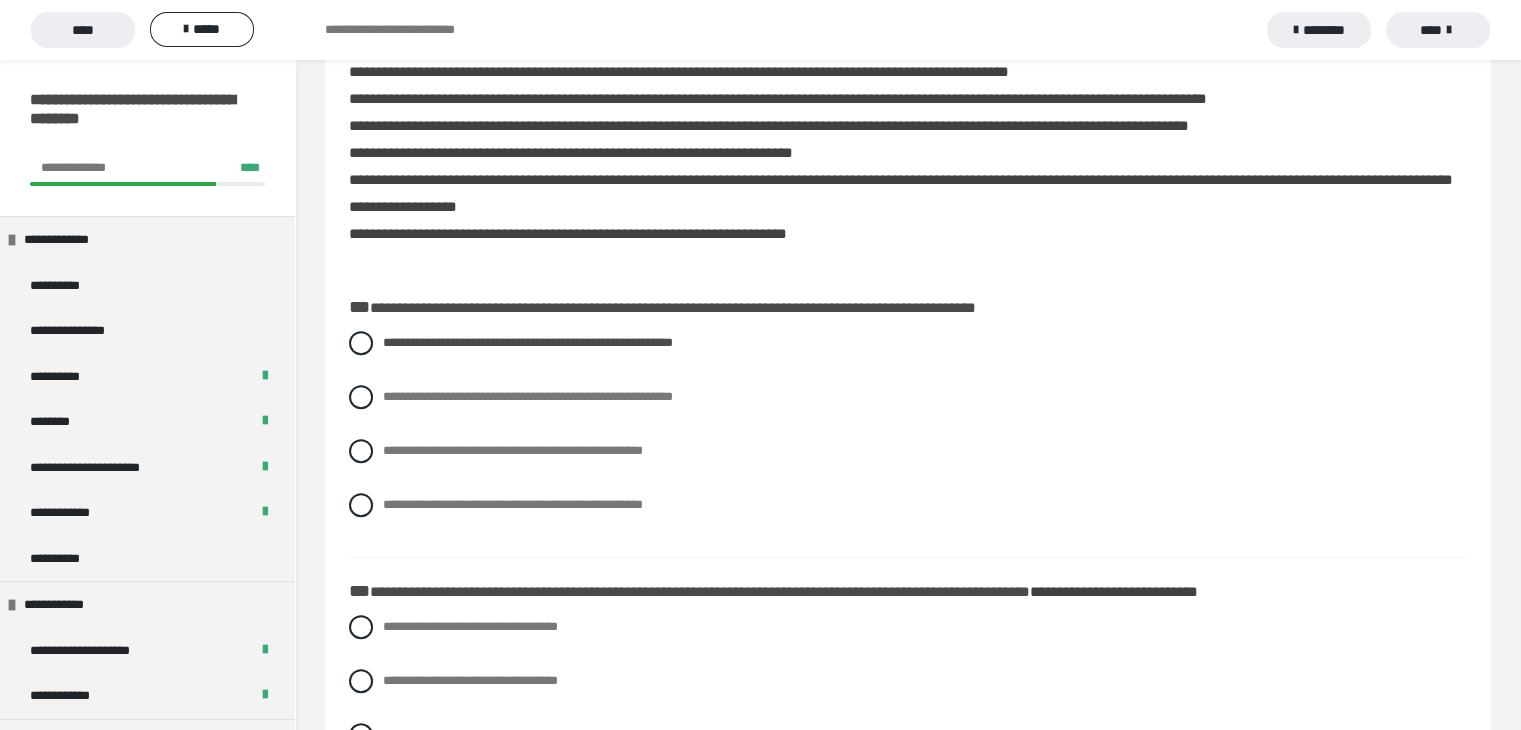 scroll, scrollTop: 900, scrollLeft: 0, axis: vertical 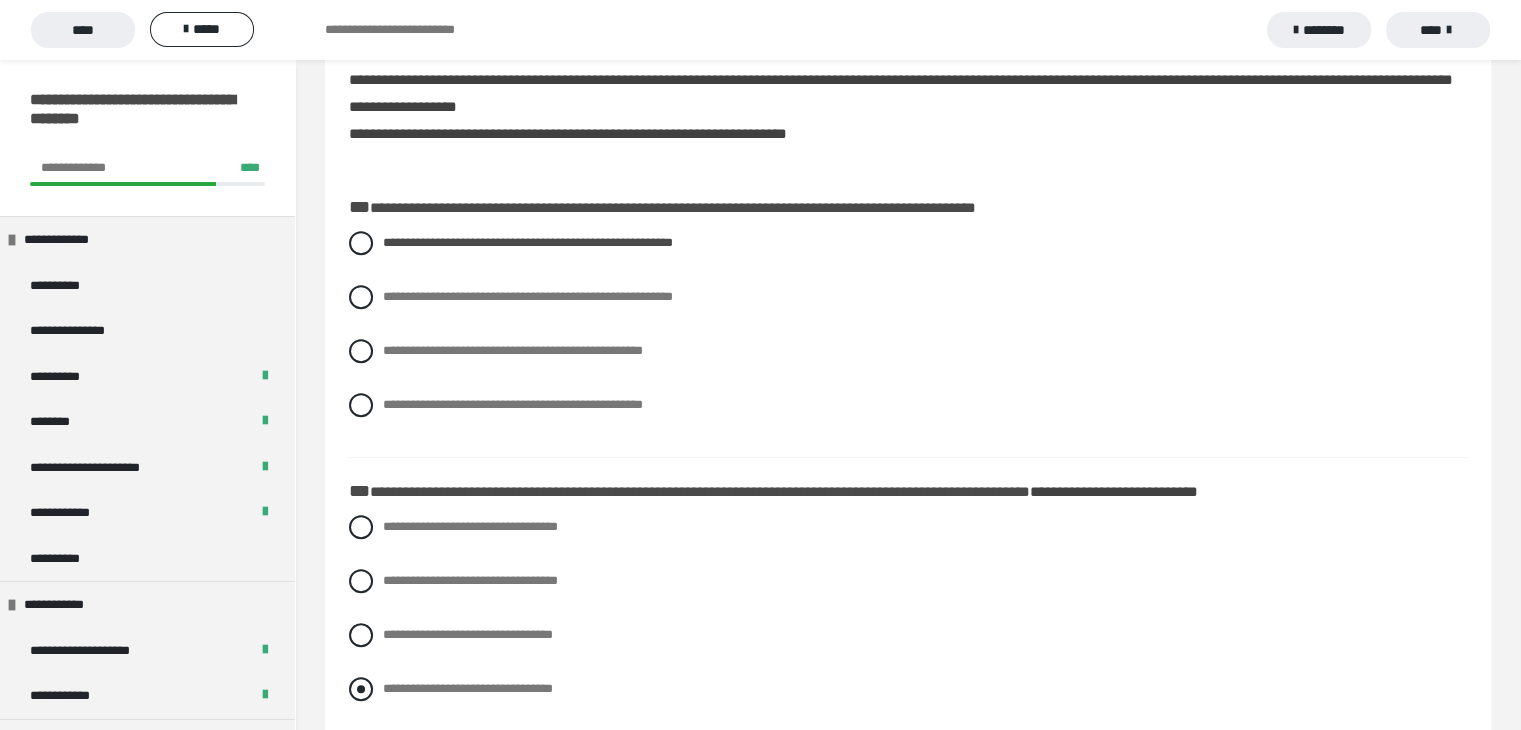click at bounding box center (361, 689) 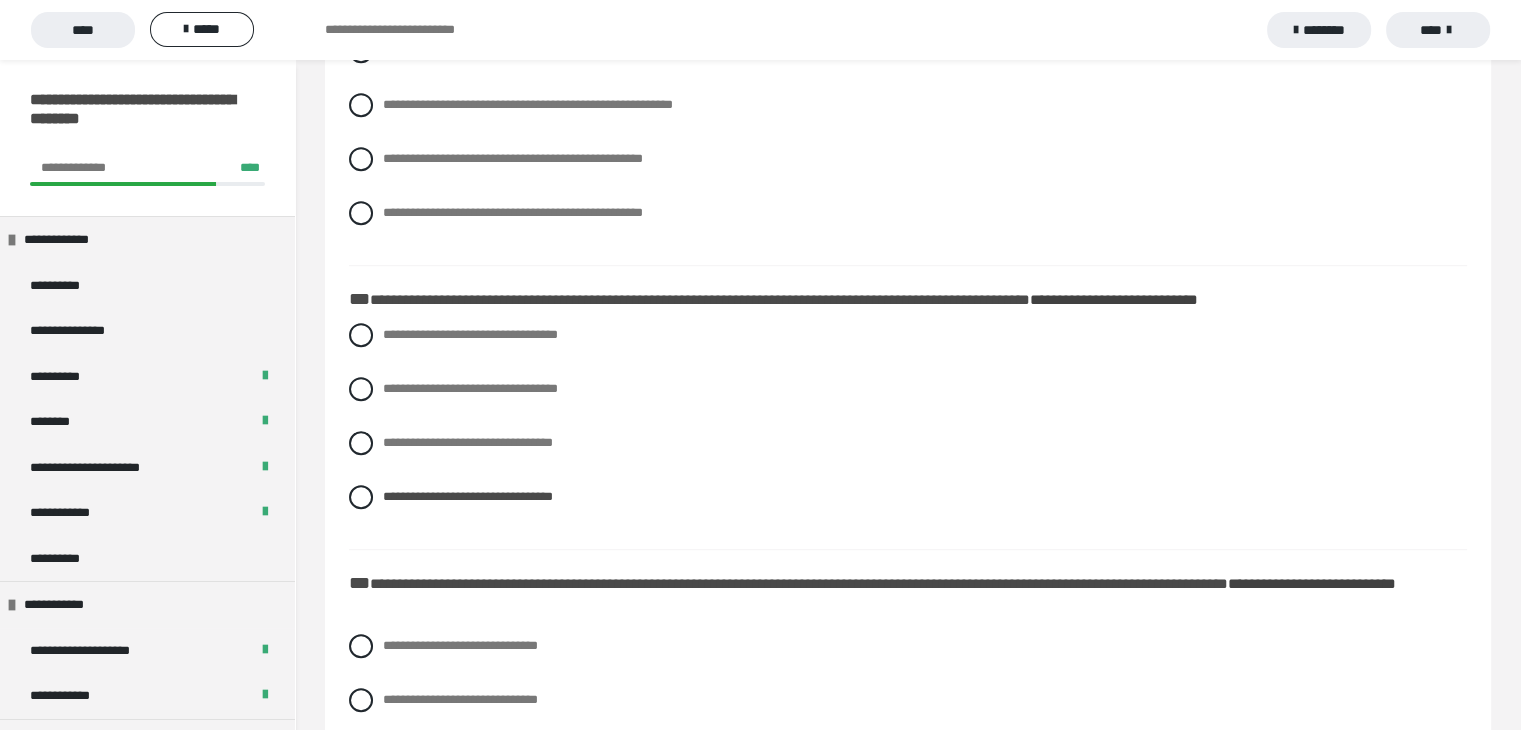 scroll, scrollTop: 1300, scrollLeft: 0, axis: vertical 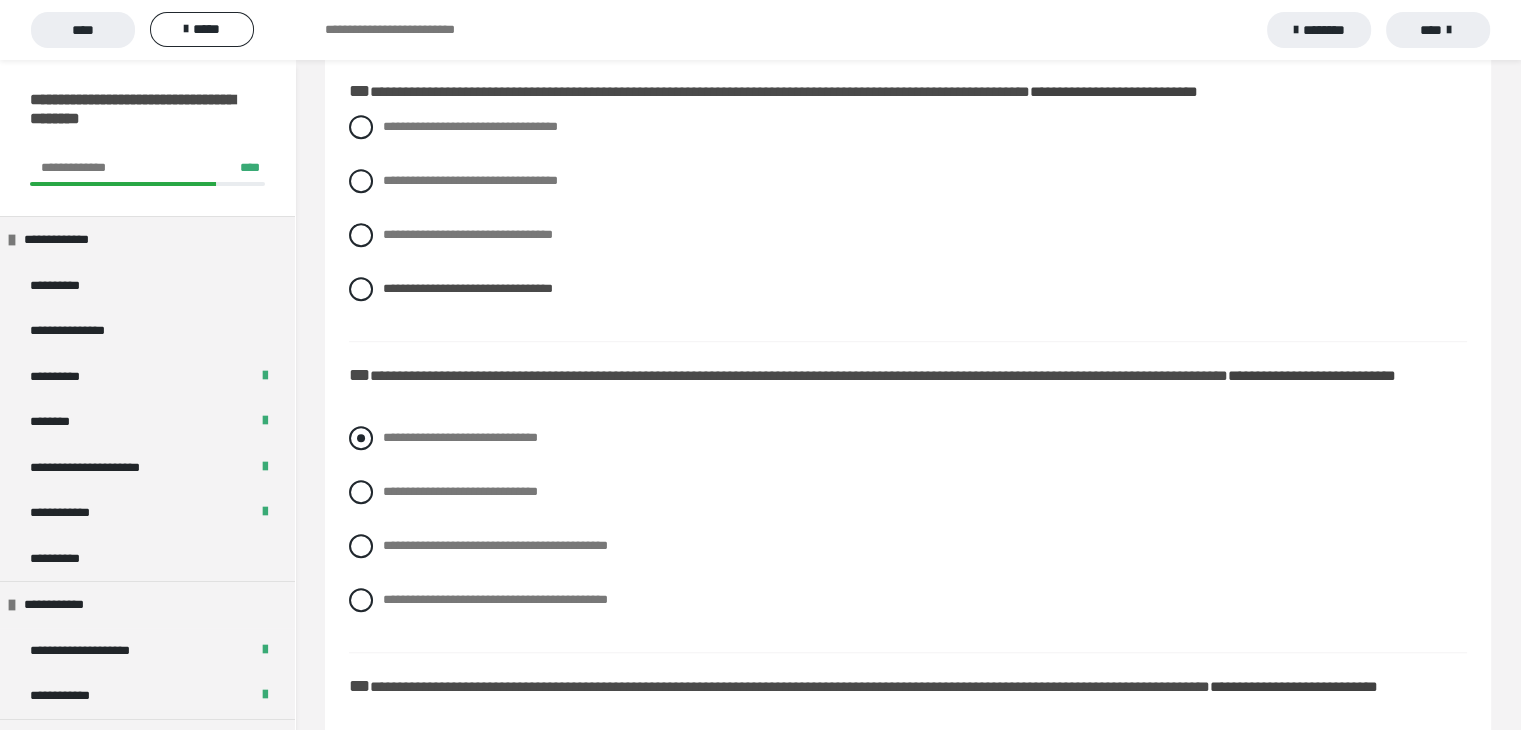 click at bounding box center [361, 438] 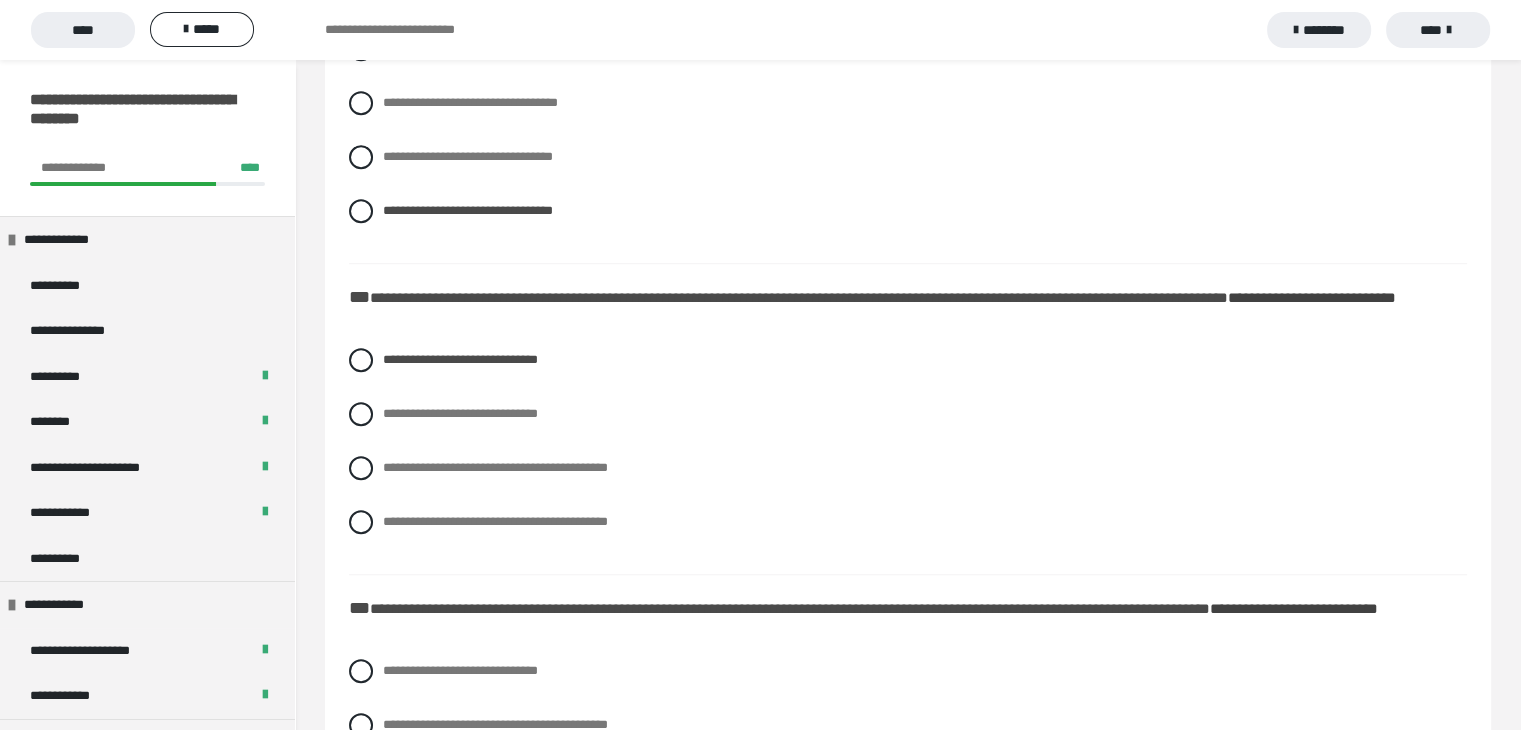 scroll, scrollTop: 1500, scrollLeft: 0, axis: vertical 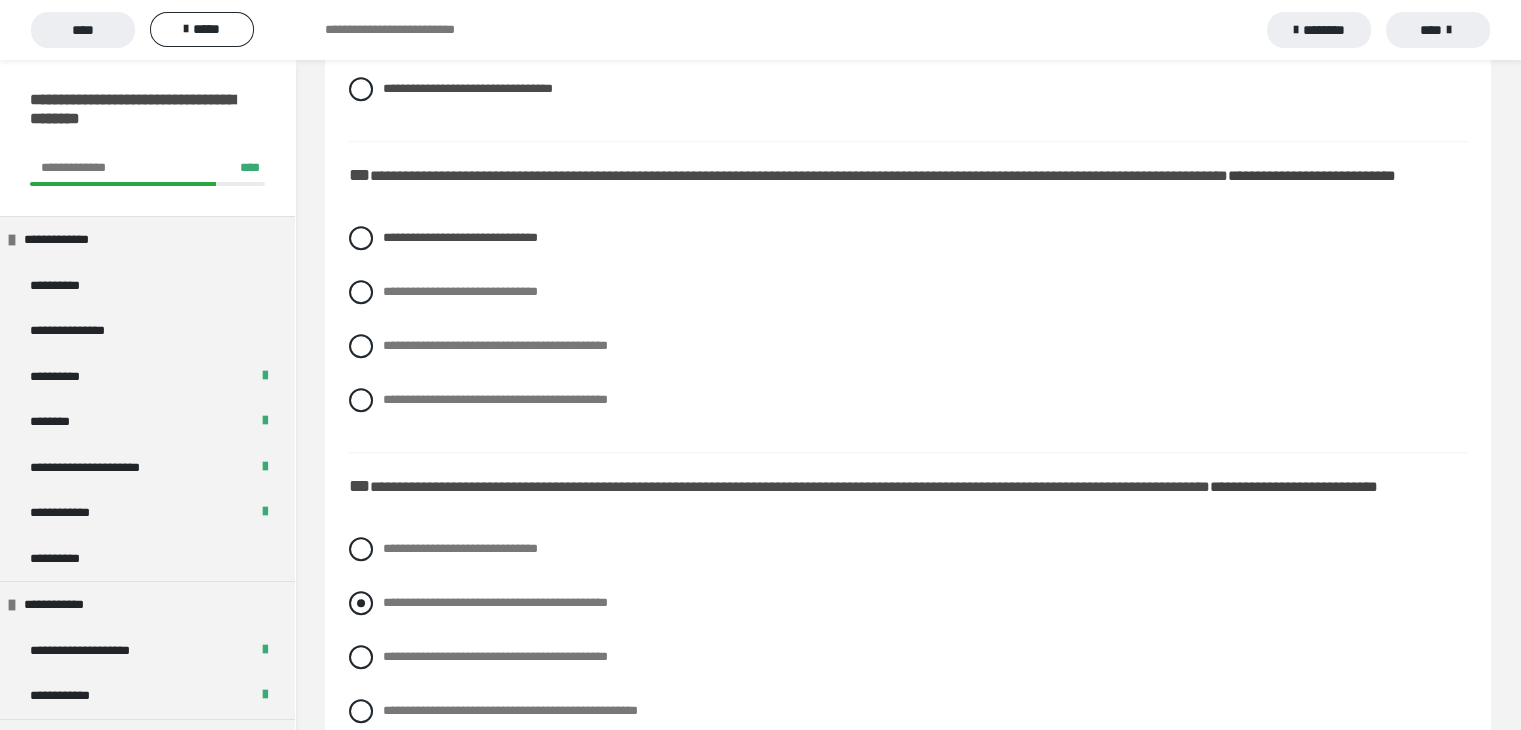 click at bounding box center (361, 603) 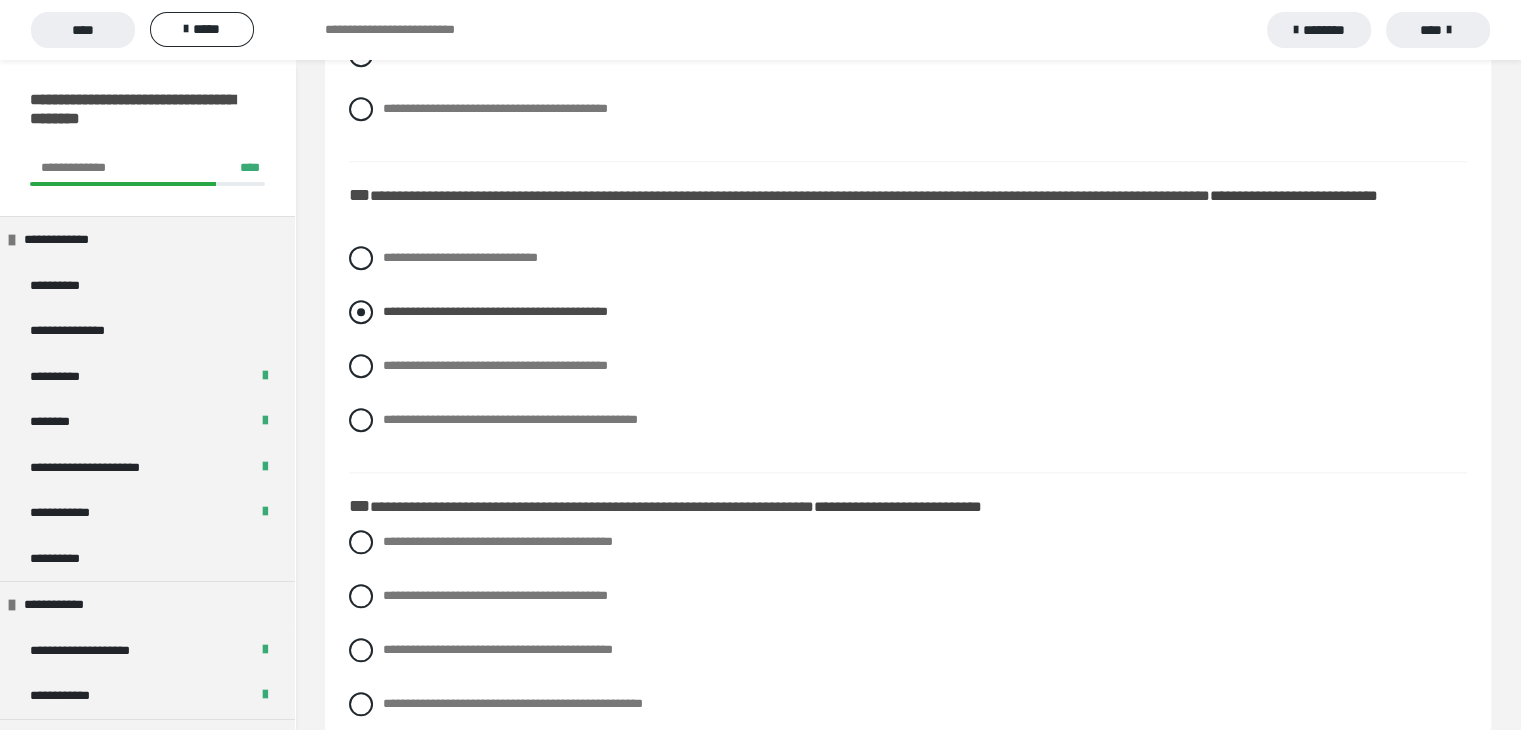 scroll, scrollTop: 1800, scrollLeft: 0, axis: vertical 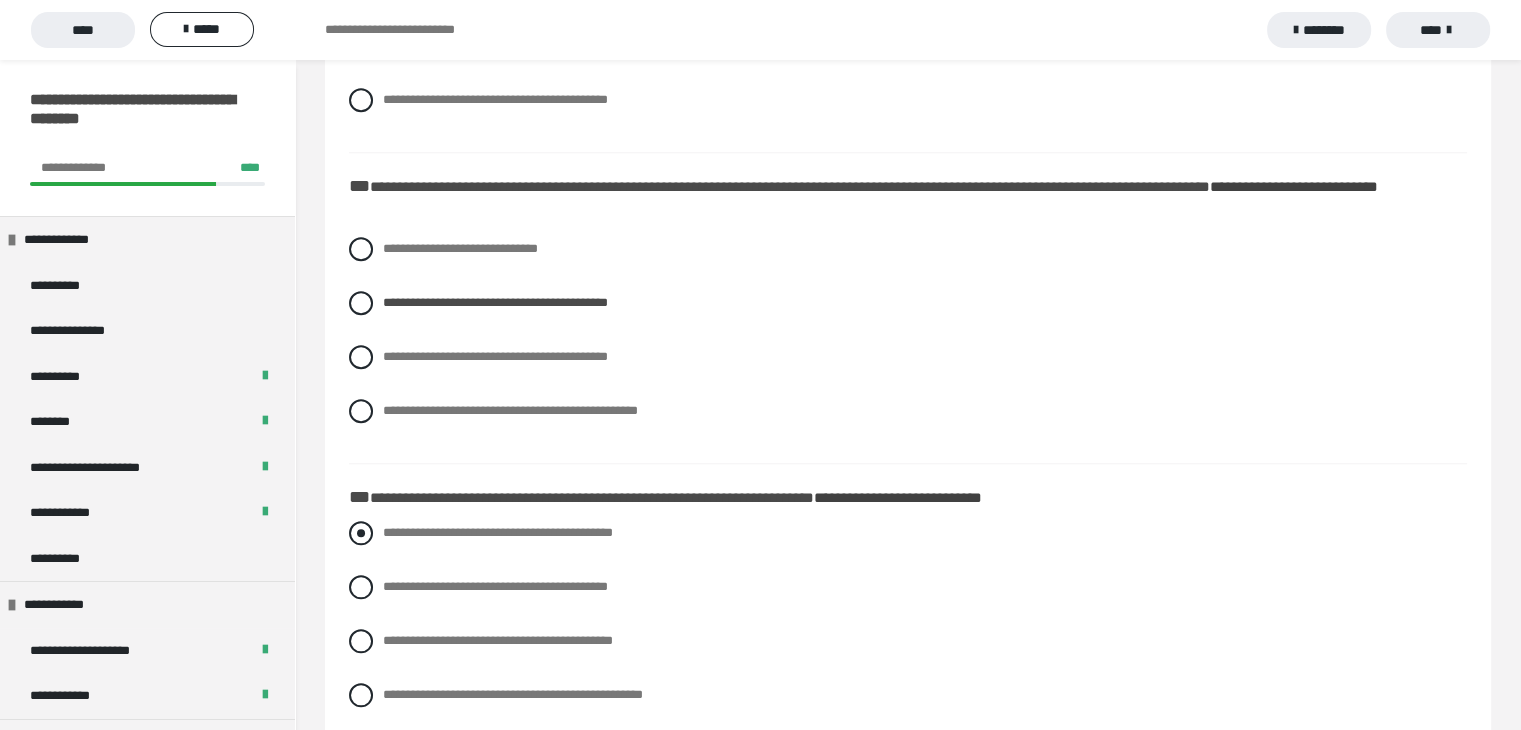 click at bounding box center (361, 533) 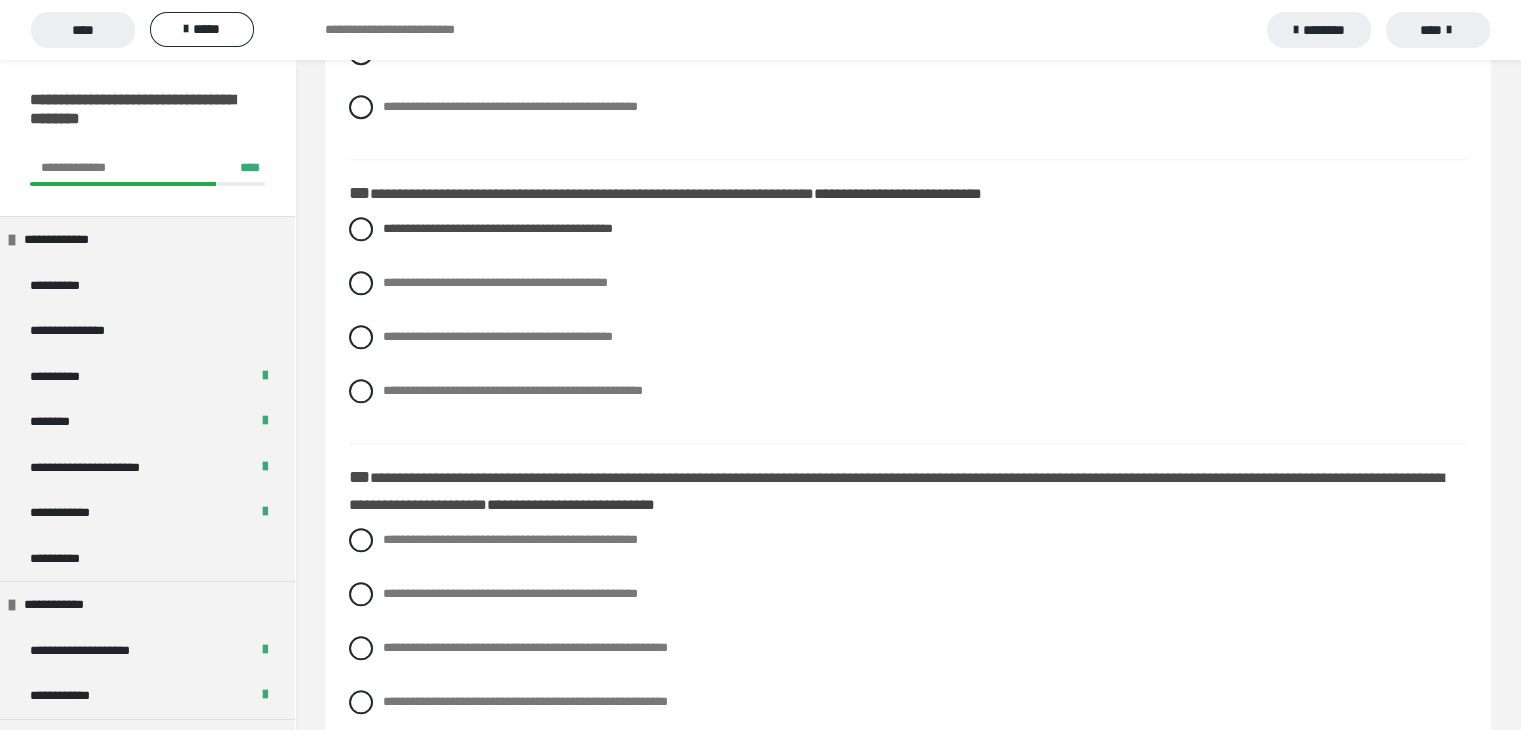 scroll, scrollTop: 2200, scrollLeft: 0, axis: vertical 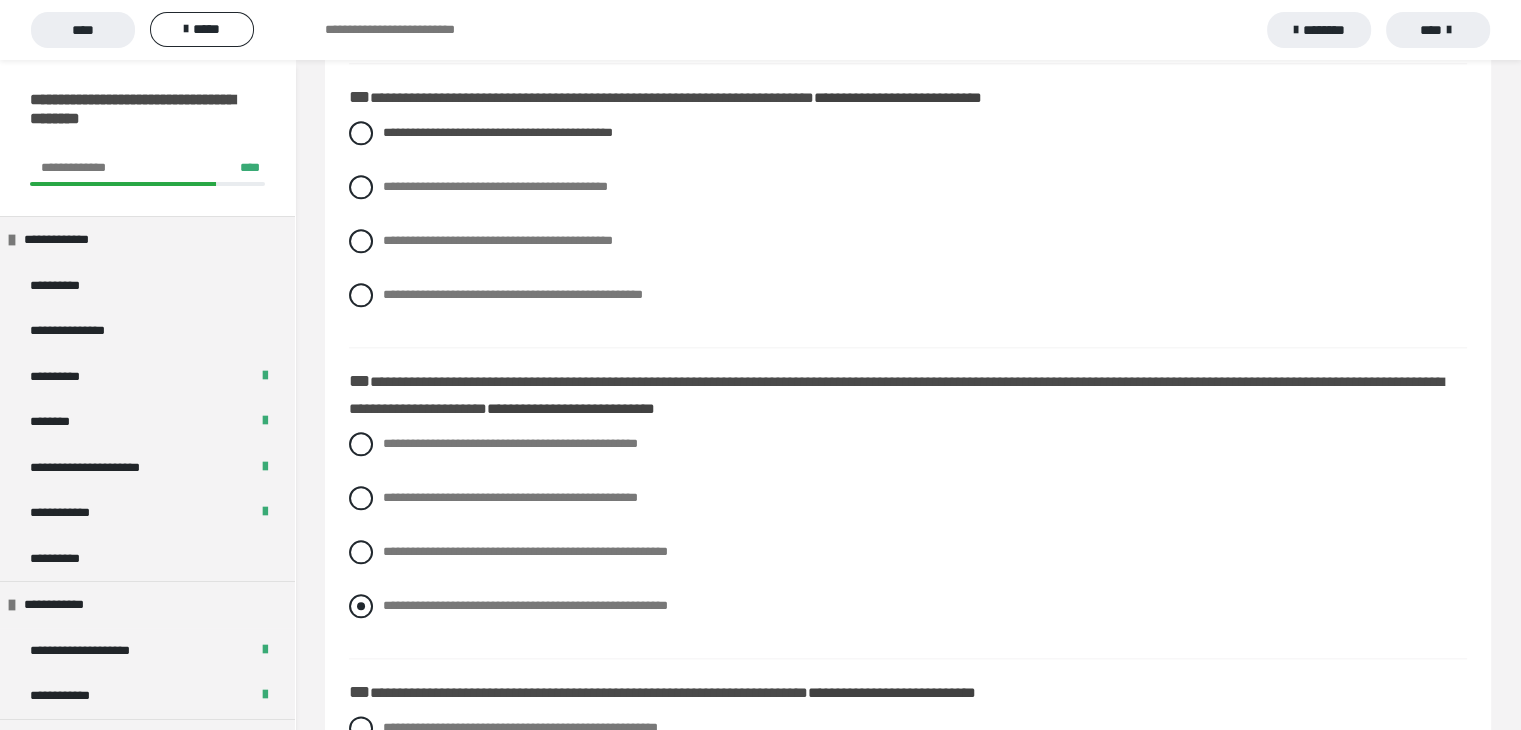 click at bounding box center (361, 606) 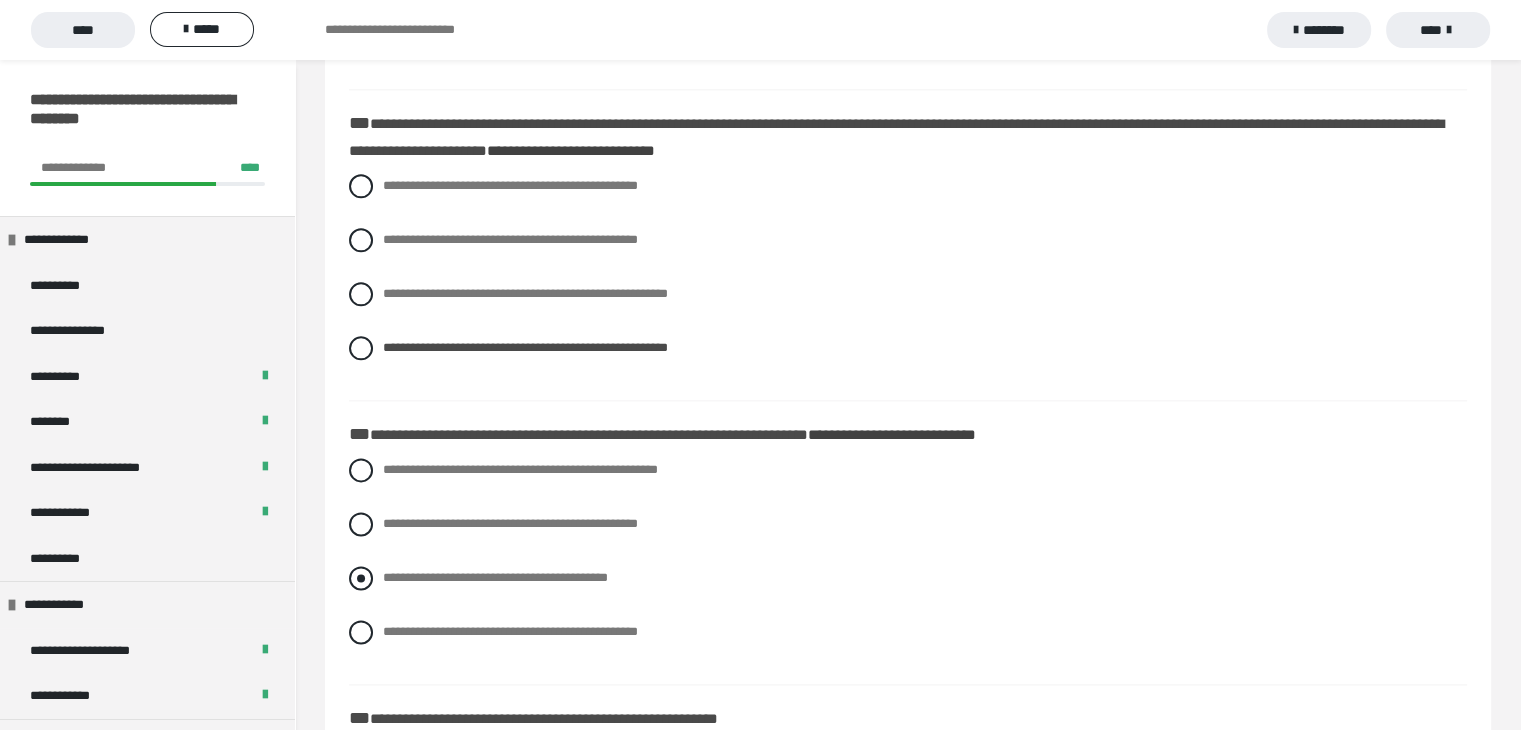 scroll, scrollTop: 2500, scrollLeft: 0, axis: vertical 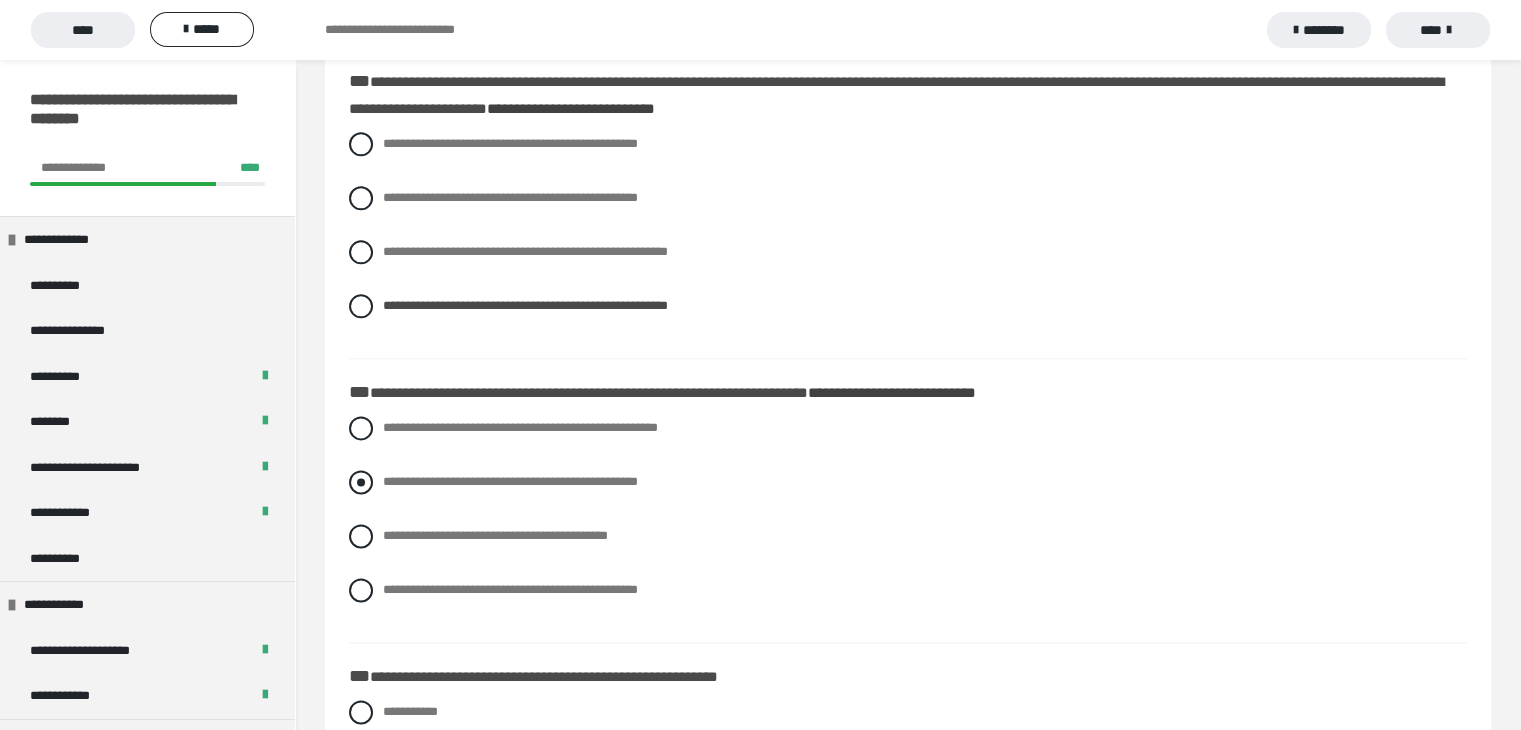 click at bounding box center (361, 482) 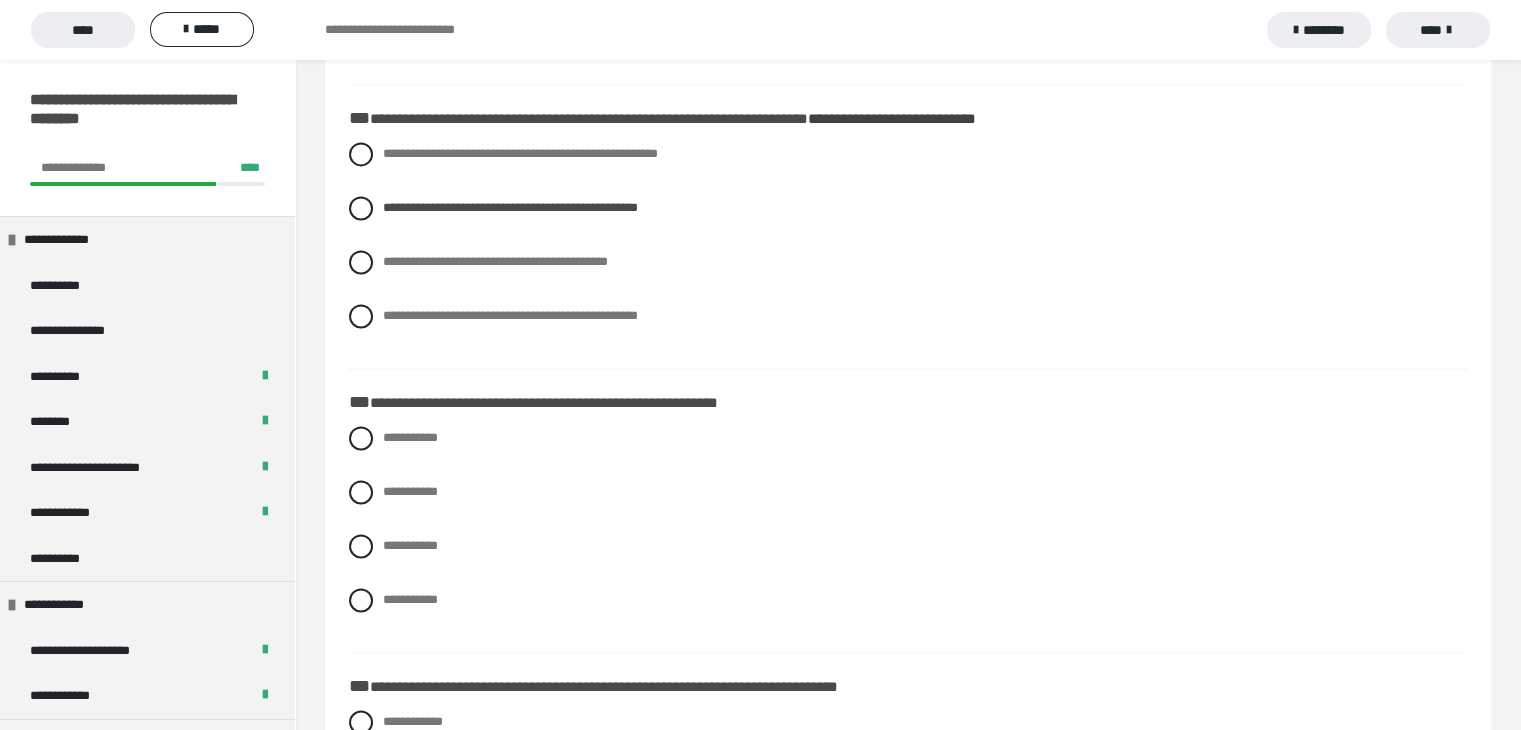 scroll, scrollTop: 2780, scrollLeft: 0, axis: vertical 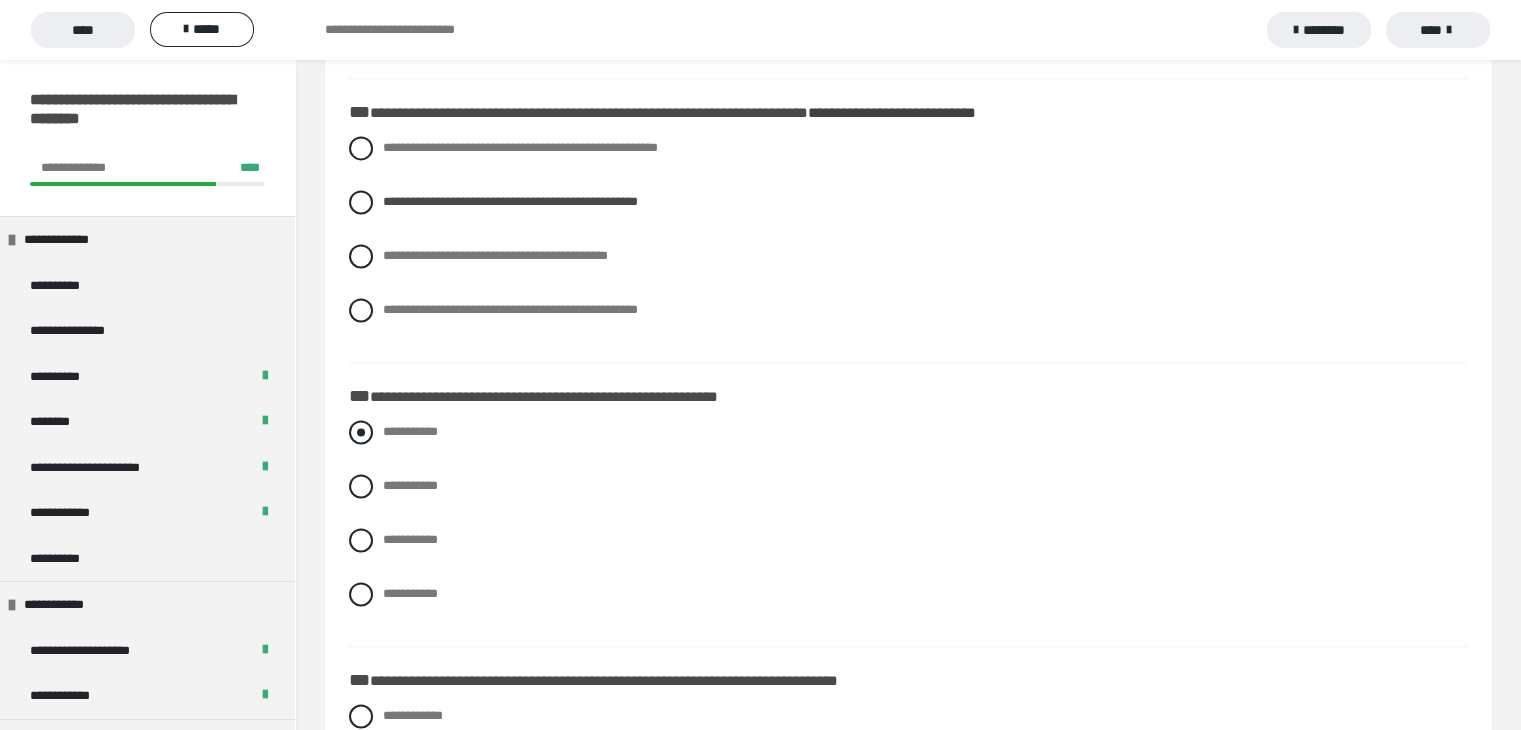 click at bounding box center [361, 432] 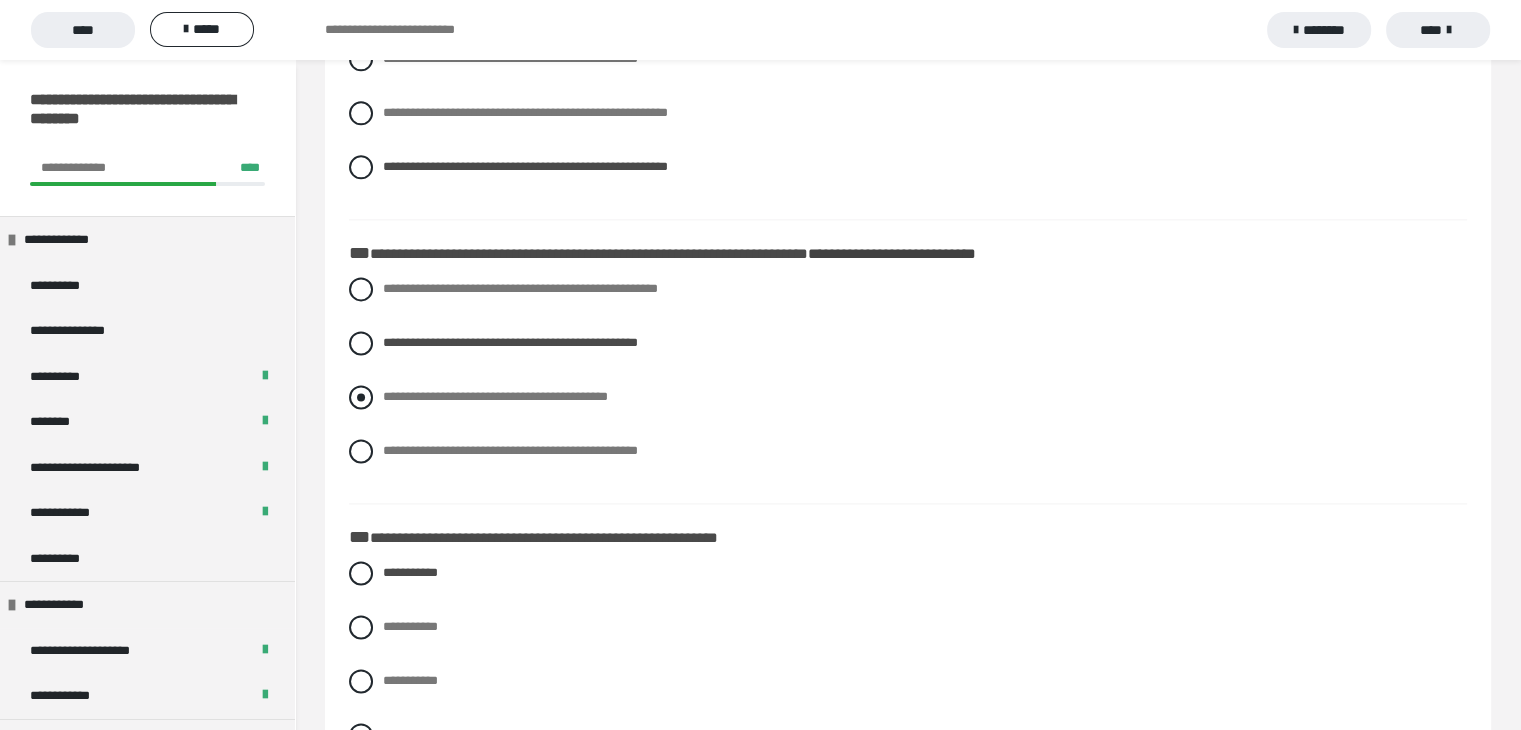 scroll, scrollTop: 2680, scrollLeft: 0, axis: vertical 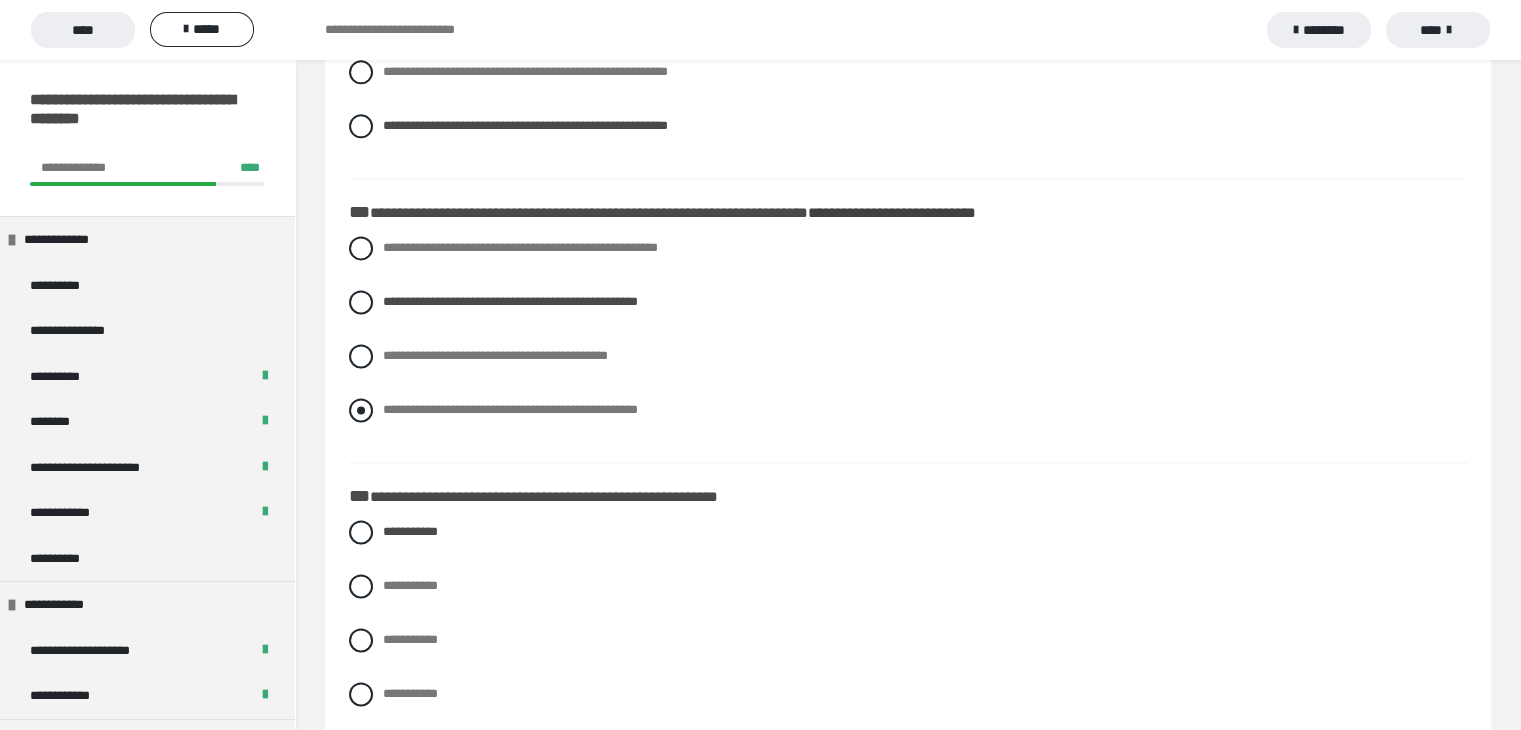 click at bounding box center (361, 410) 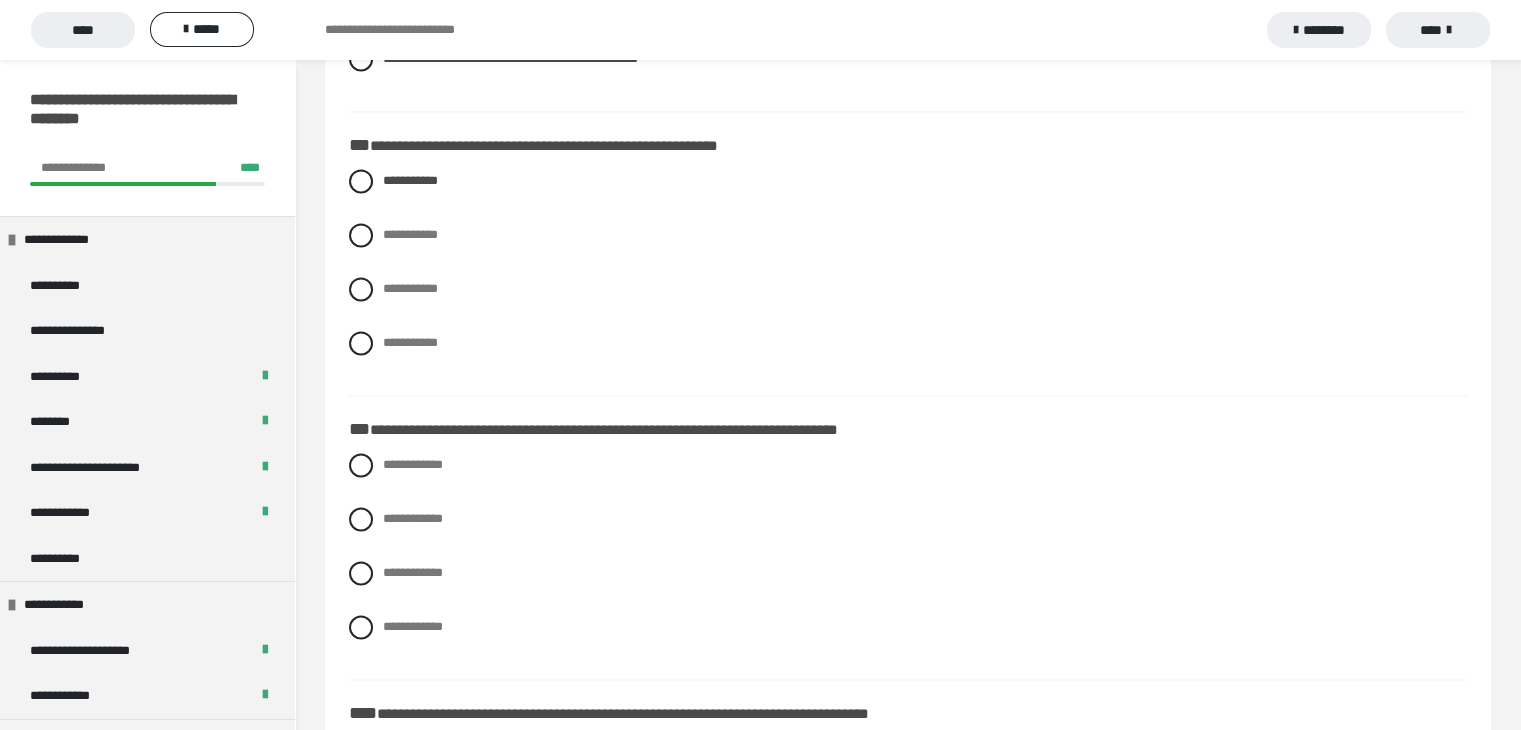 scroll, scrollTop: 3080, scrollLeft: 0, axis: vertical 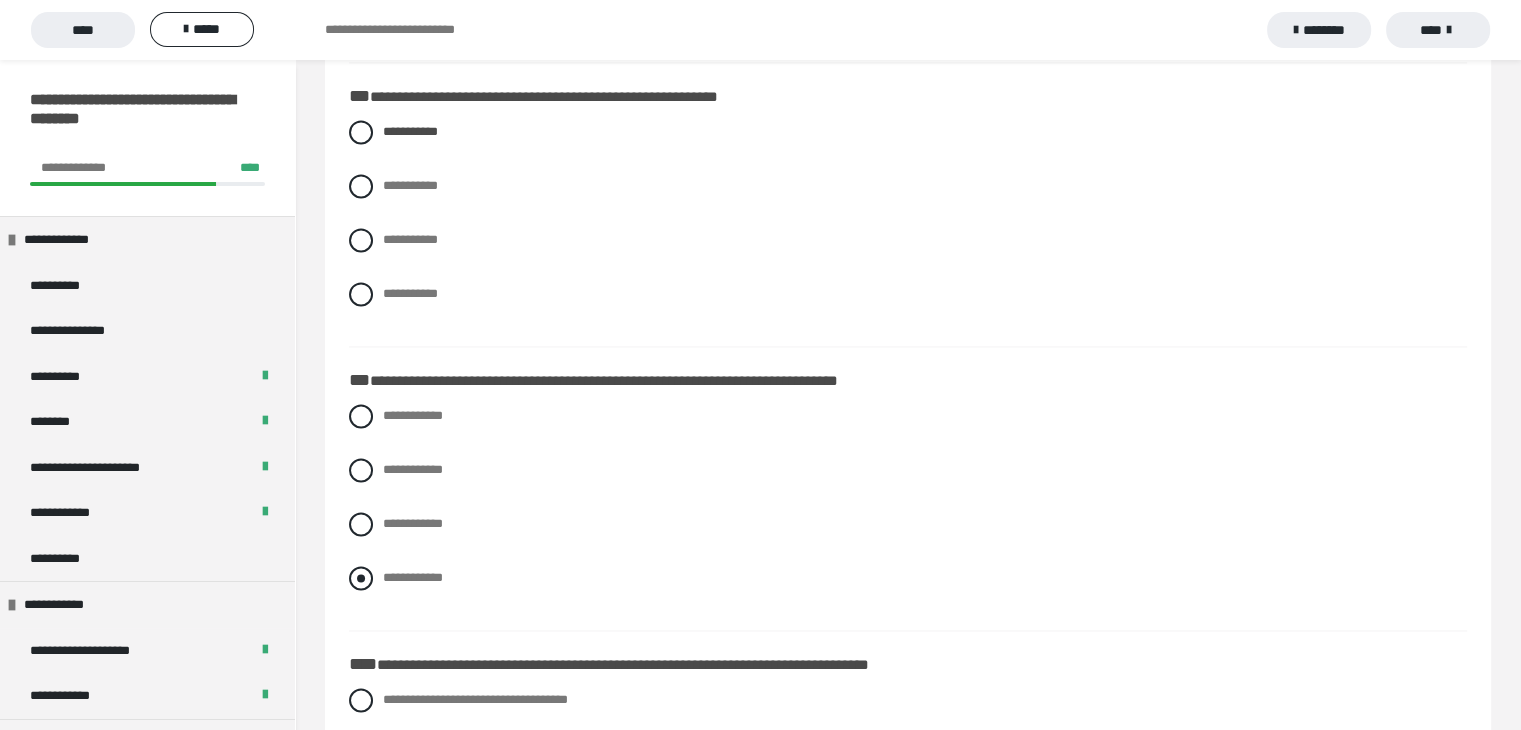 click at bounding box center (361, 578) 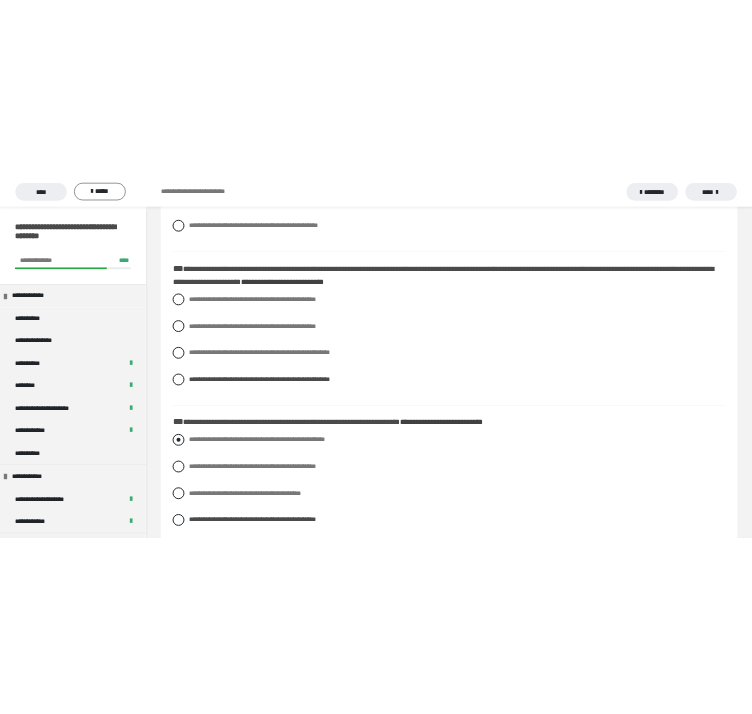 scroll, scrollTop: 2400, scrollLeft: 0, axis: vertical 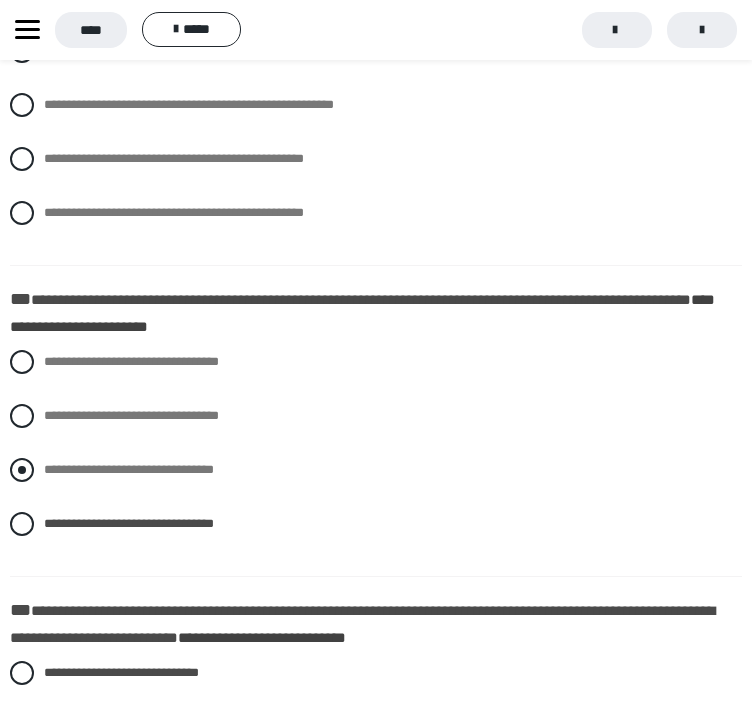 click at bounding box center (22, 470) 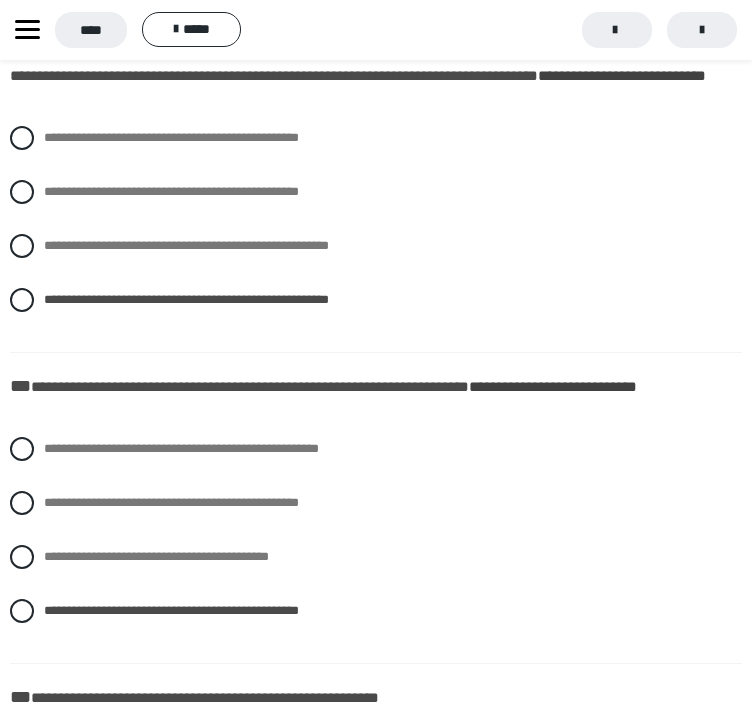 scroll, scrollTop: 2700, scrollLeft: 0, axis: vertical 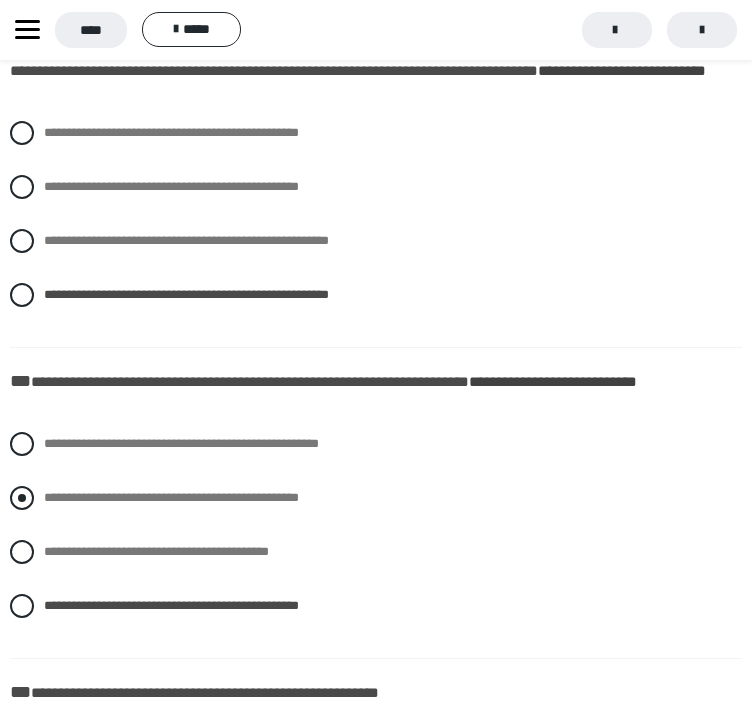 click at bounding box center (22, 498) 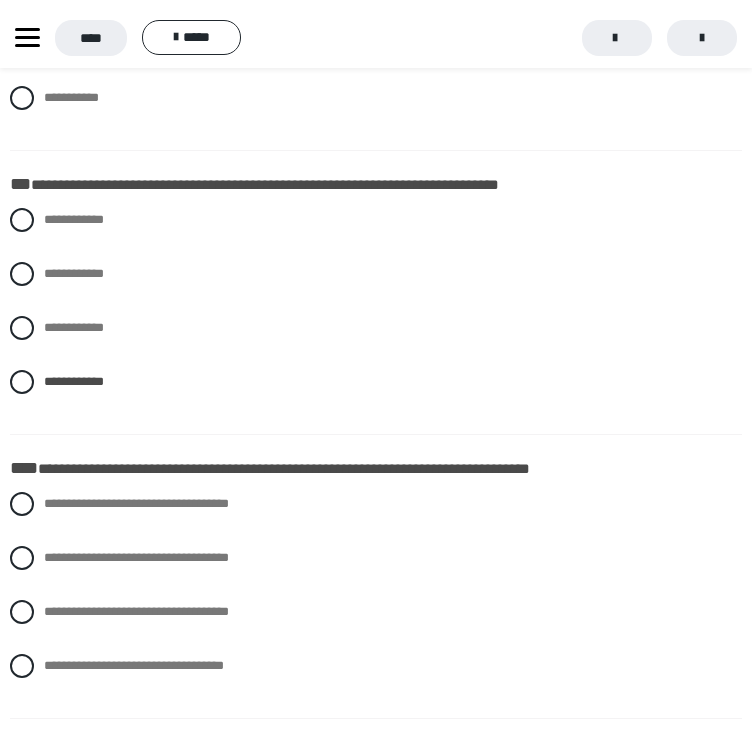 scroll, scrollTop: 3600, scrollLeft: 0, axis: vertical 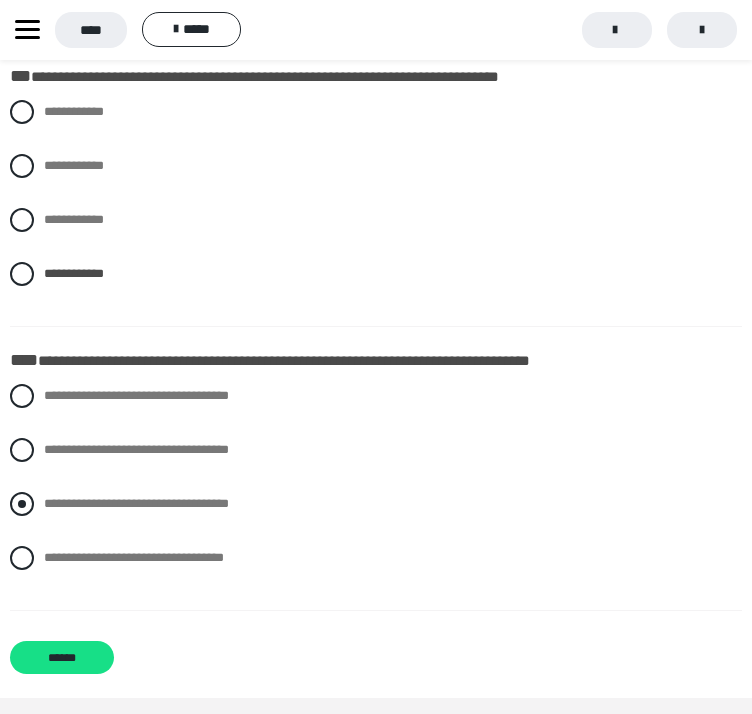 click at bounding box center [22, 504] 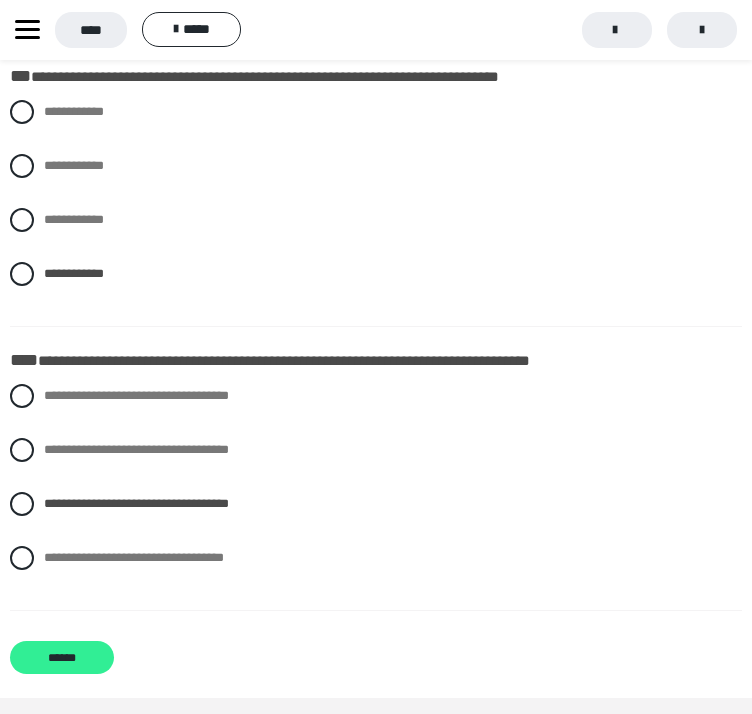 click on "******" at bounding box center [62, 657] 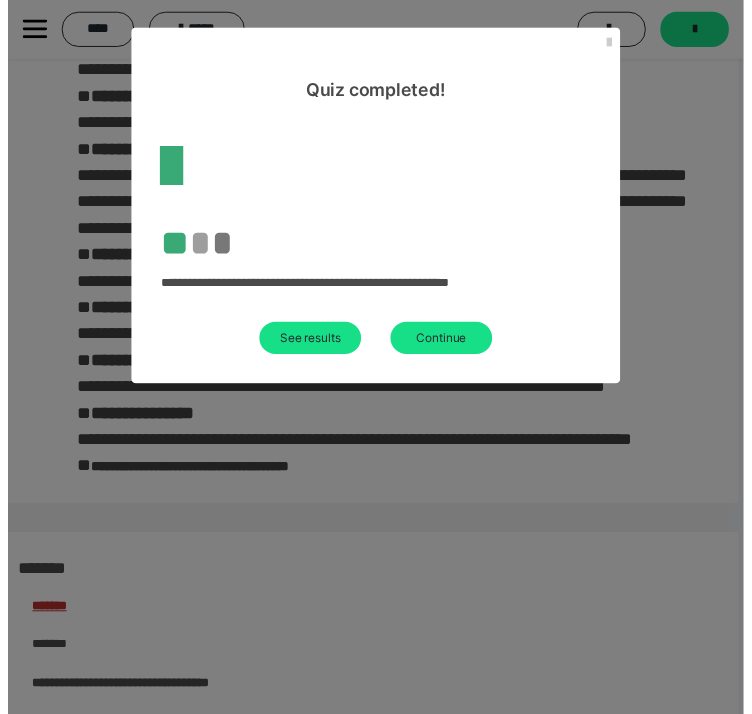 scroll, scrollTop: 3055, scrollLeft: 0, axis: vertical 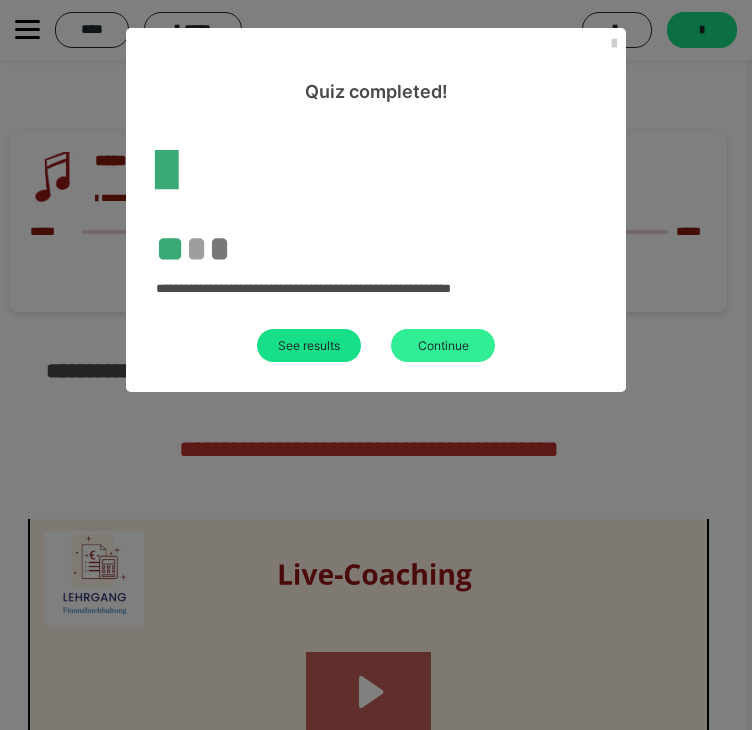 click on "Continue" at bounding box center (443, 345) 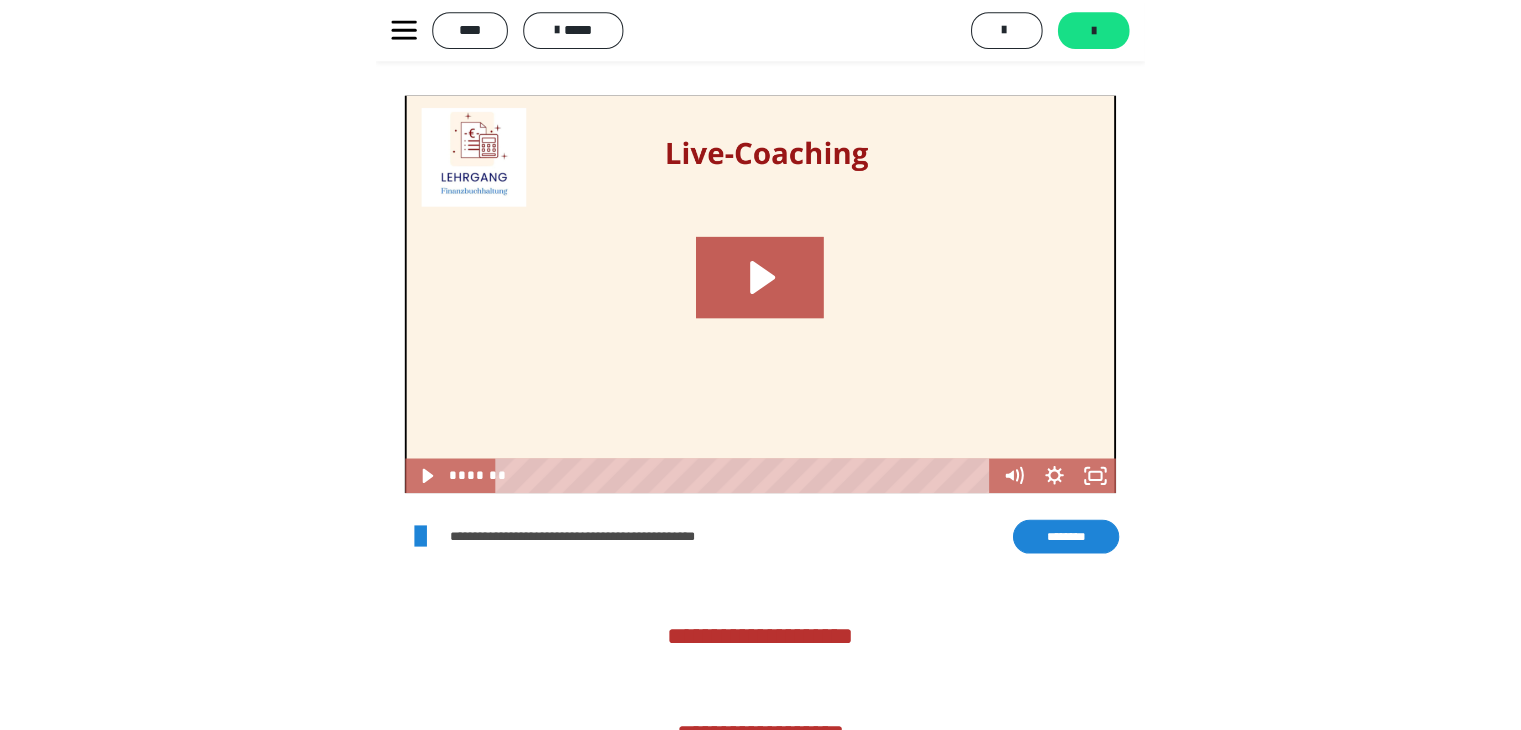 scroll, scrollTop: 2684, scrollLeft: 0, axis: vertical 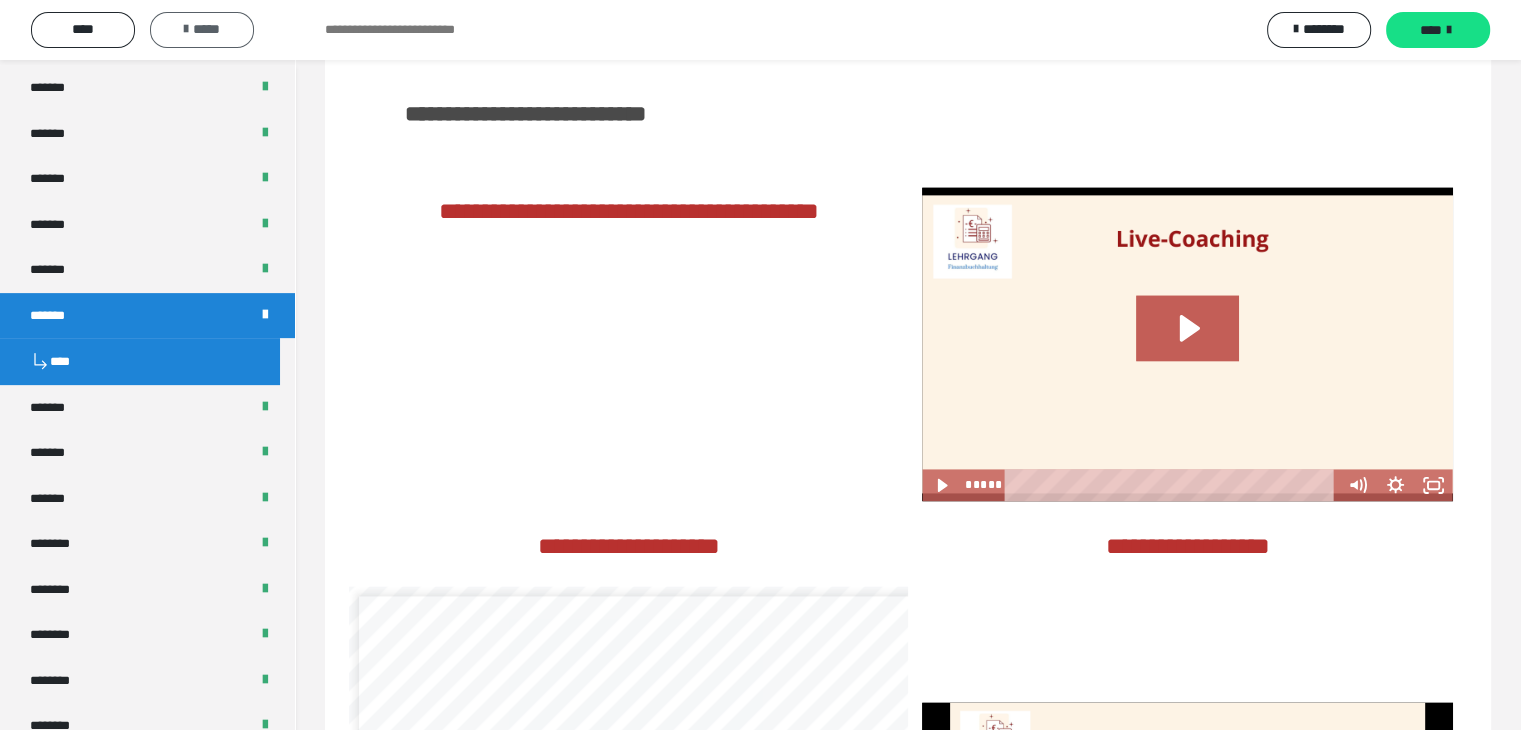 click at bounding box center [186, 29] 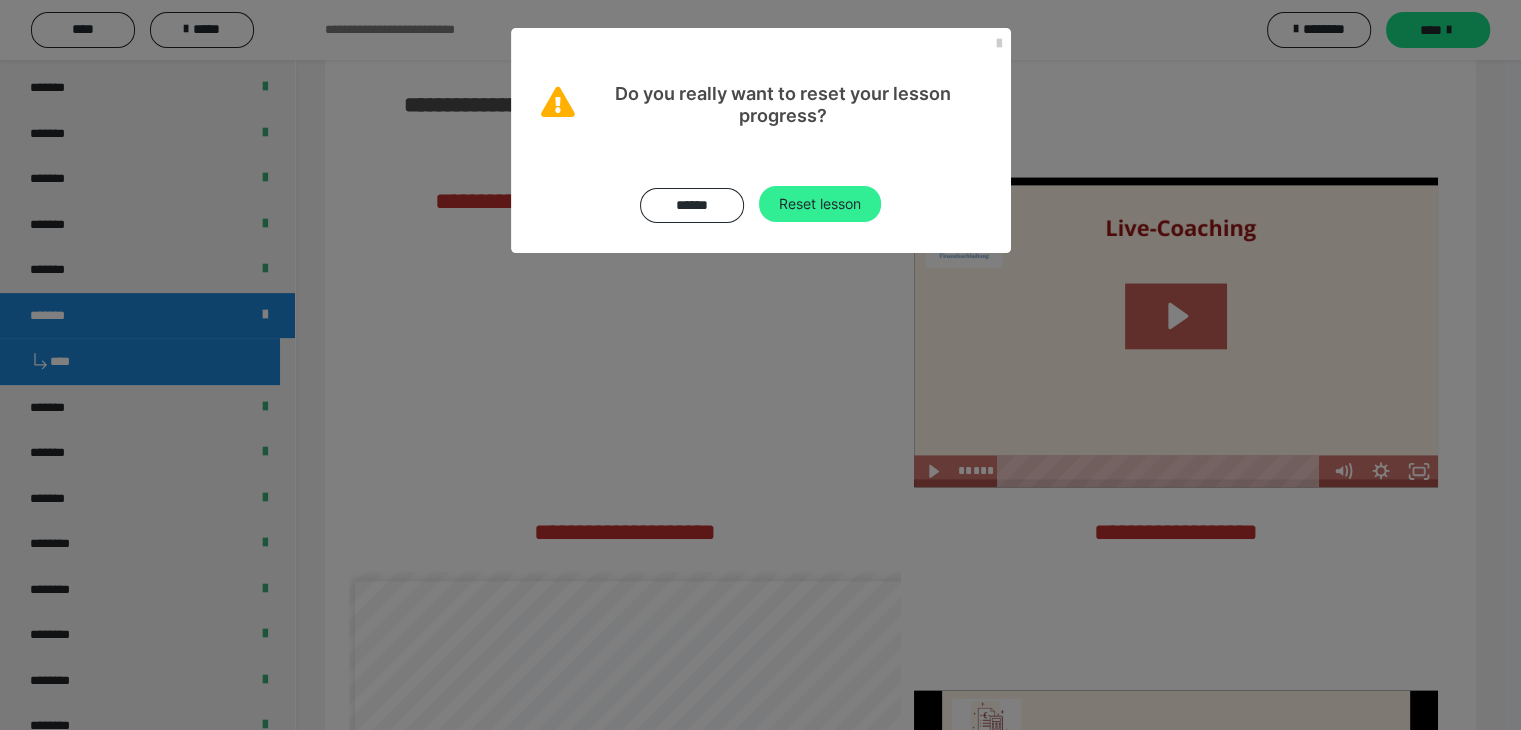 click on "Reset lesson" at bounding box center (820, 204) 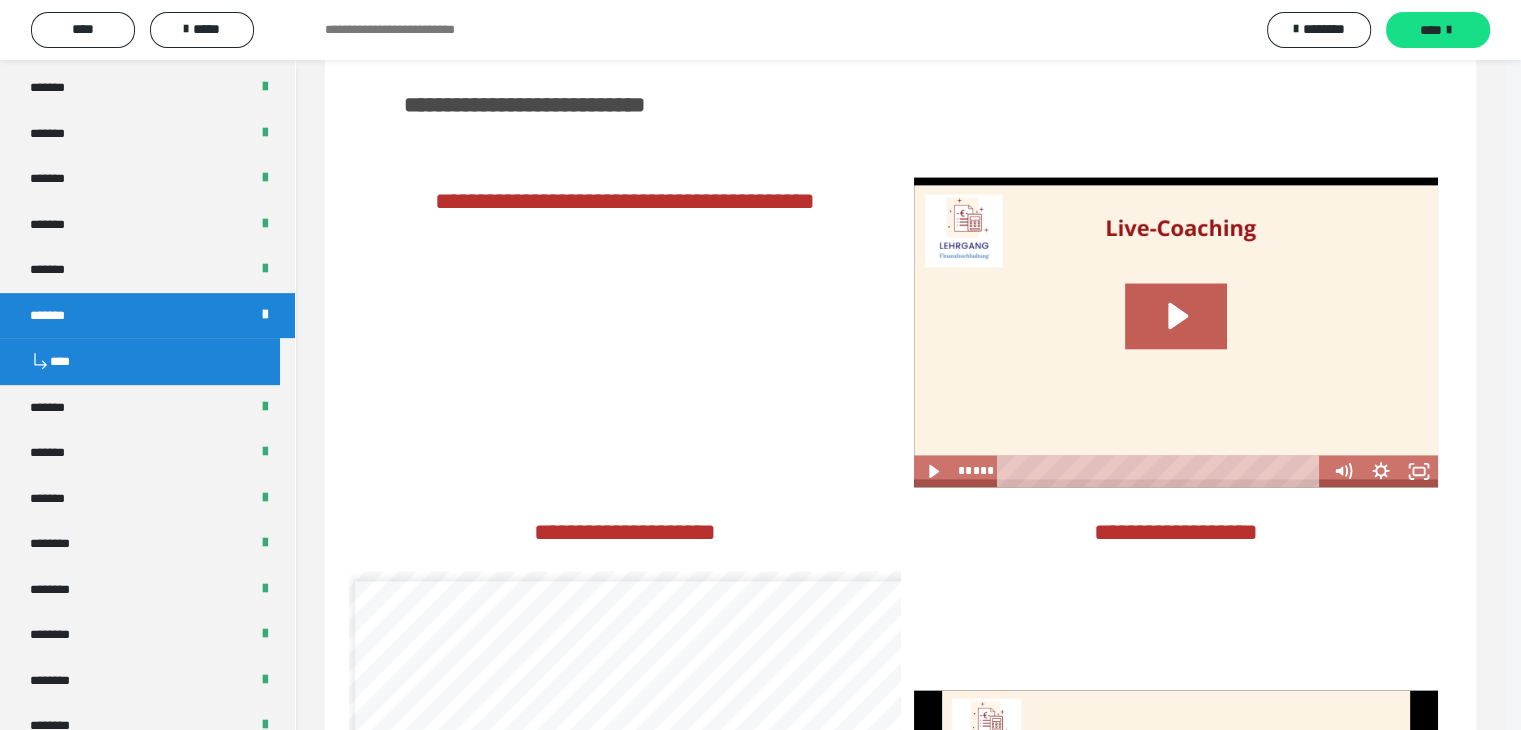 scroll, scrollTop: 0, scrollLeft: 0, axis: both 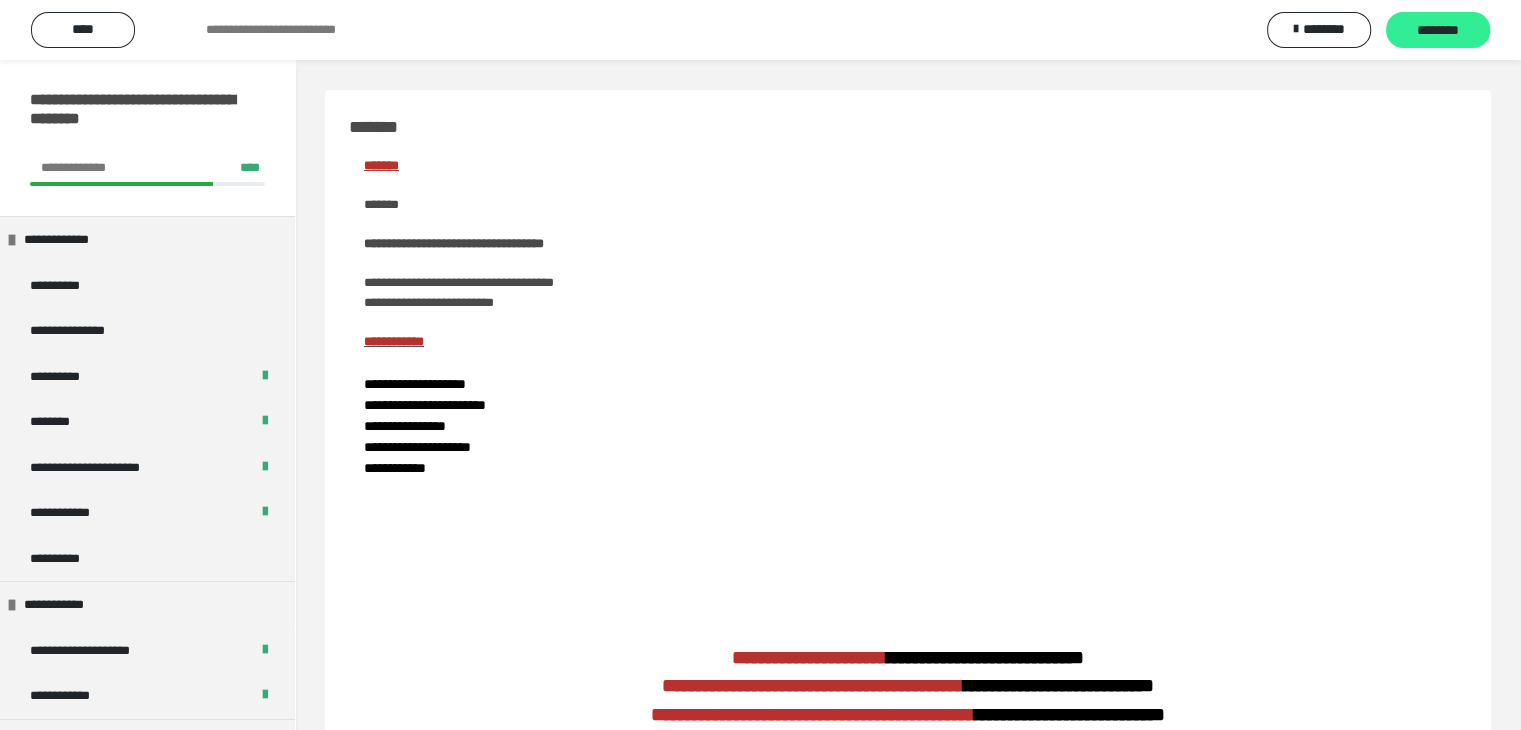 click on "********" at bounding box center (1438, 31) 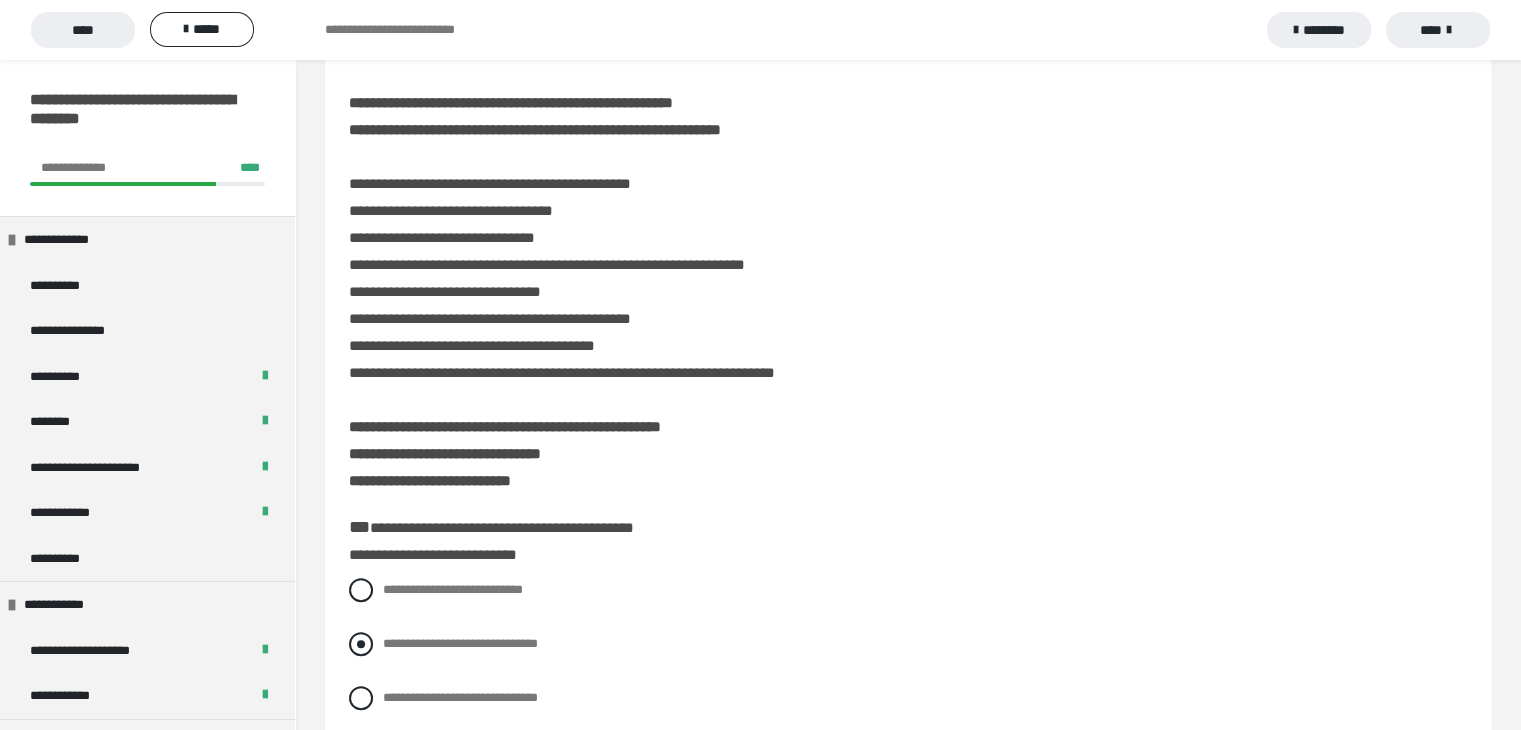 scroll, scrollTop: 600, scrollLeft: 0, axis: vertical 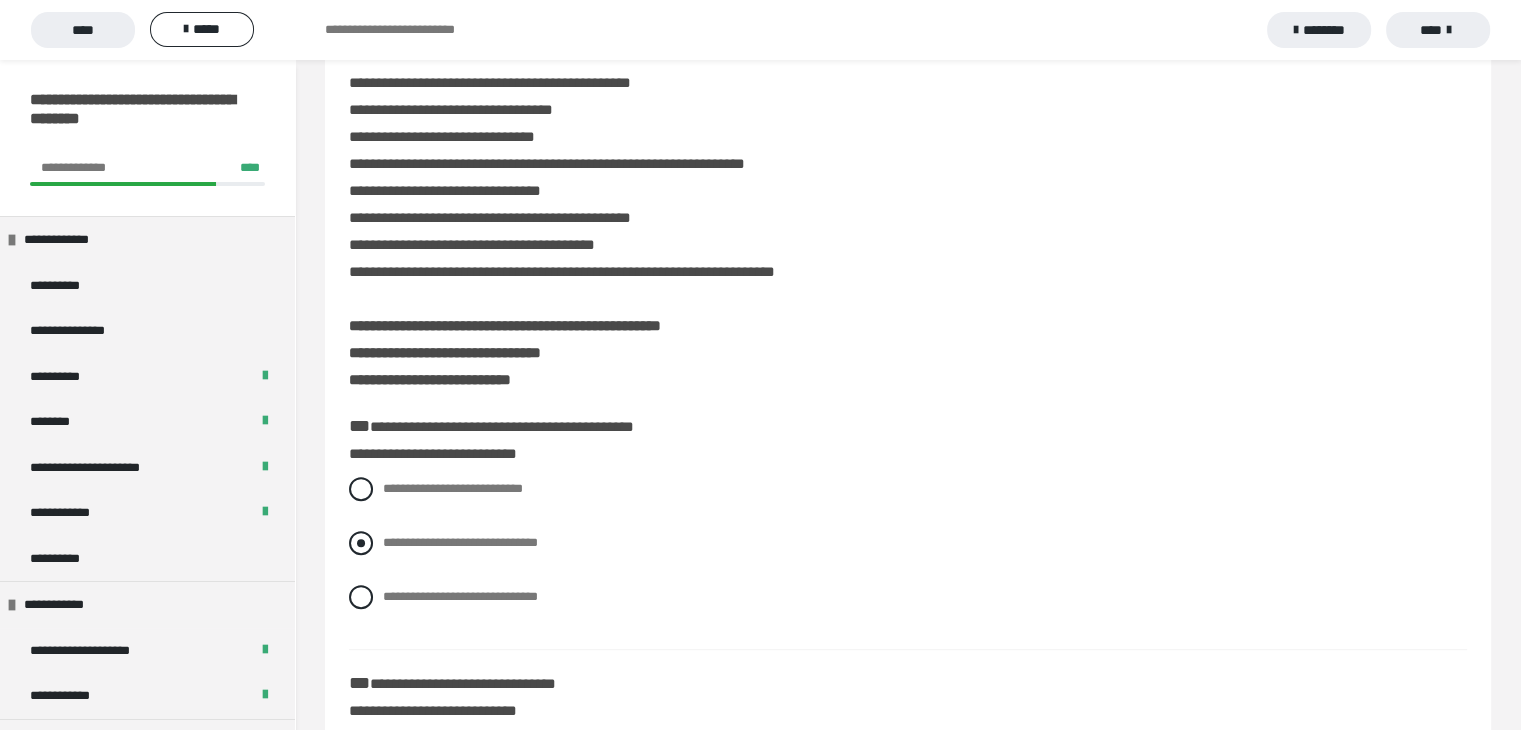 click at bounding box center [361, 543] 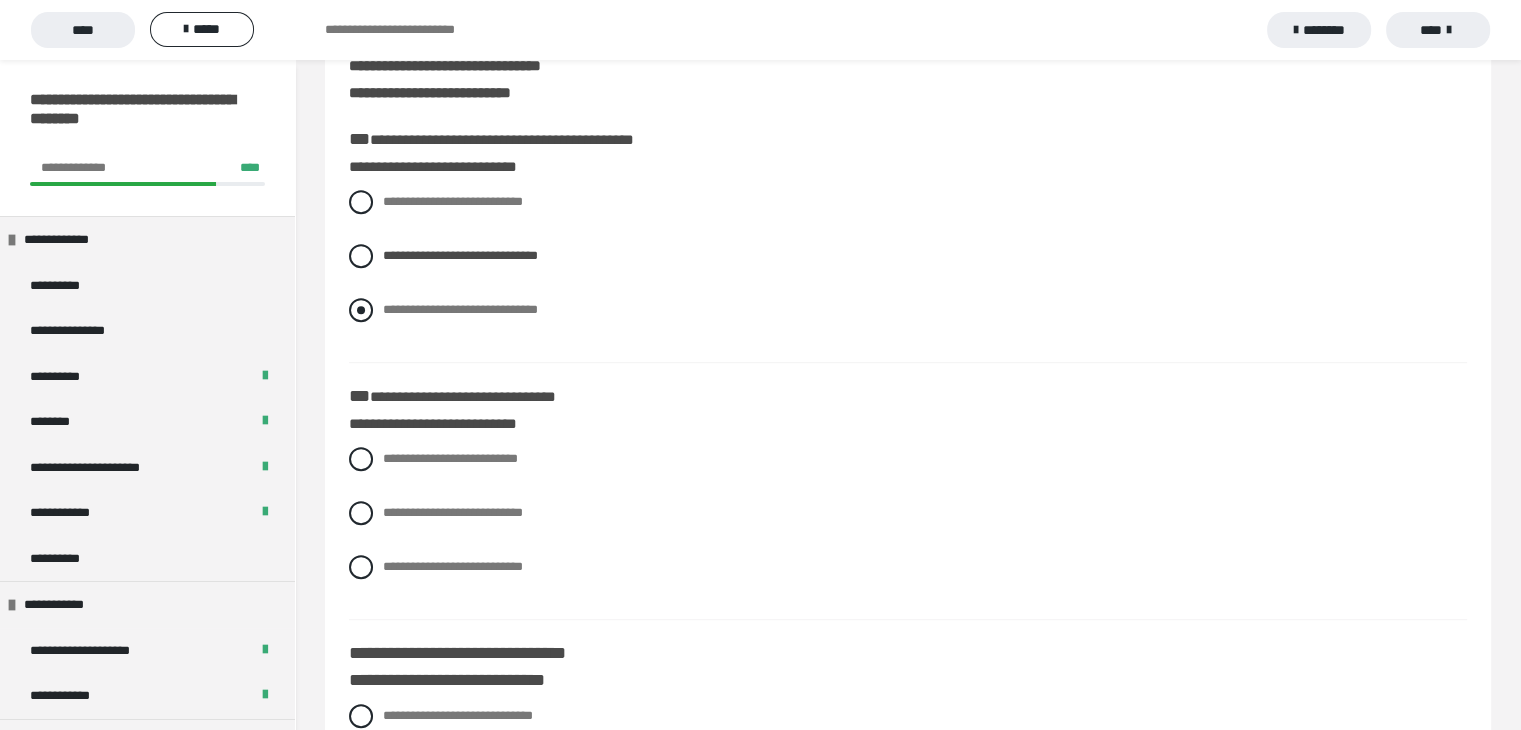 scroll, scrollTop: 900, scrollLeft: 0, axis: vertical 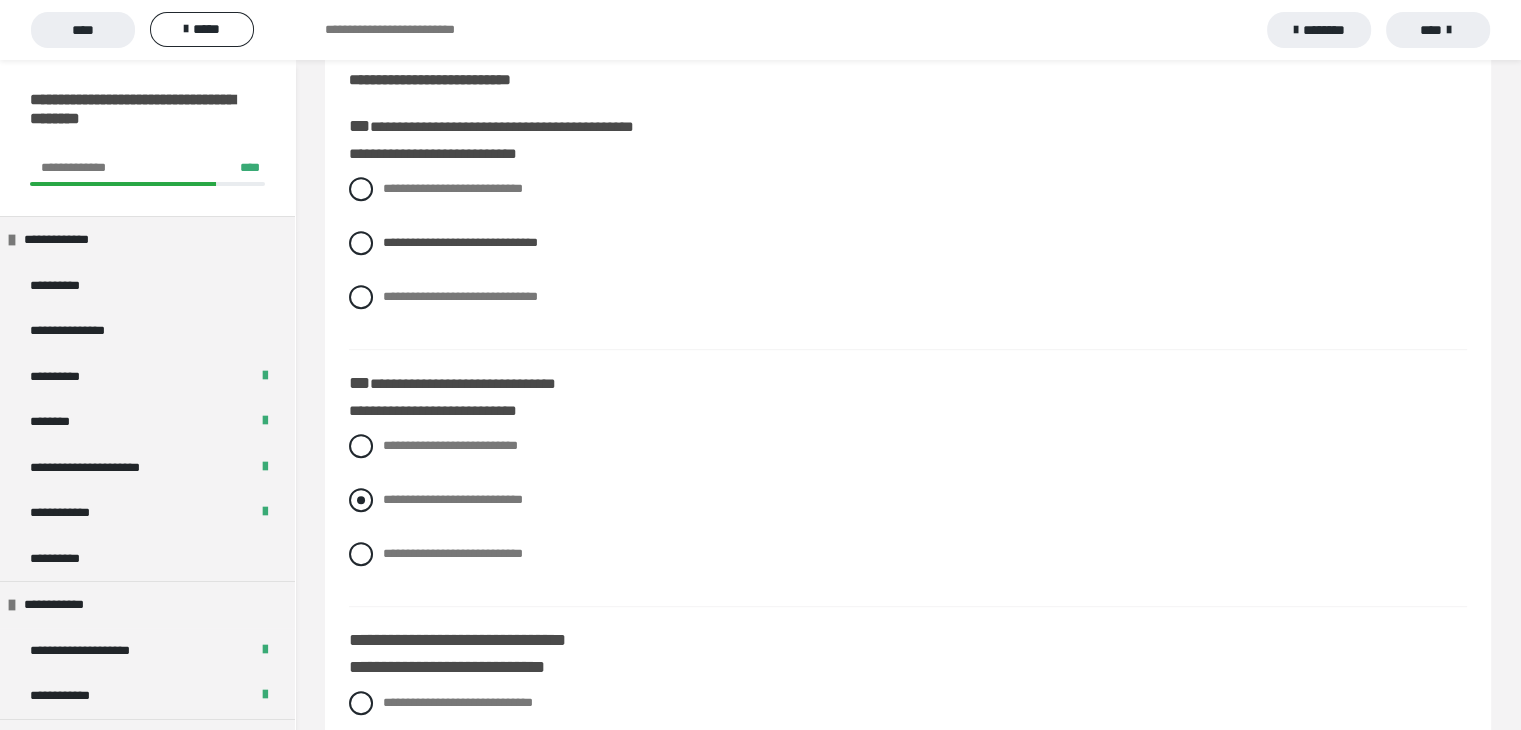 click at bounding box center (361, 500) 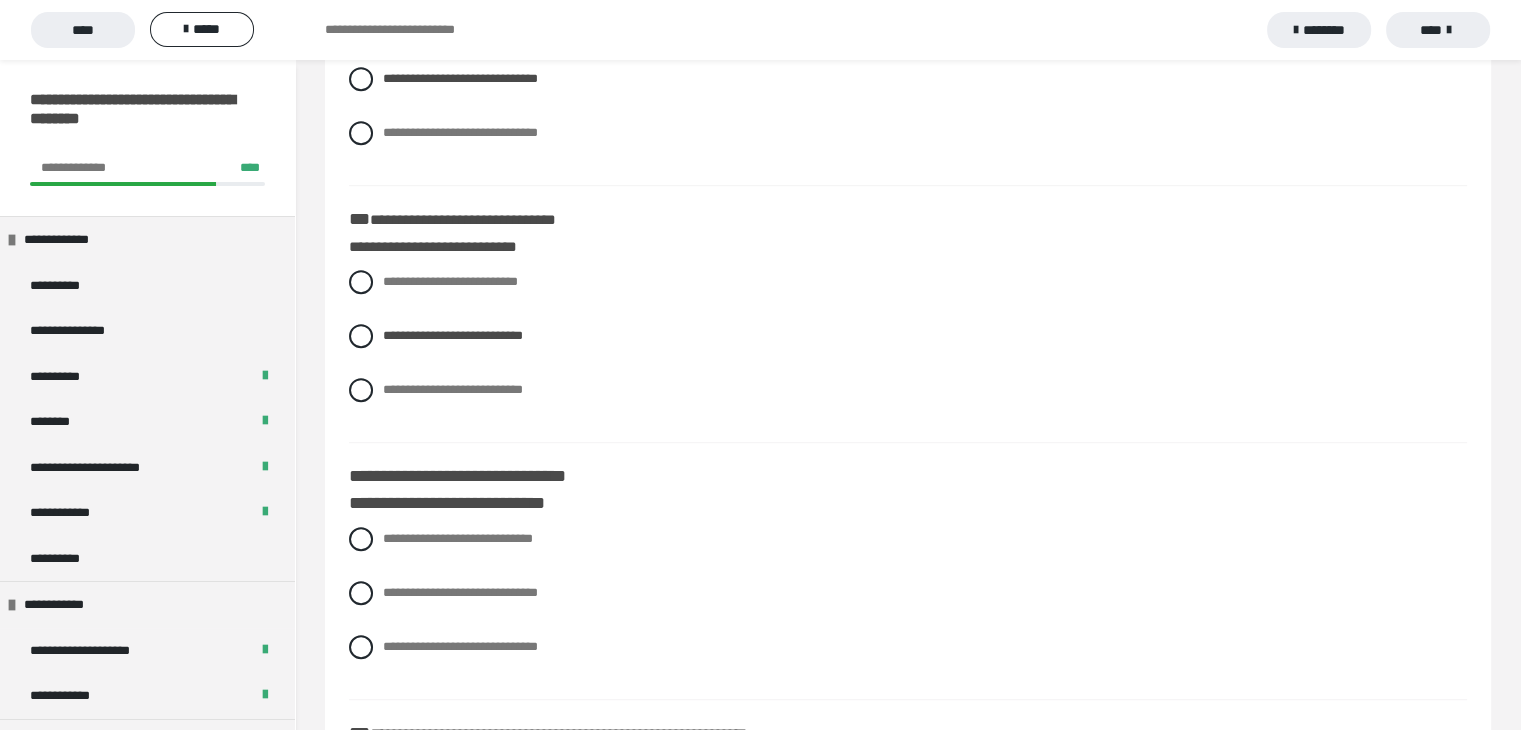 scroll, scrollTop: 1100, scrollLeft: 0, axis: vertical 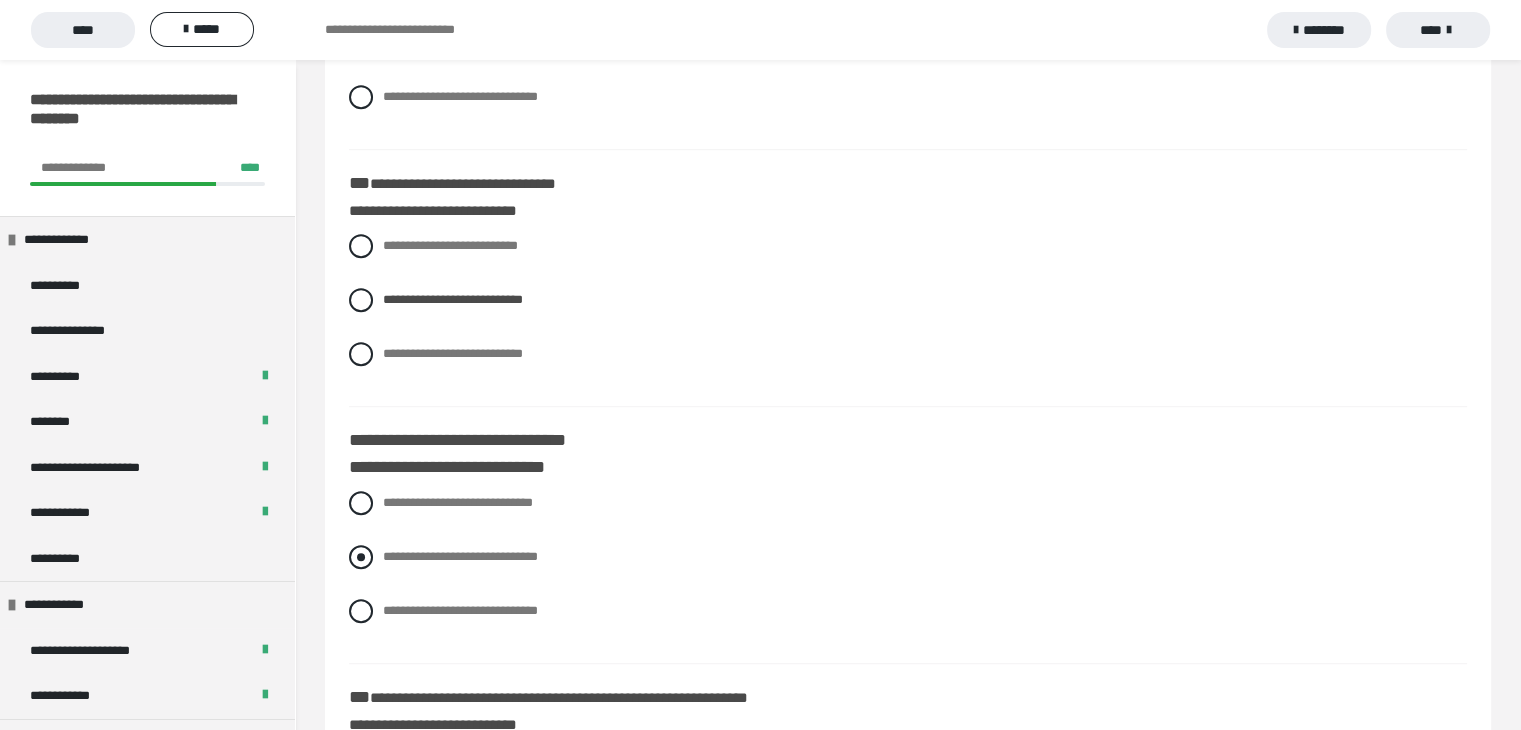 click at bounding box center (361, 557) 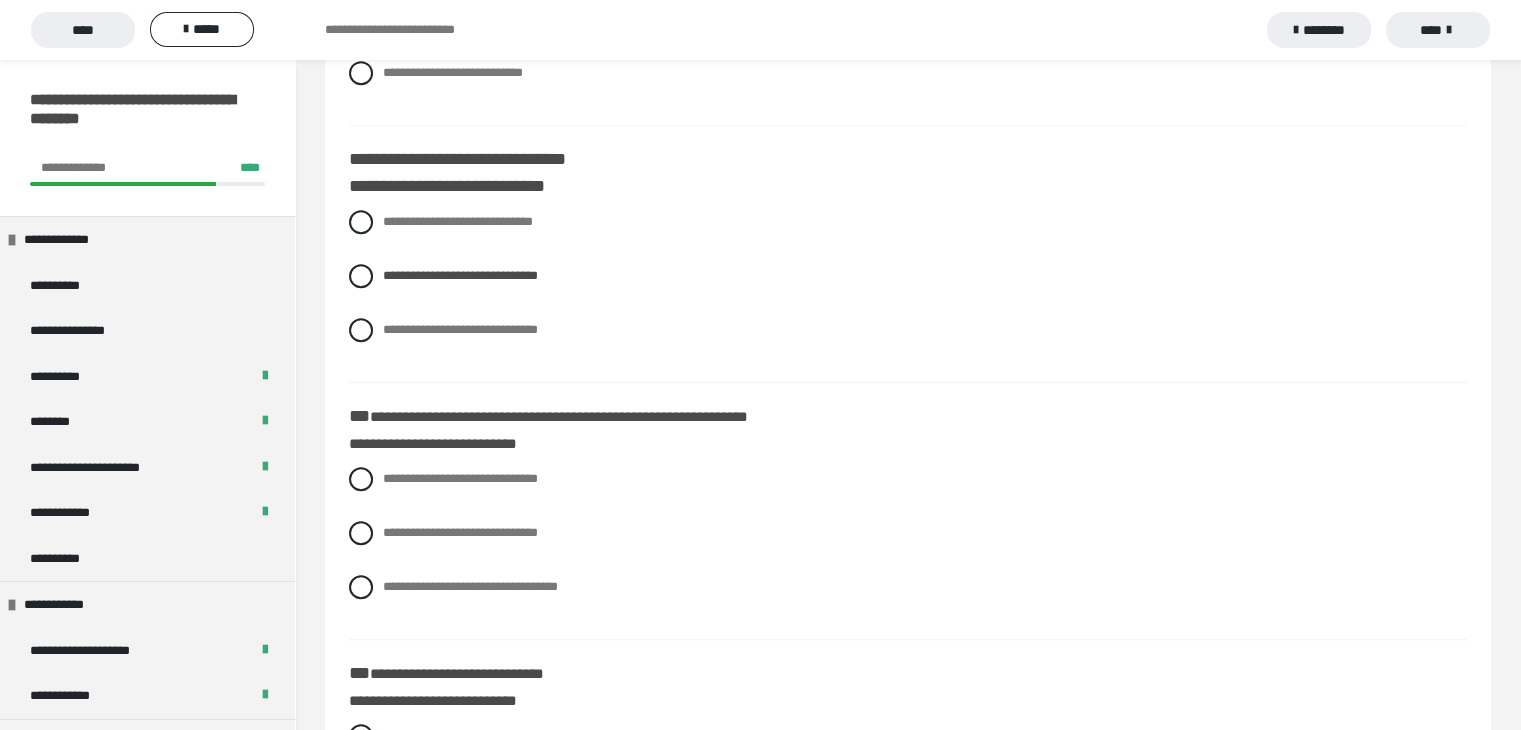 scroll, scrollTop: 1400, scrollLeft: 0, axis: vertical 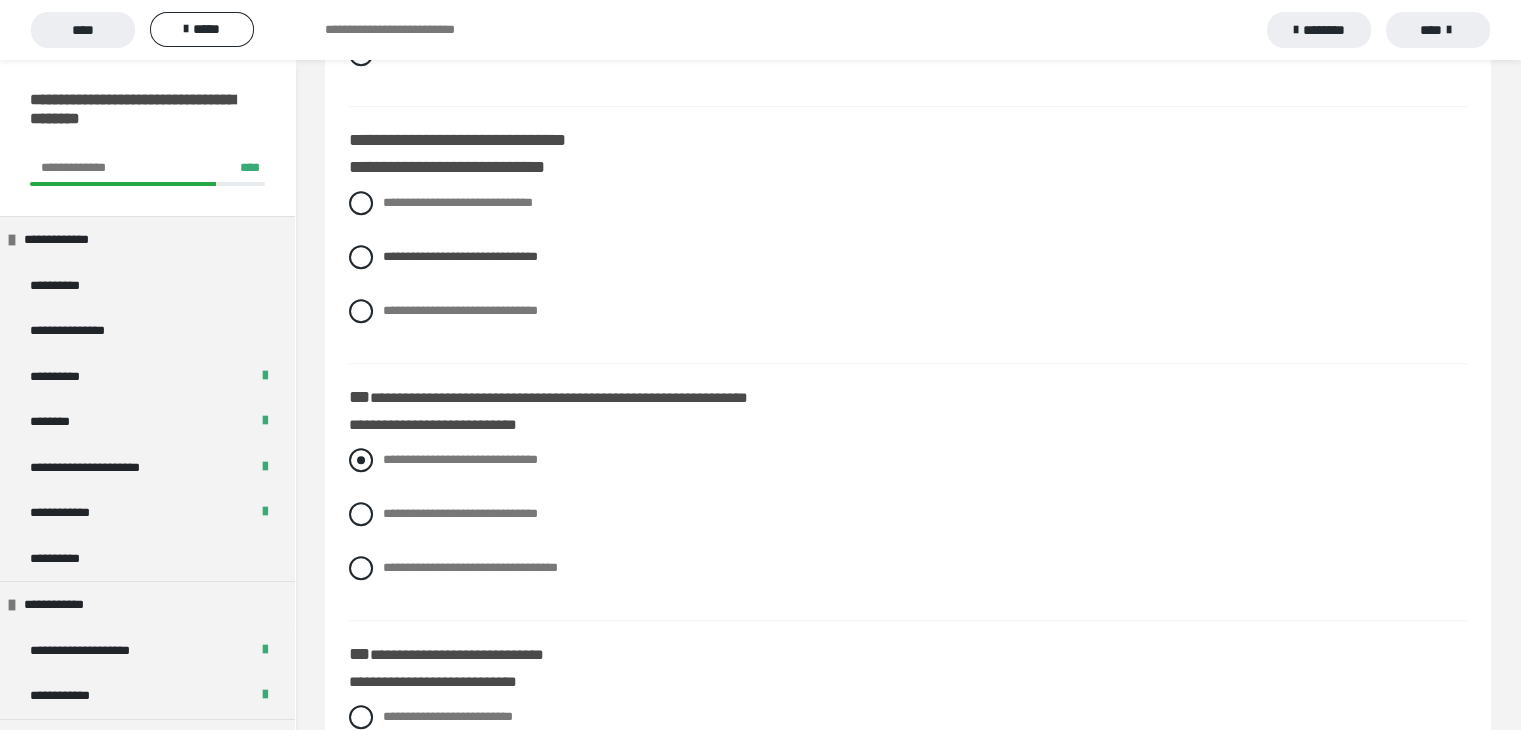click at bounding box center [361, 460] 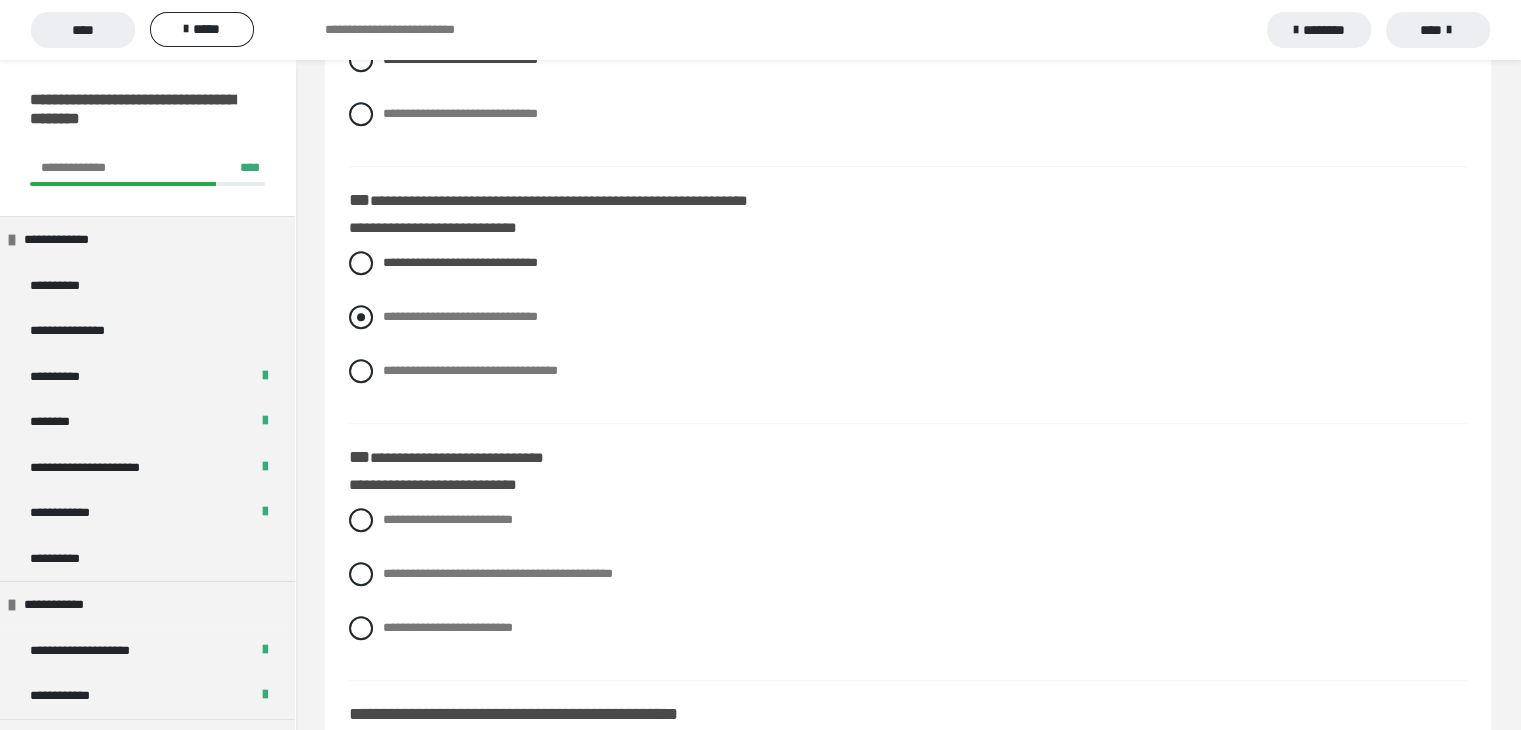 scroll, scrollTop: 1600, scrollLeft: 0, axis: vertical 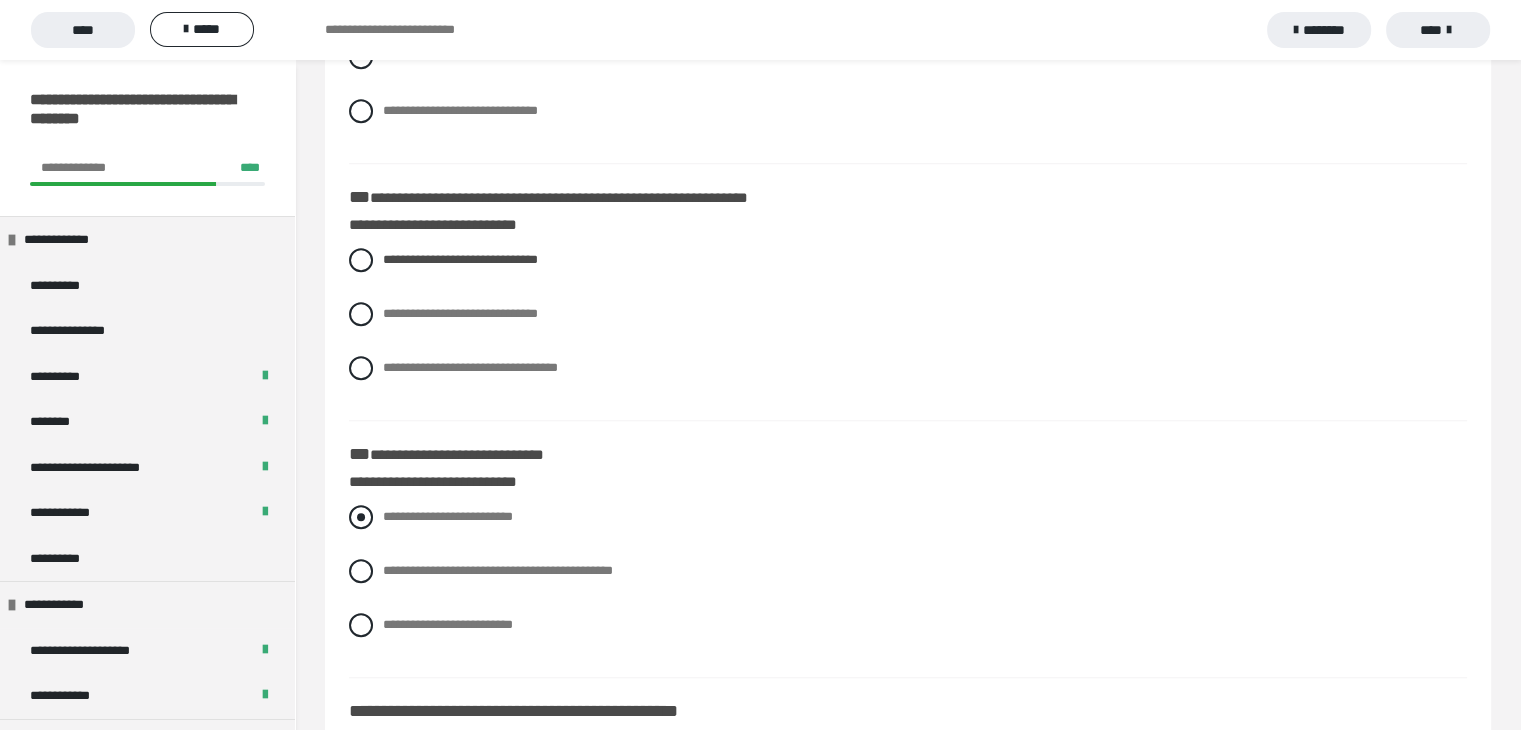 click at bounding box center (361, 517) 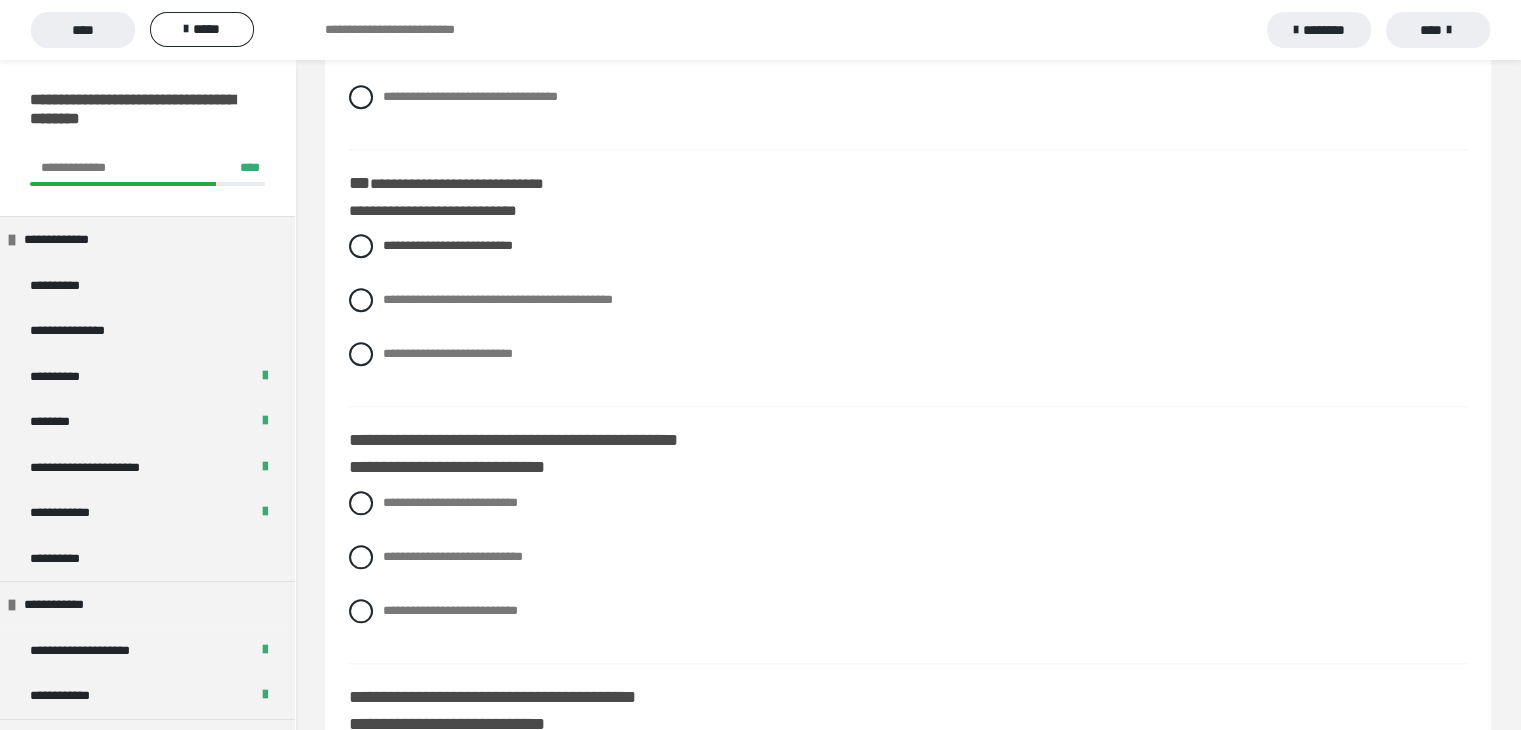 scroll, scrollTop: 1900, scrollLeft: 0, axis: vertical 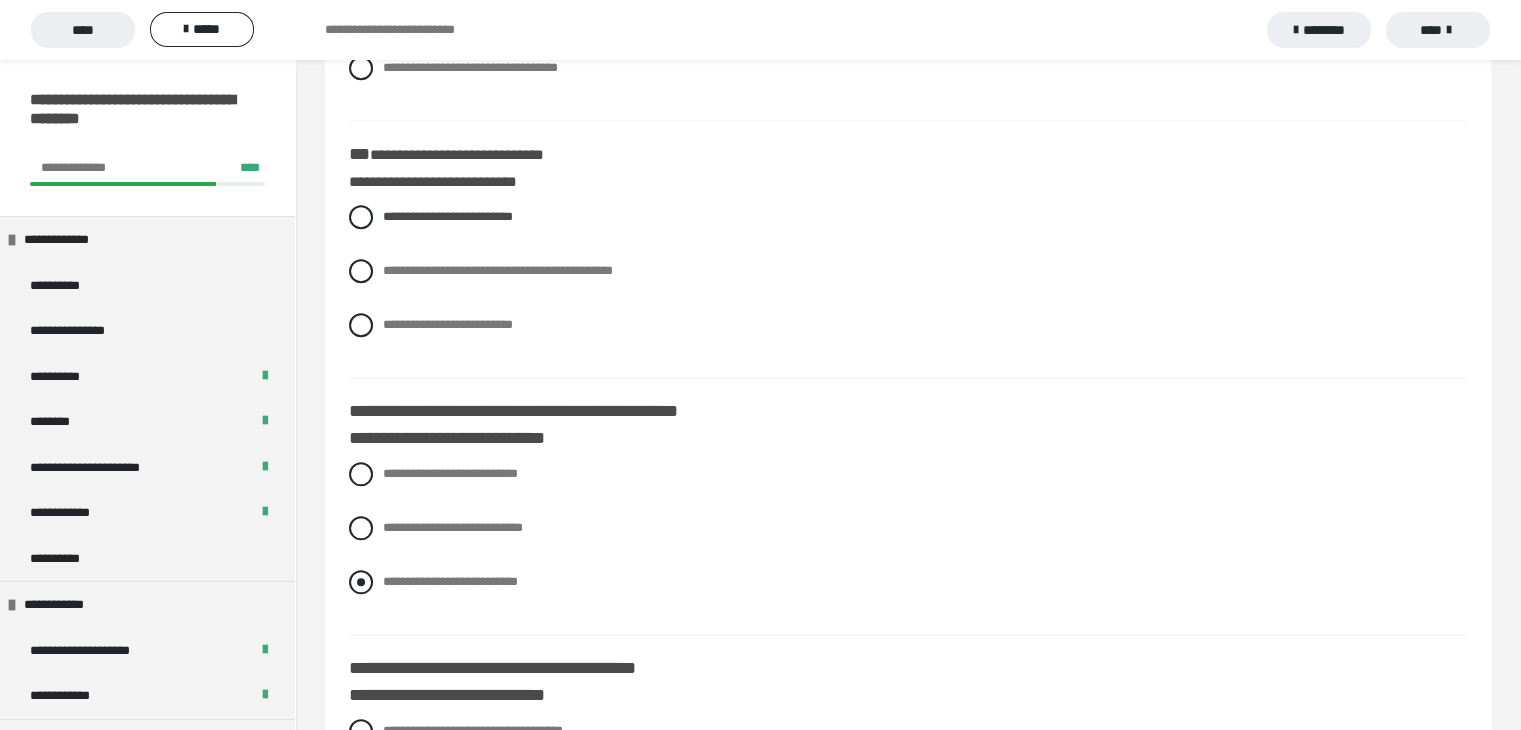 click at bounding box center (361, 582) 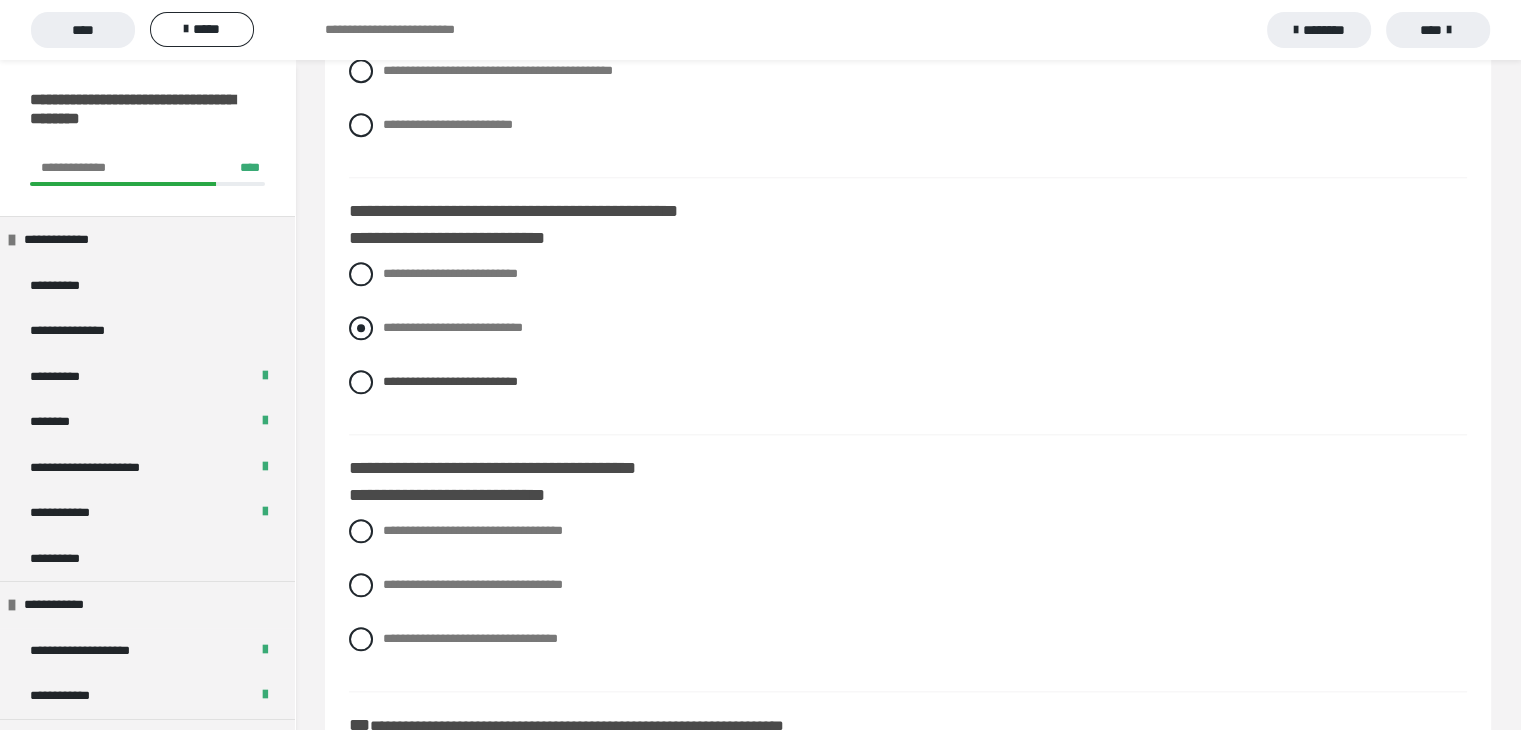 scroll, scrollTop: 2300, scrollLeft: 0, axis: vertical 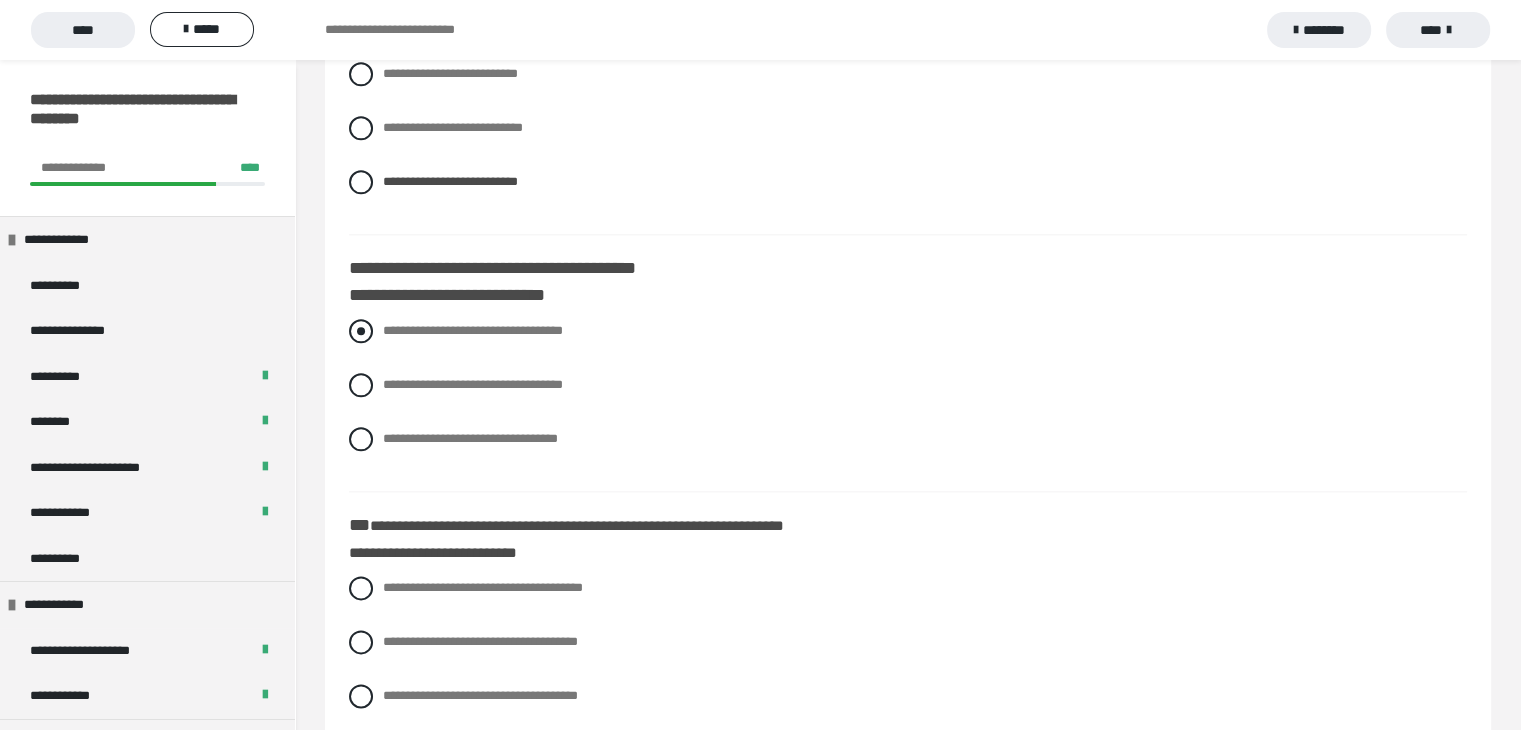 click at bounding box center [361, 331] 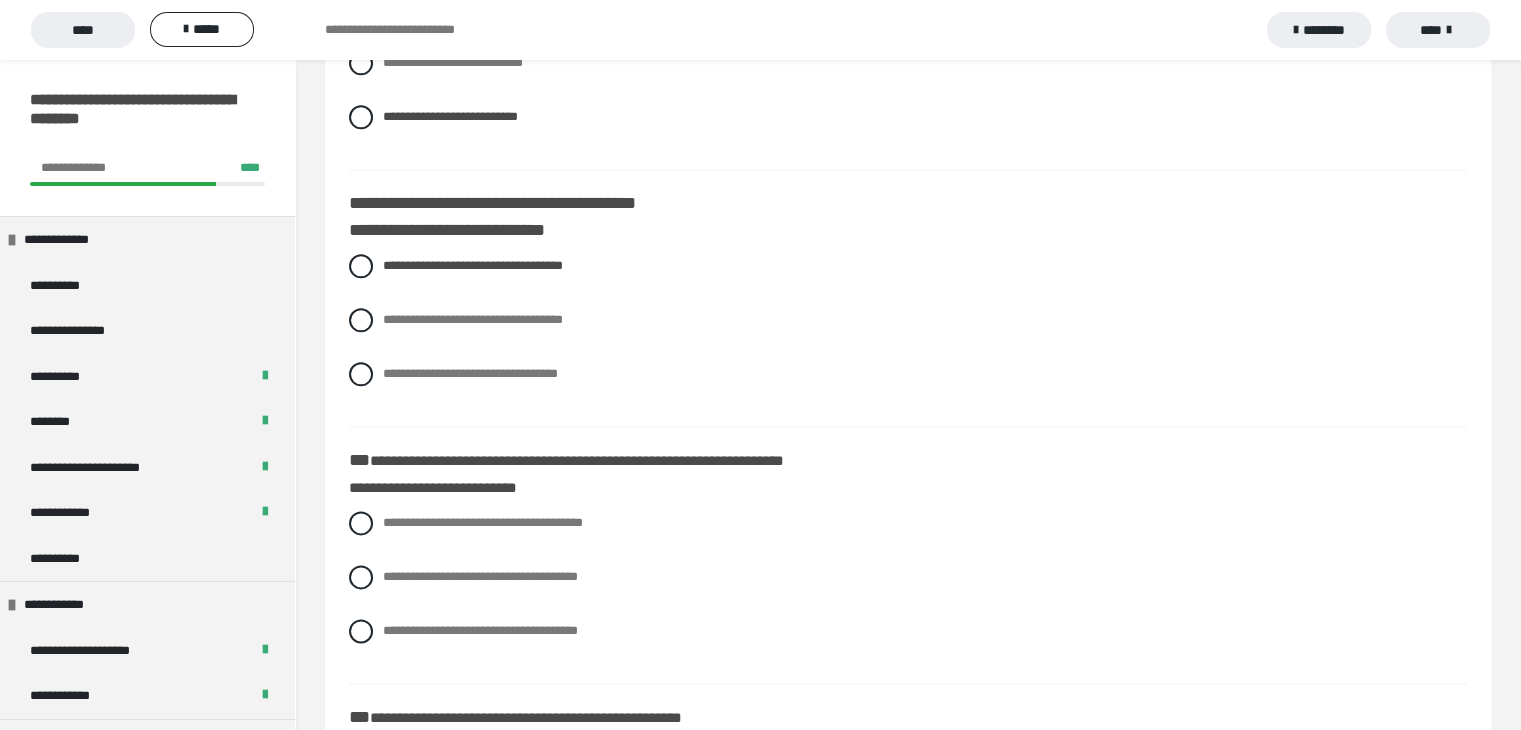 scroll, scrollTop: 2400, scrollLeft: 0, axis: vertical 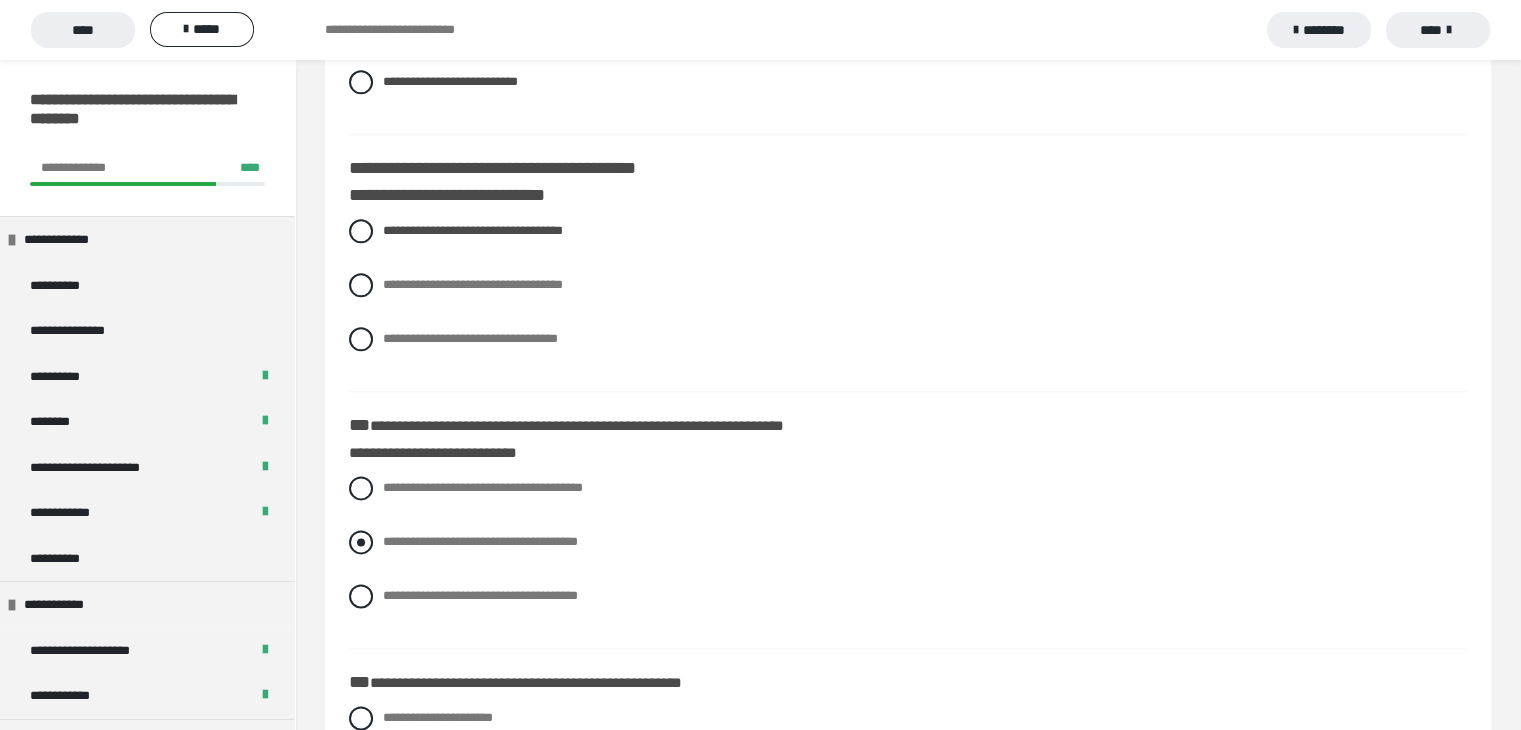 click at bounding box center (361, 542) 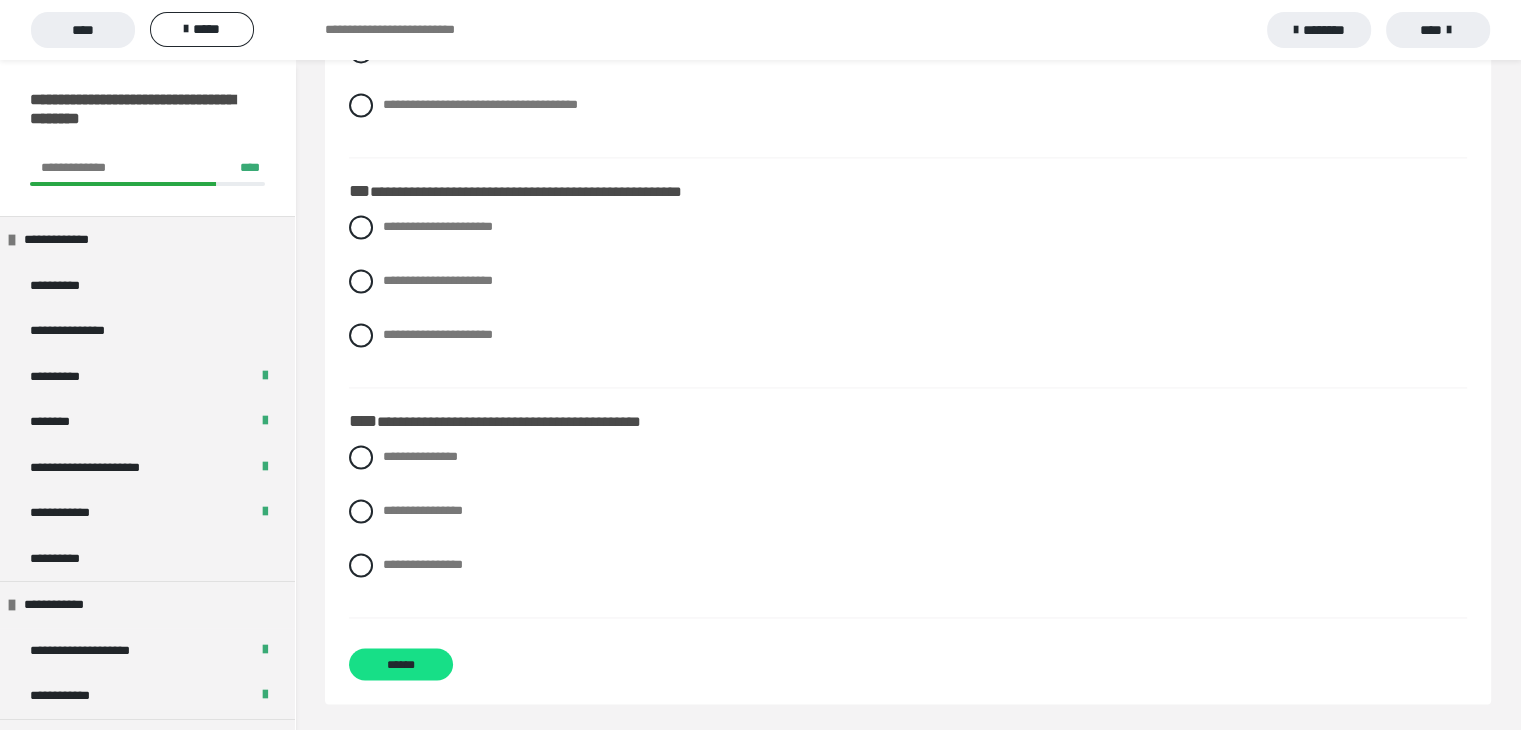 scroll, scrollTop: 2893, scrollLeft: 0, axis: vertical 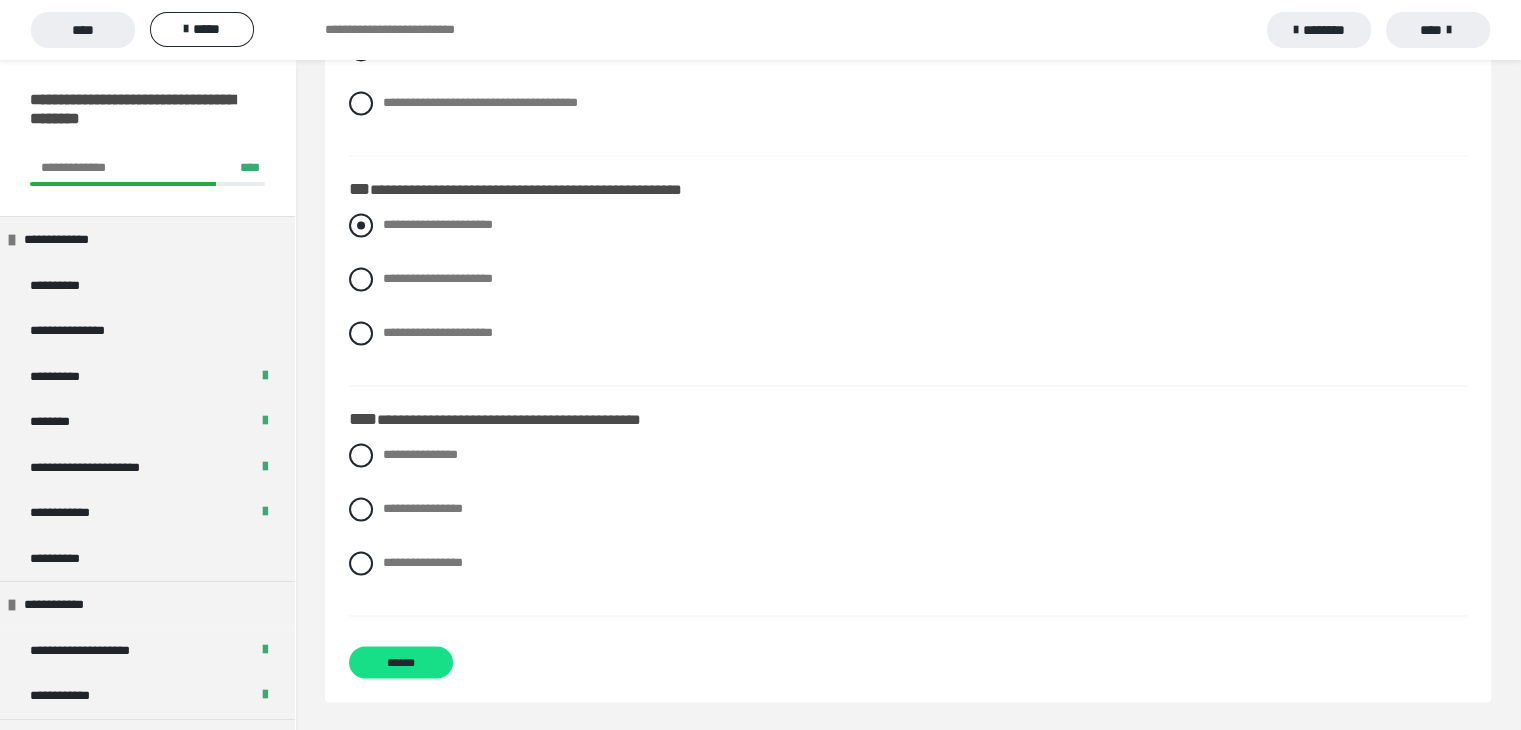 click at bounding box center (361, 225) 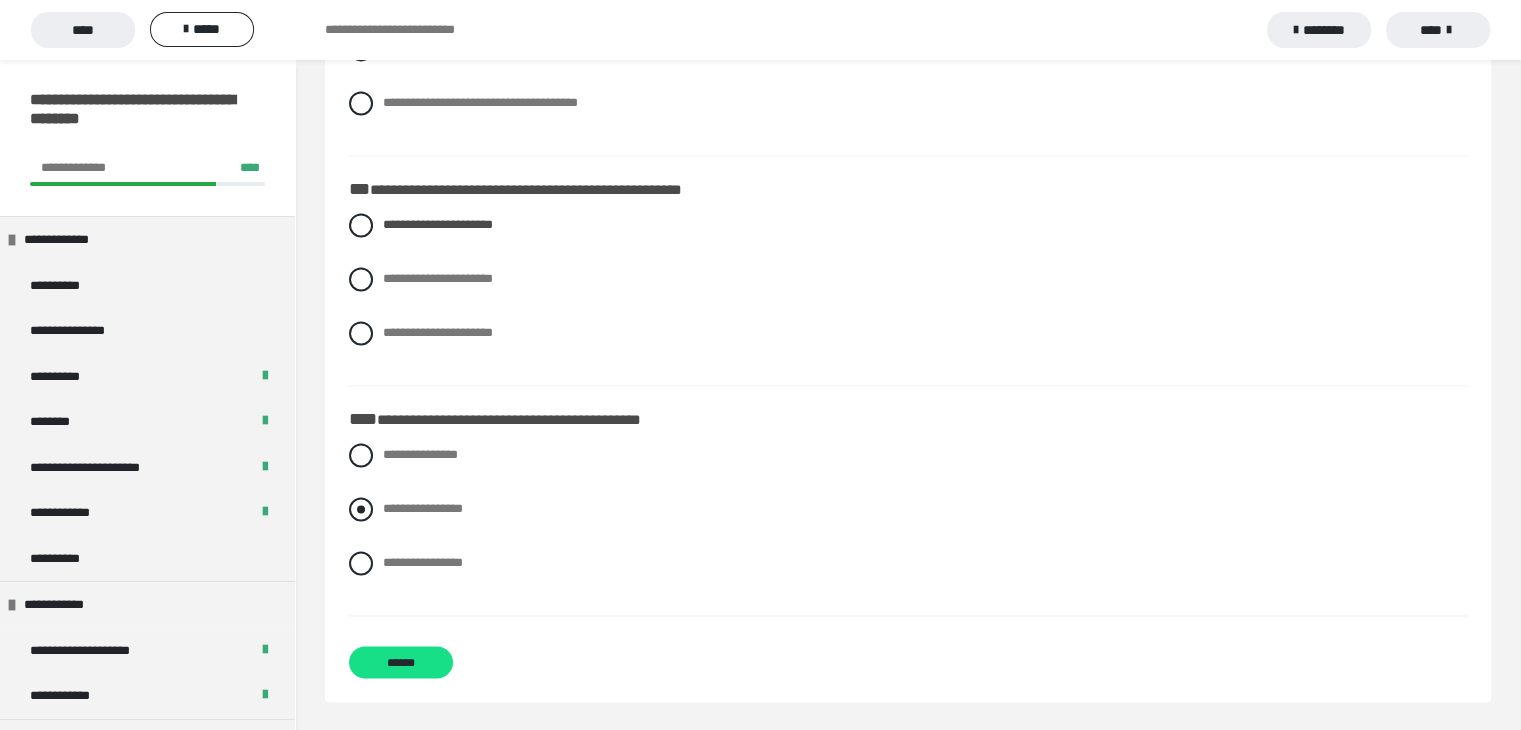 click at bounding box center (361, 509) 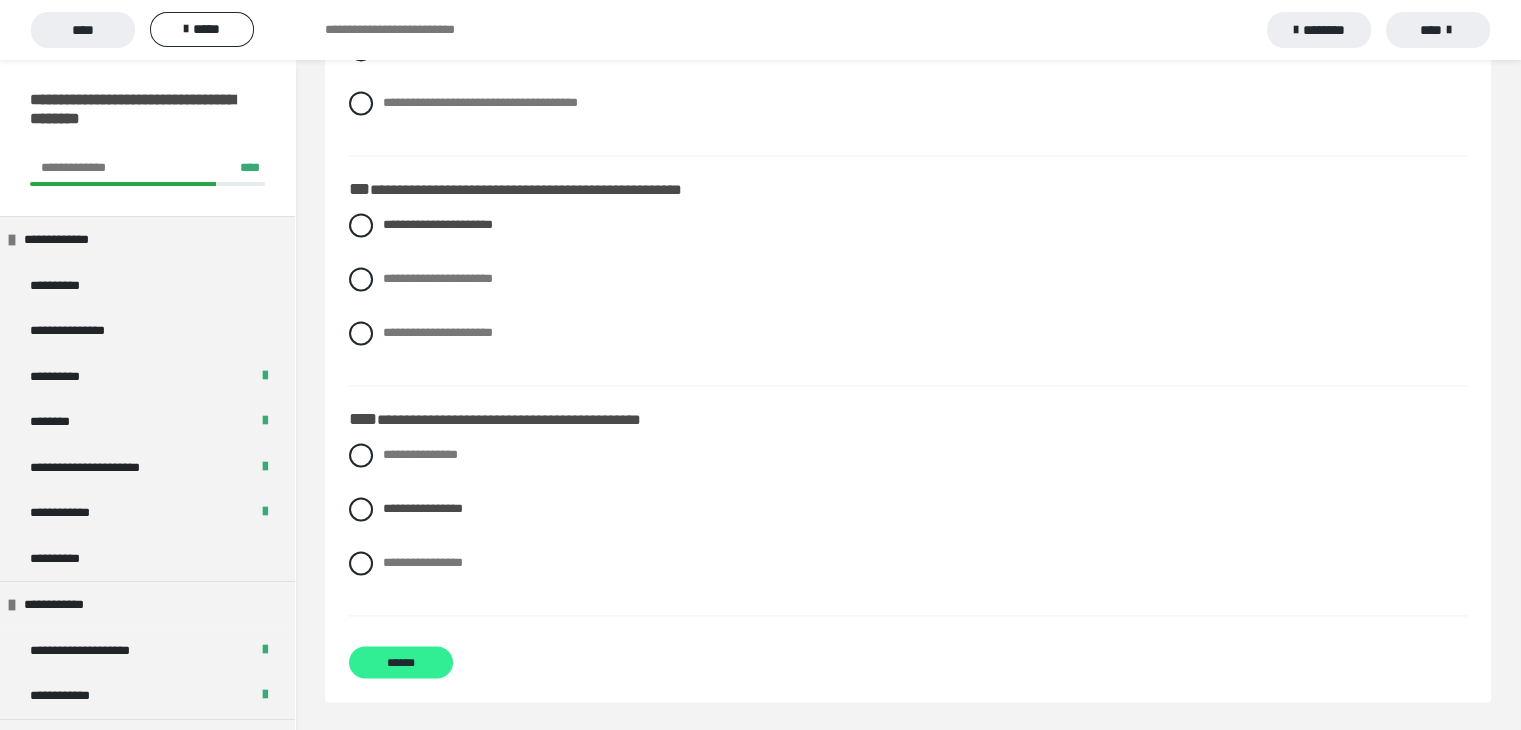 click on "******" at bounding box center (401, 662) 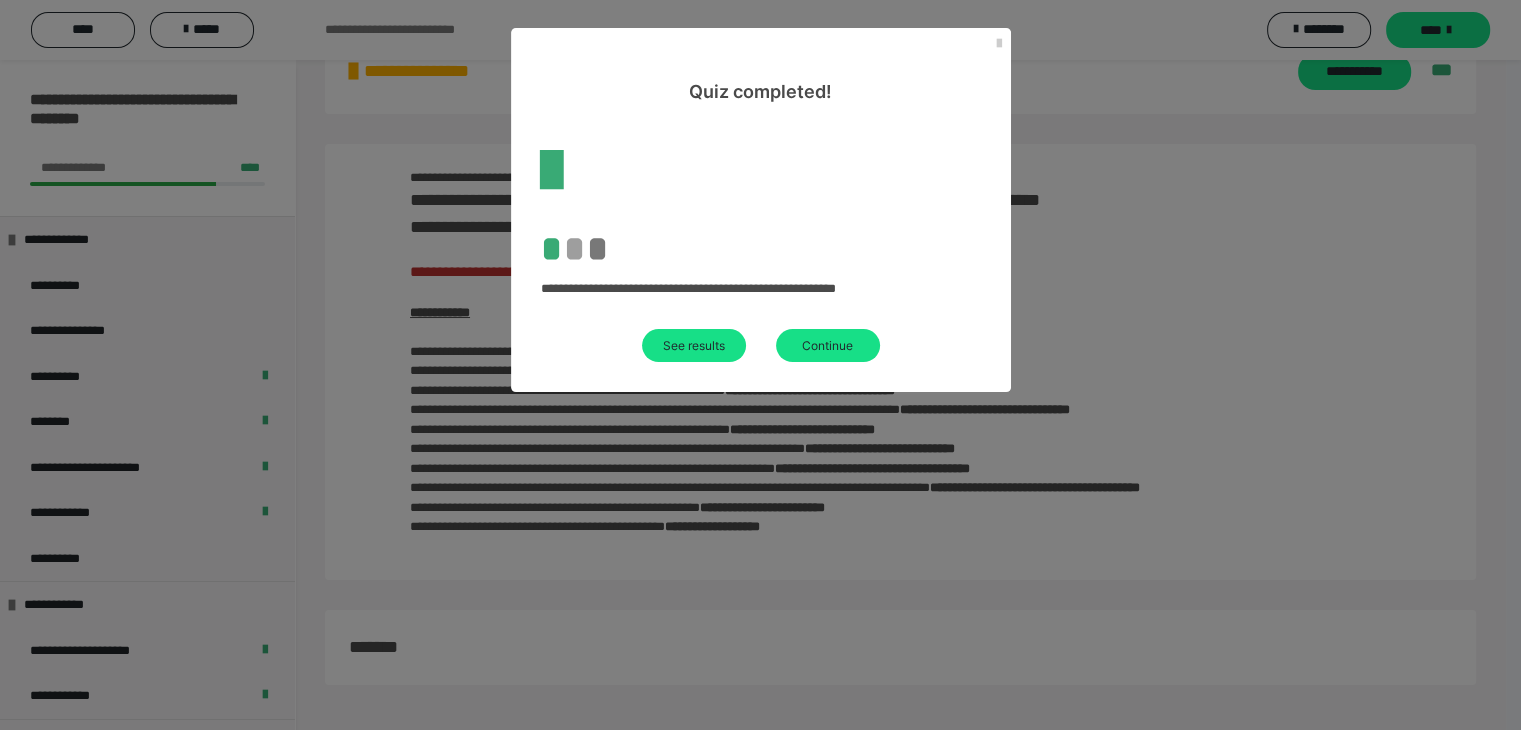 scroll, scrollTop: 2558, scrollLeft: 0, axis: vertical 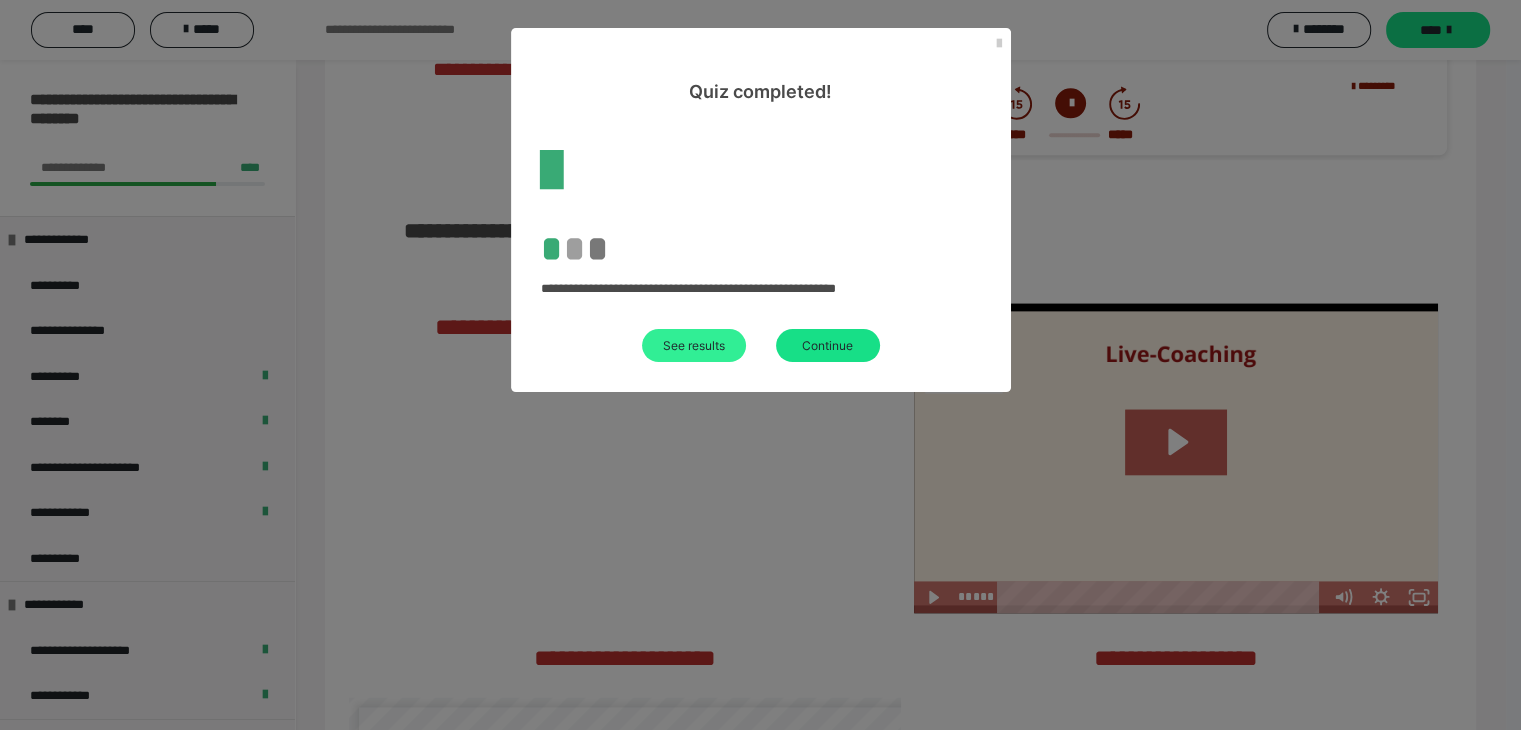 click on "See results" at bounding box center (694, 345) 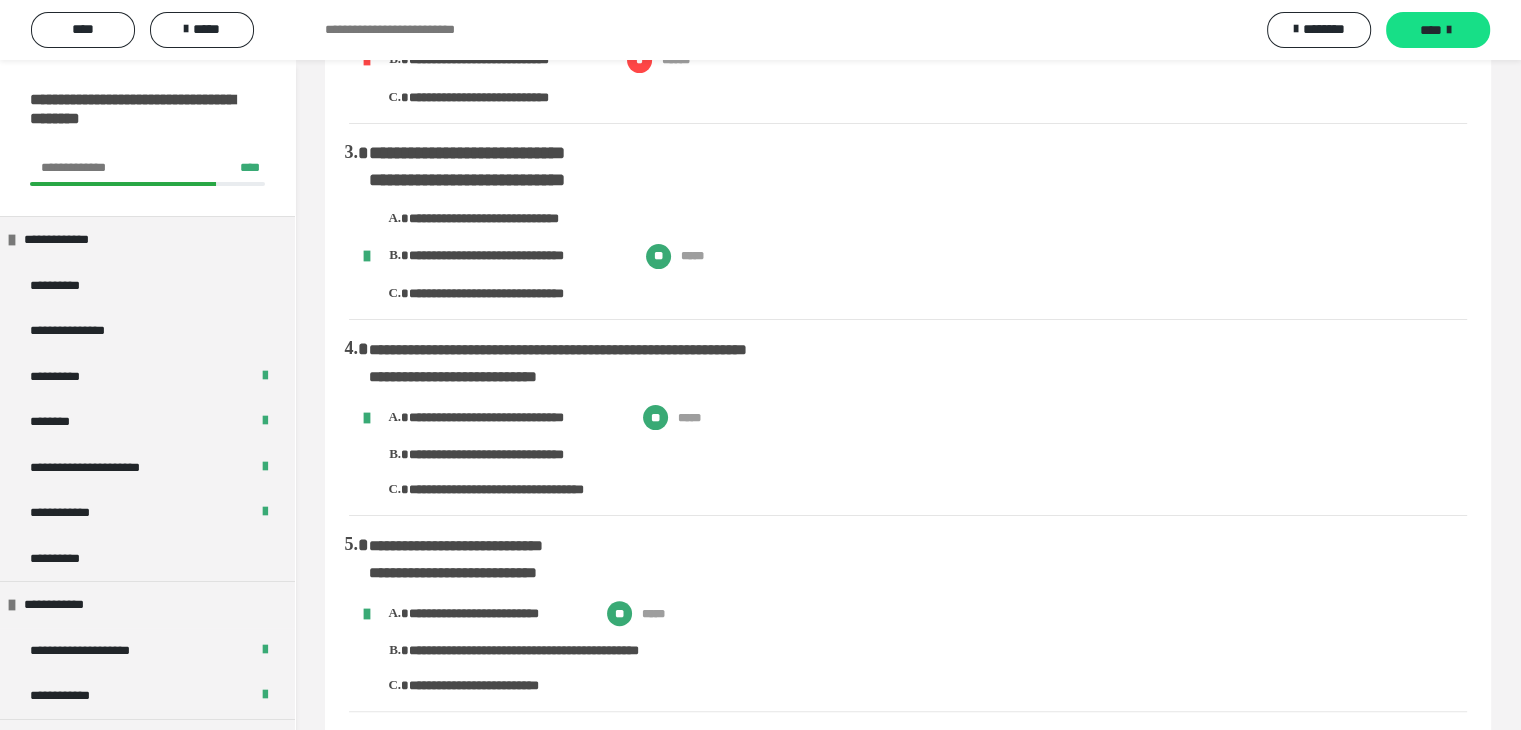 scroll, scrollTop: 158, scrollLeft: 0, axis: vertical 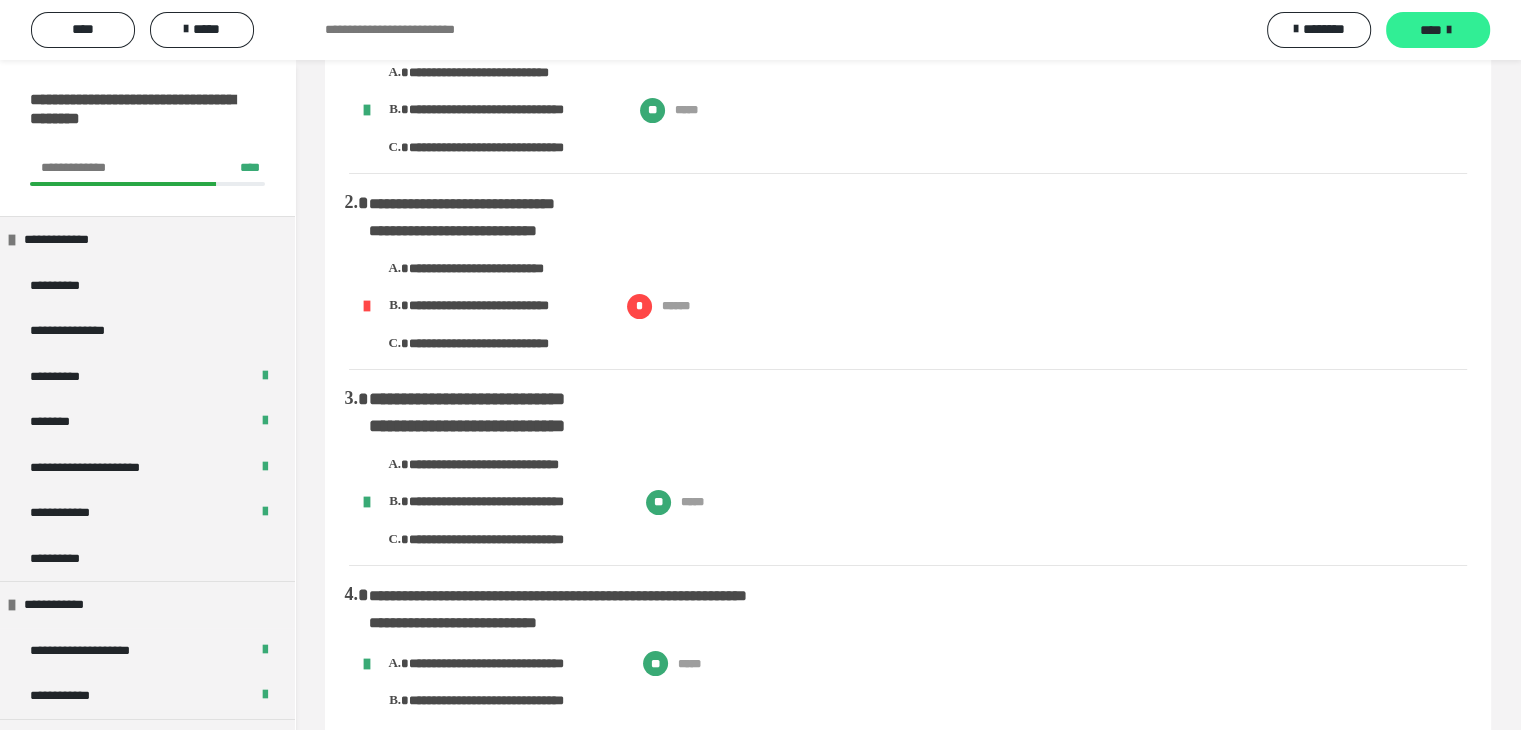 click on "****" at bounding box center (1431, 30) 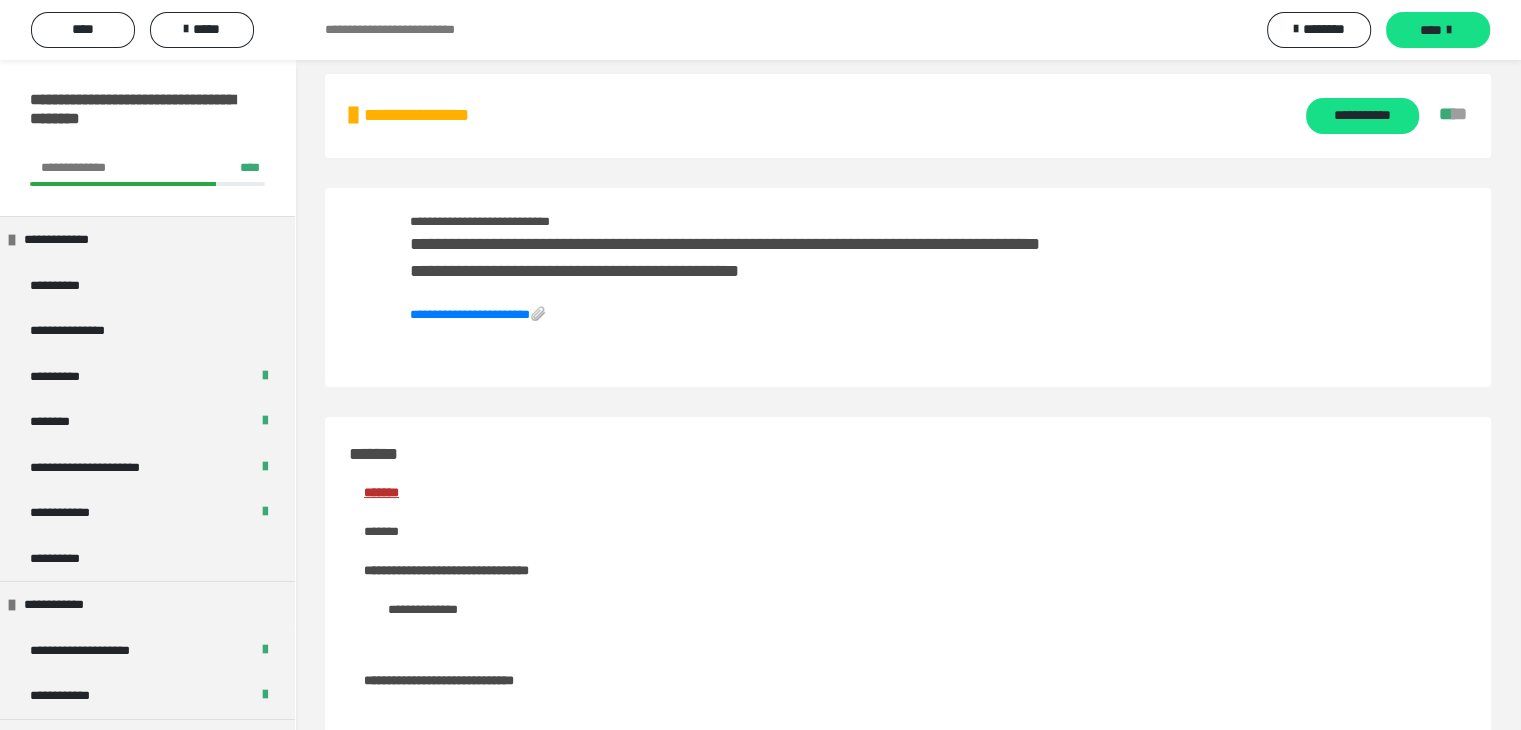 scroll, scrollTop: 0, scrollLeft: 0, axis: both 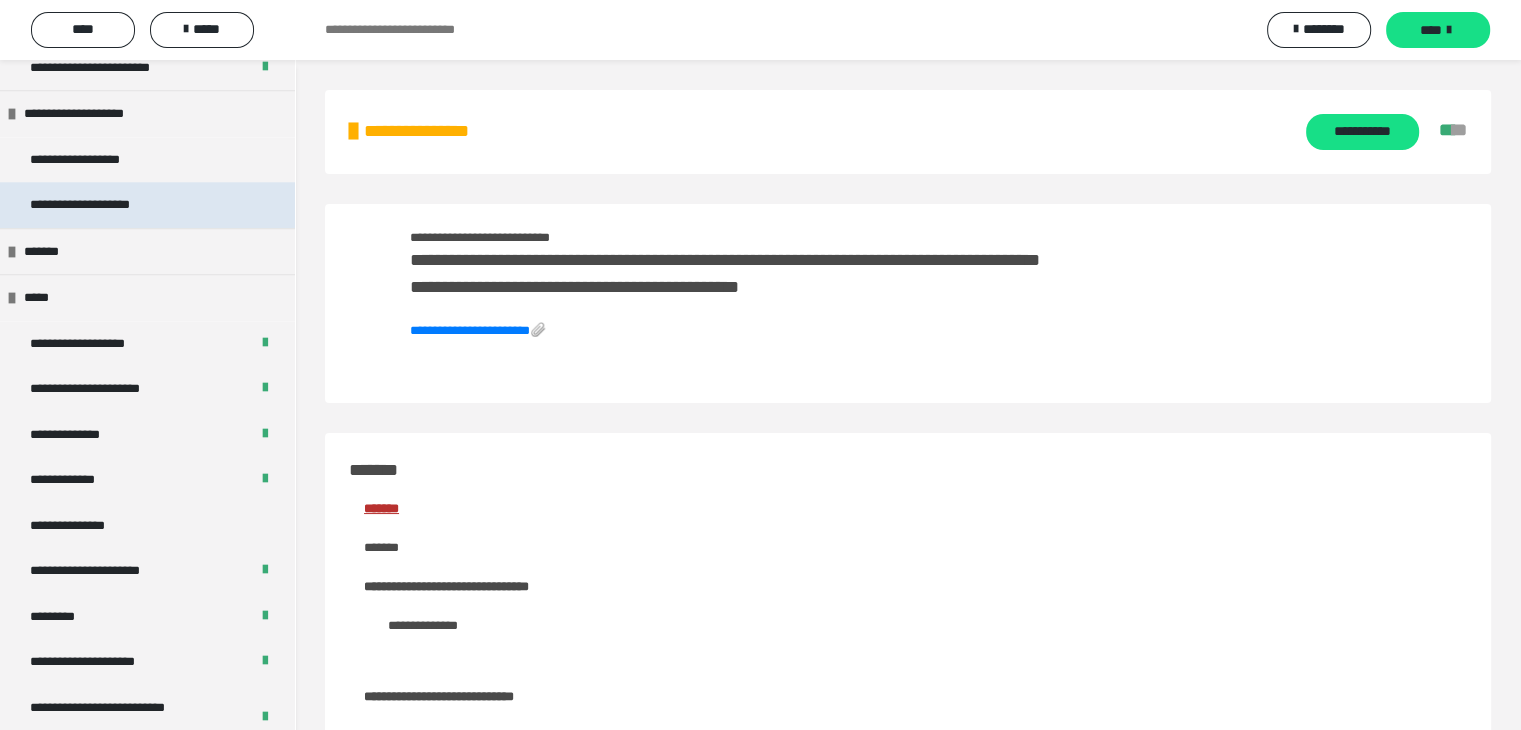 click on "**********" at bounding box center [102, 205] 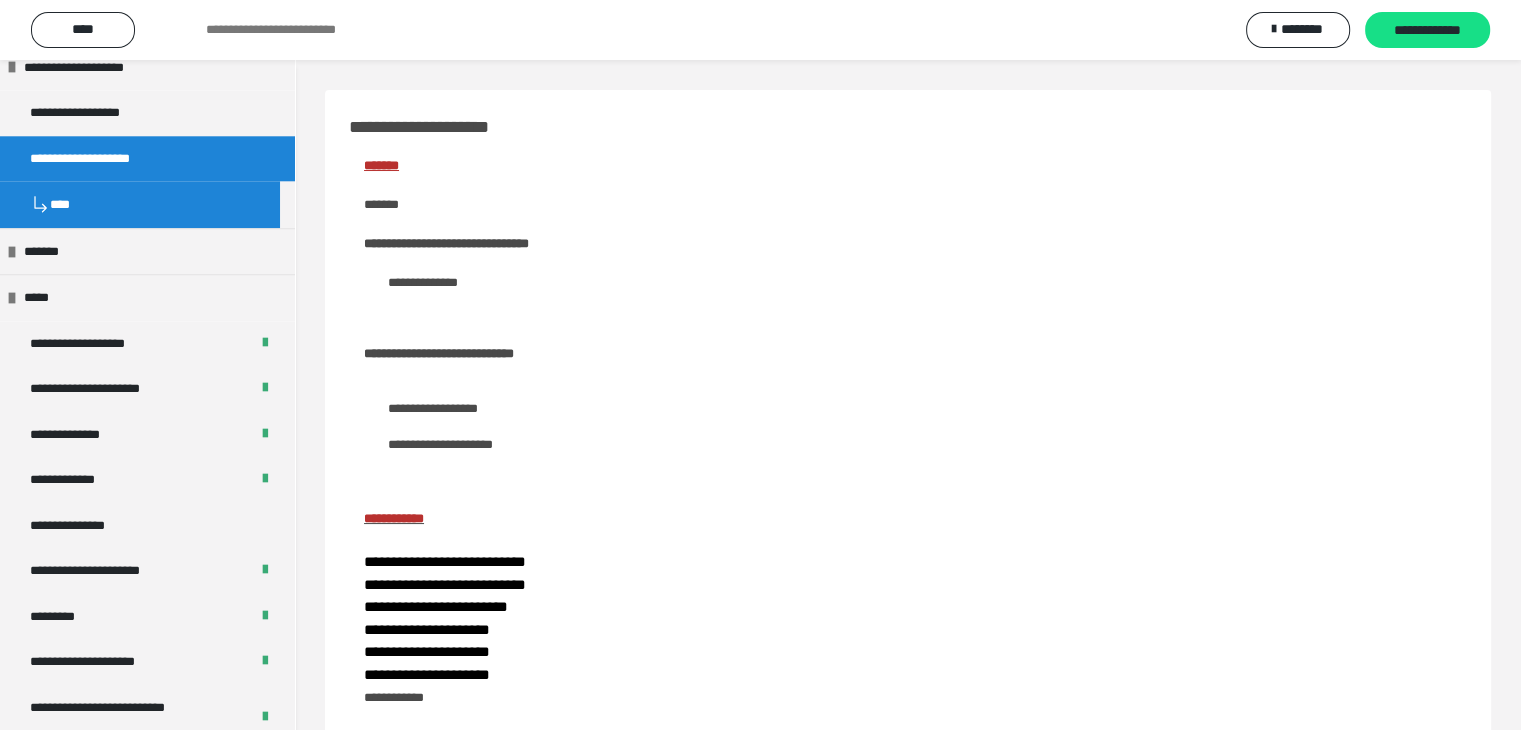 scroll, scrollTop: 2152, scrollLeft: 0, axis: vertical 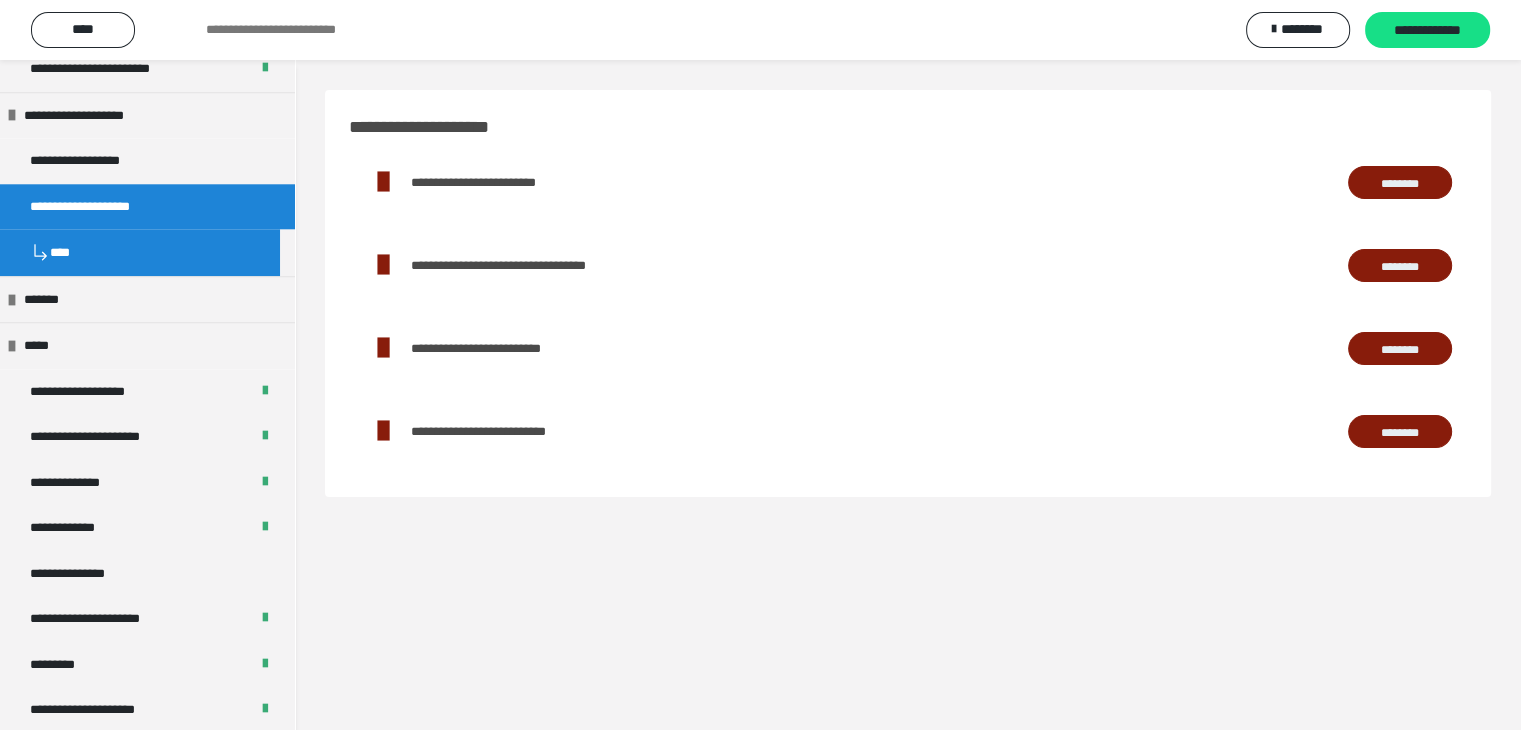 click on "**********" at bounding box center [500, 182] 